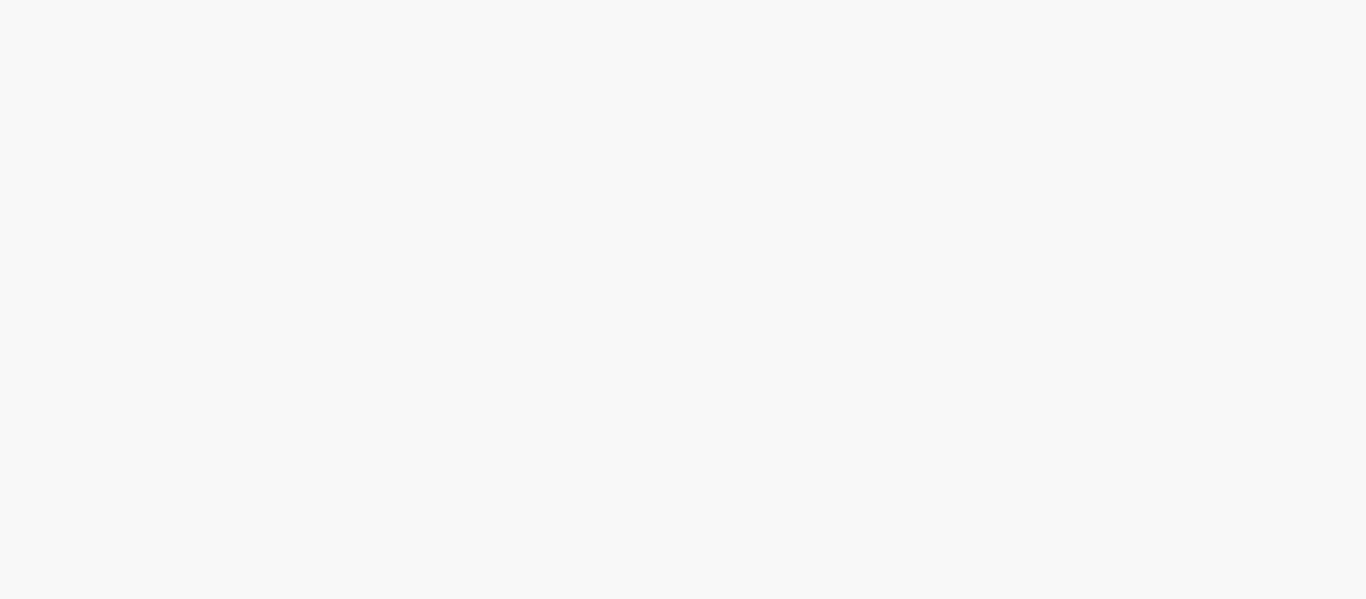 scroll, scrollTop: 0, scrollLeft: 0, axis: both 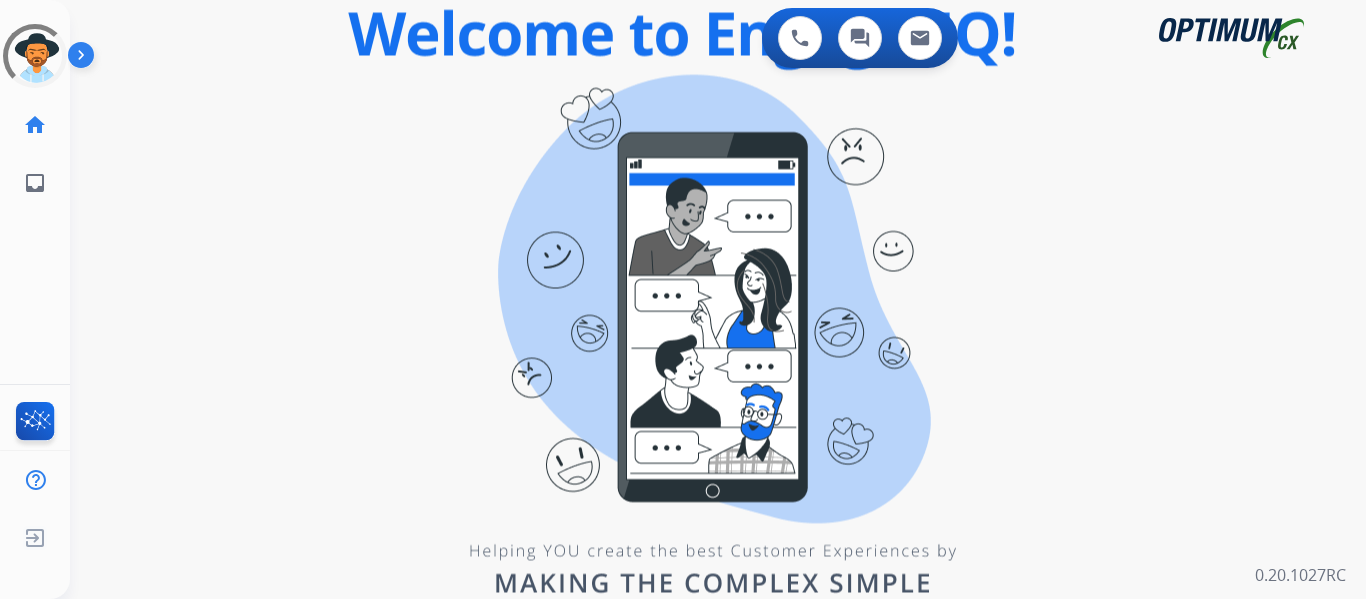 click on "0  Voice Interactions  0  Chat Interactions   0  Email Interactions swap_horiz Break voice bridge close_fullscreen Connect 3-Way Call merge_type Separate 3-Way Call  Interaction Guide   Interaction History  Interaction Guide arrow_drop_up  Welcome to EngageHQ   Internal Queue Transfer: How To  Secure Pad expand_more Clear pad Candidate/Account ID: Contact Notes:                  0.20.1027RC" at bounding box center (718, 299) 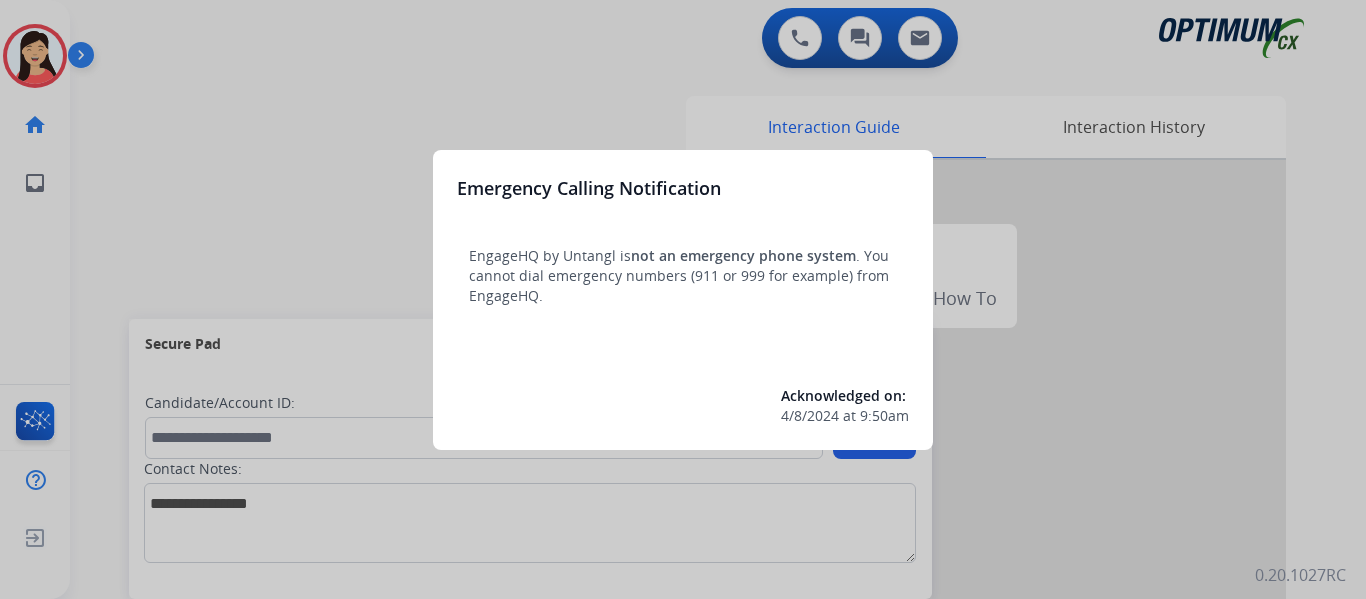 click at bounding box center (683, 299) 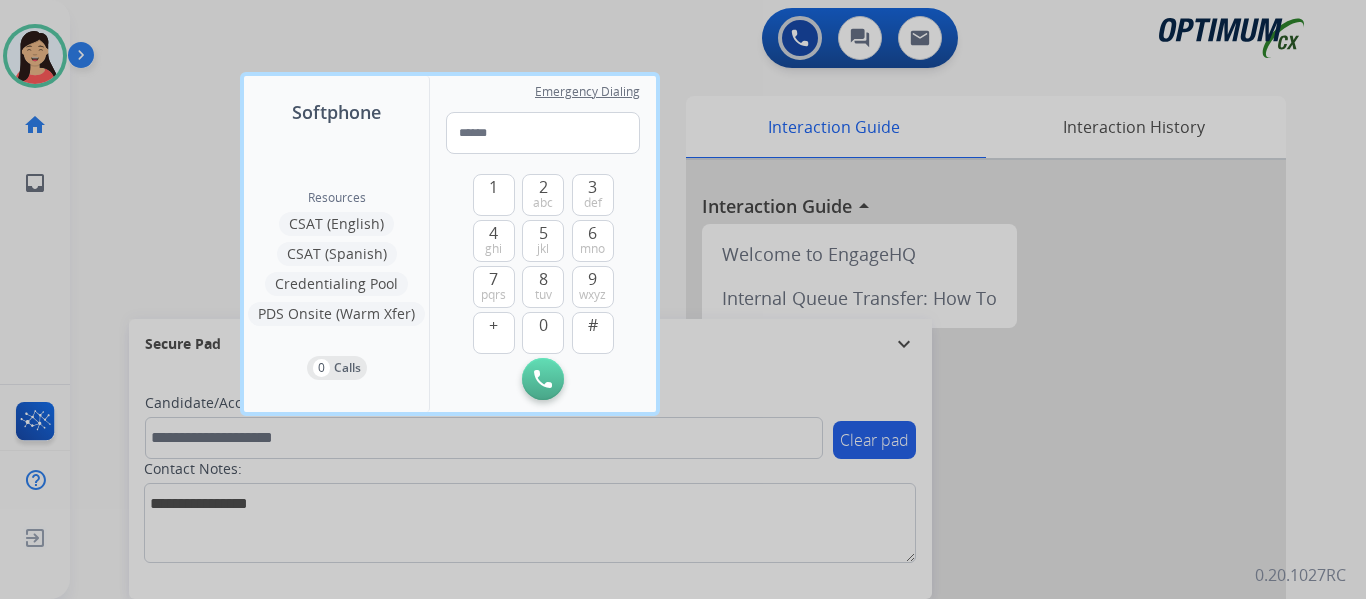 click at bounding box center (683, 299) 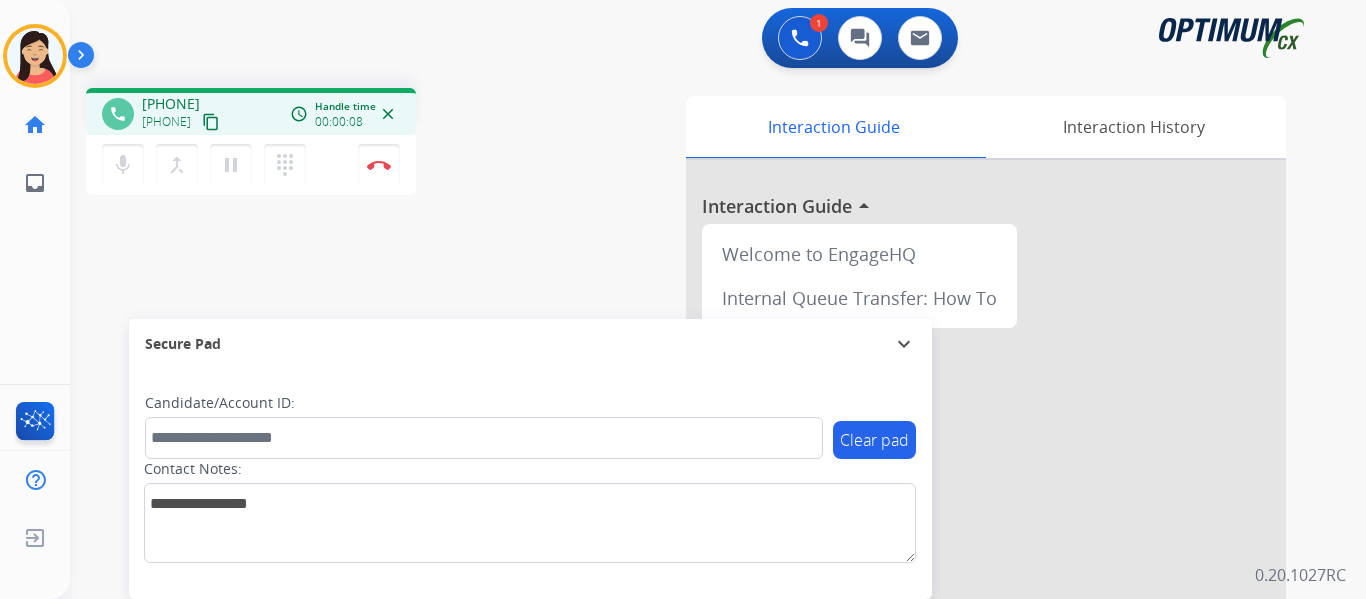click on "content_copy" at bounding box center [211, 122] 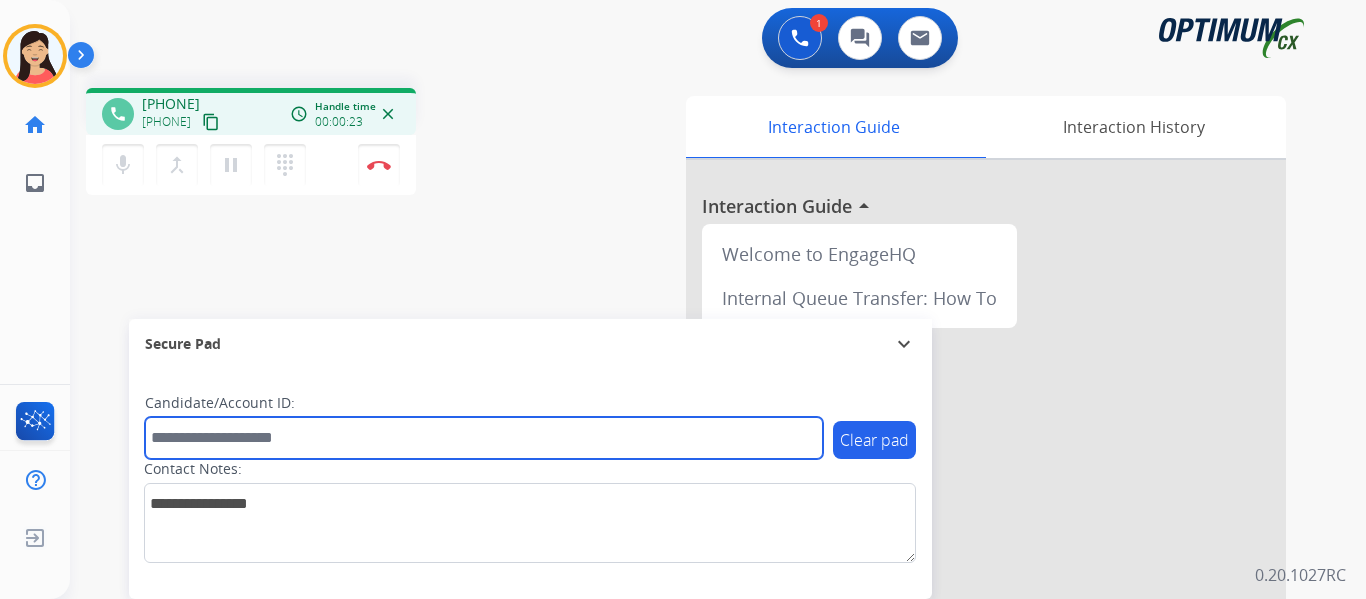 click at bounding box center [484, 438] 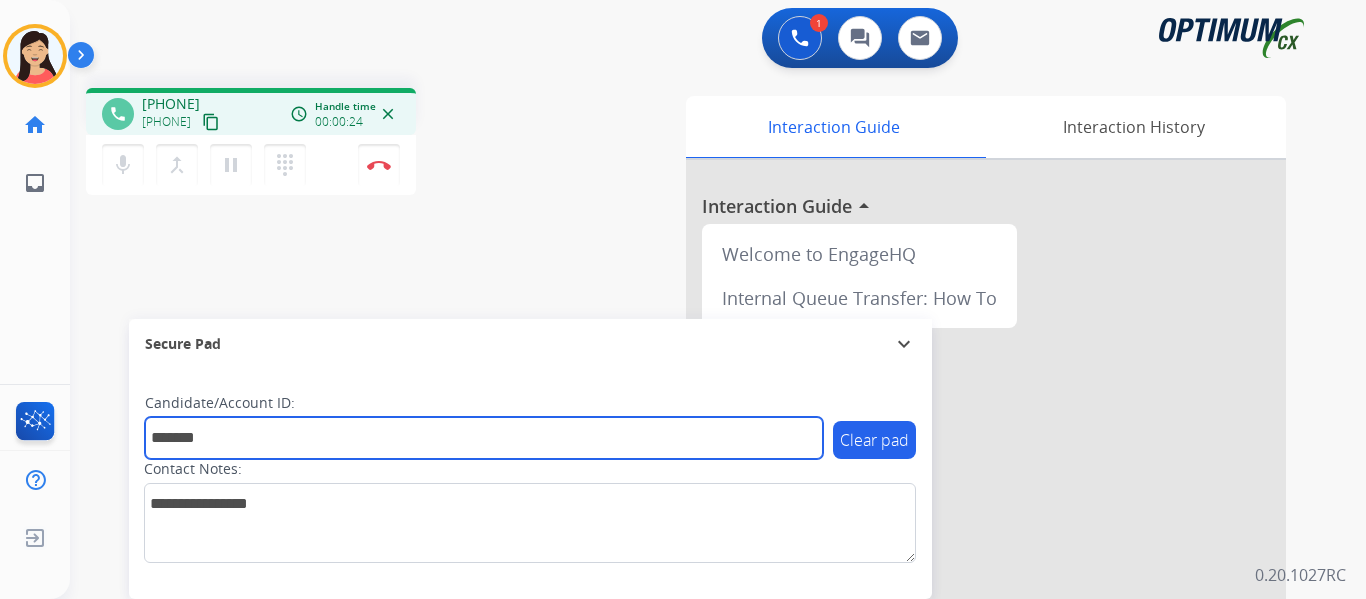 type on "*******" 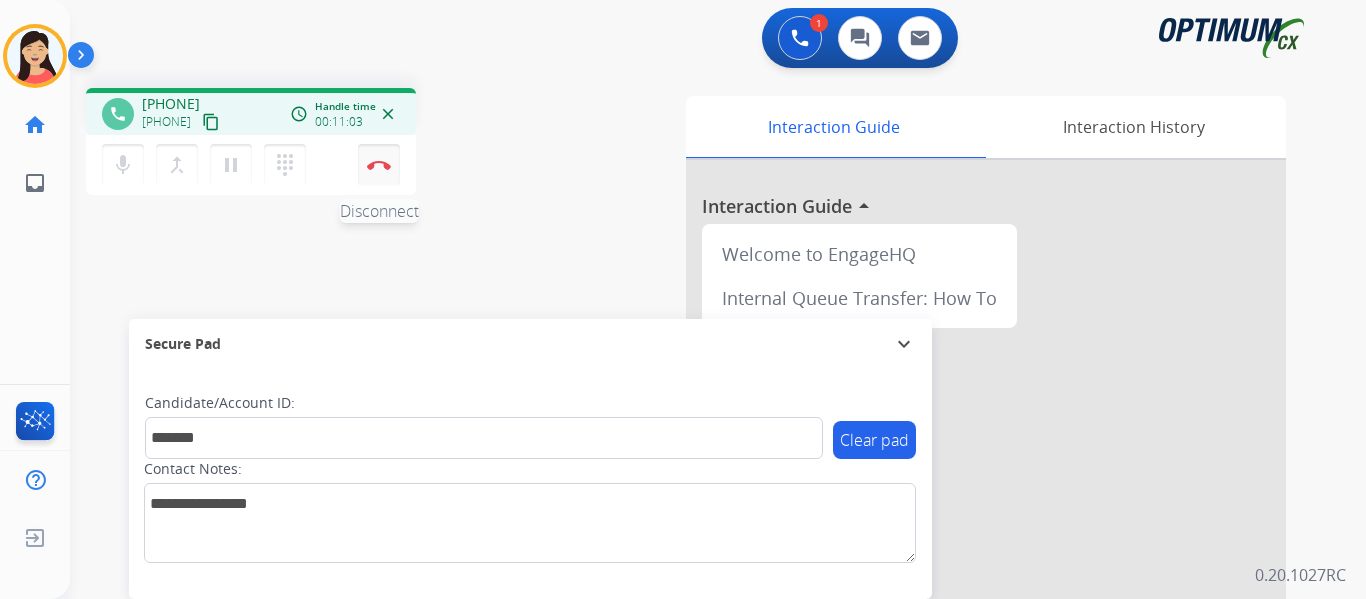 click at bounding box center [379, 165] 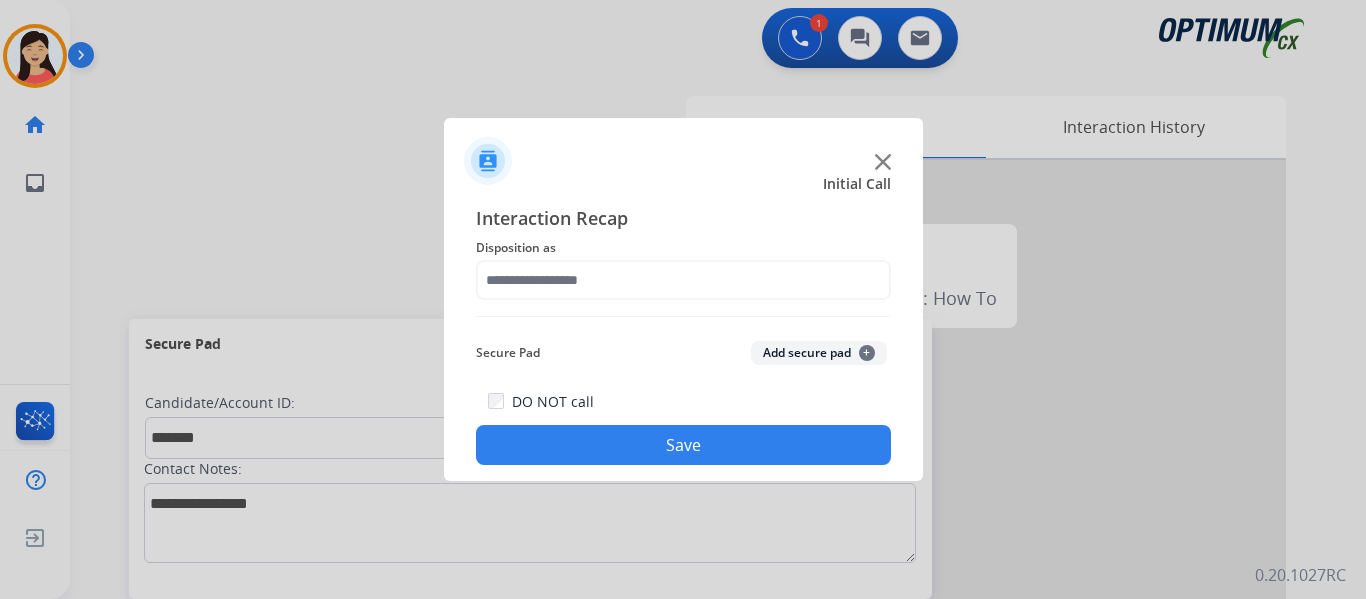 click on "Add secure pad  +" 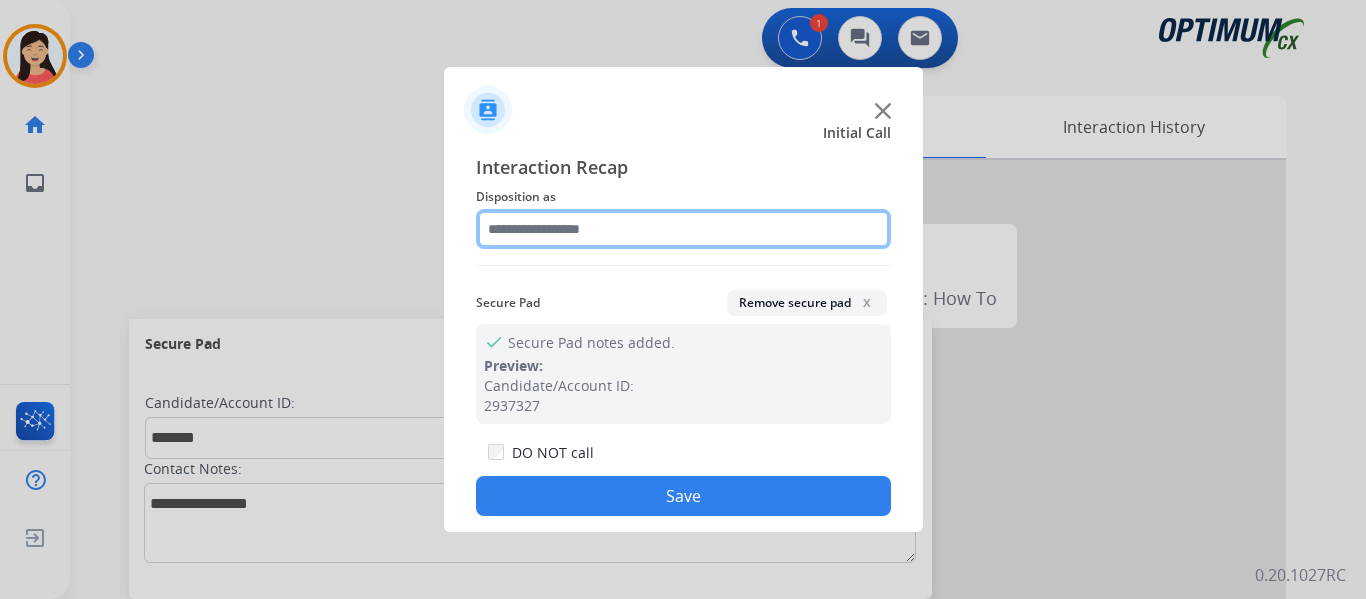 click 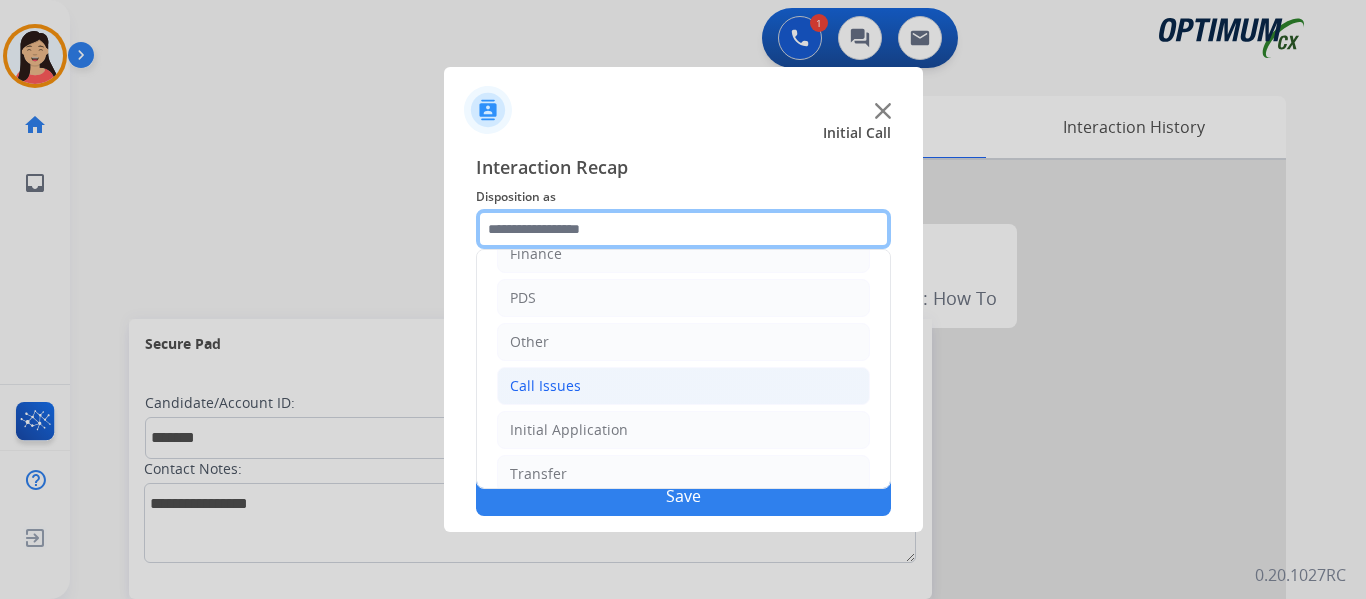 scroll, scrollTop: 136, scrollLeft: 0, axis: vertical 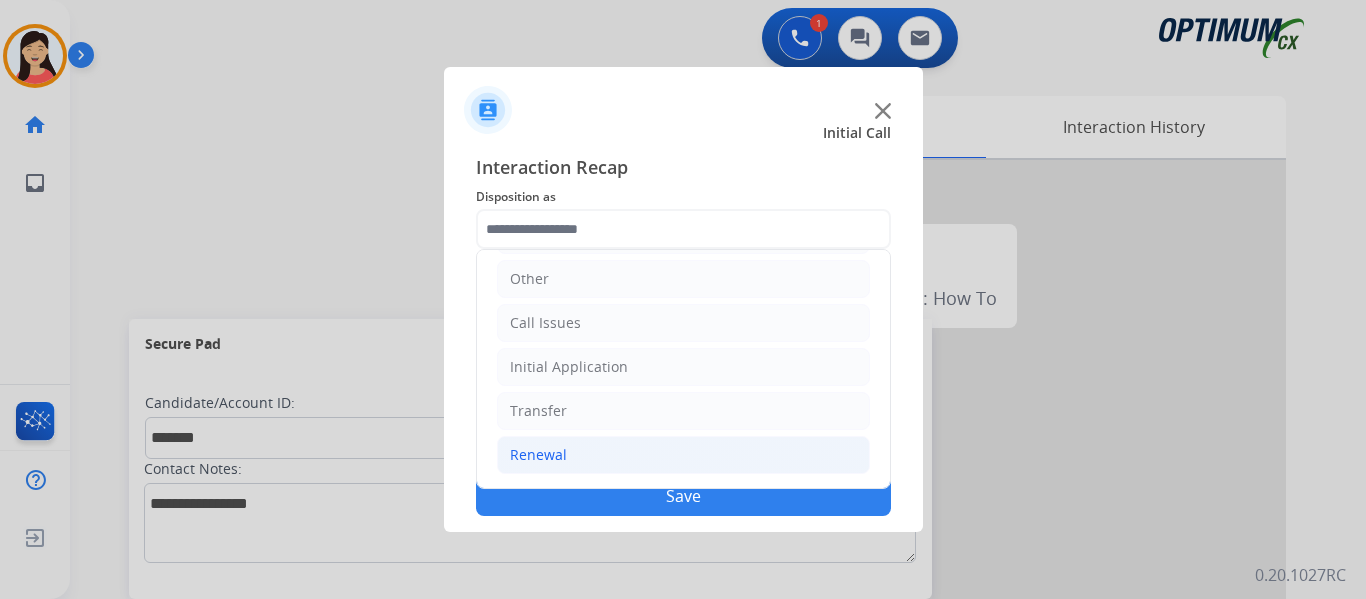 click on "Renewal" 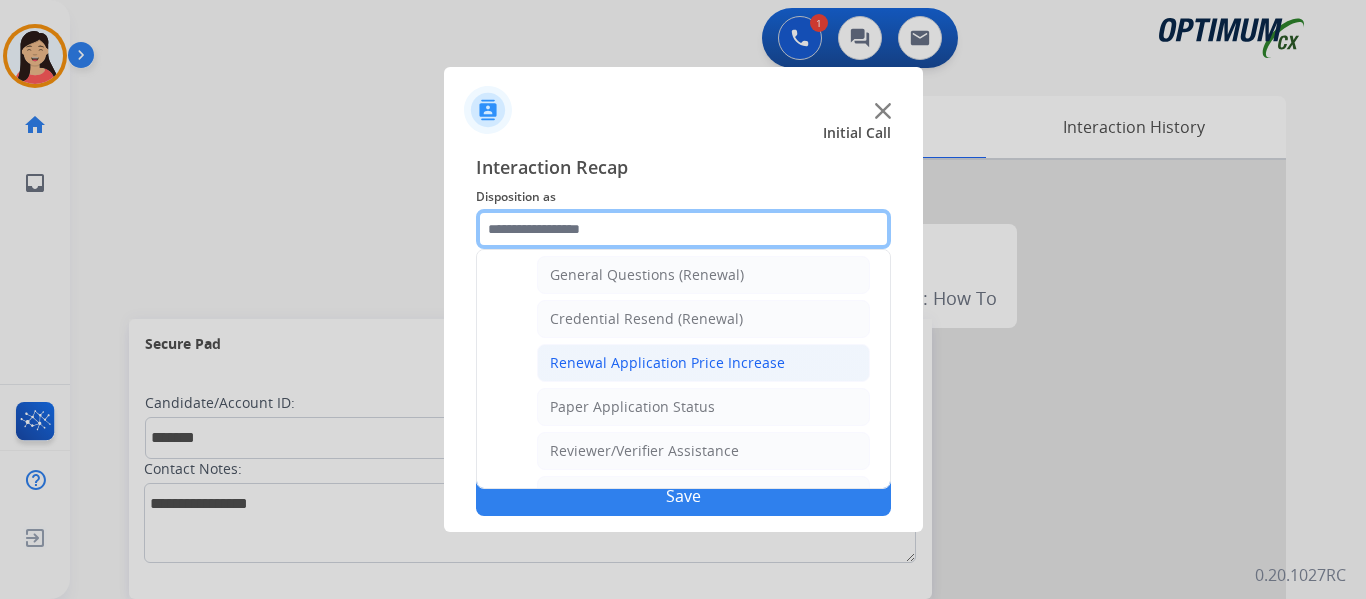 scroll, scrollTop: 572, scrollLeft: 0, axis: vertical 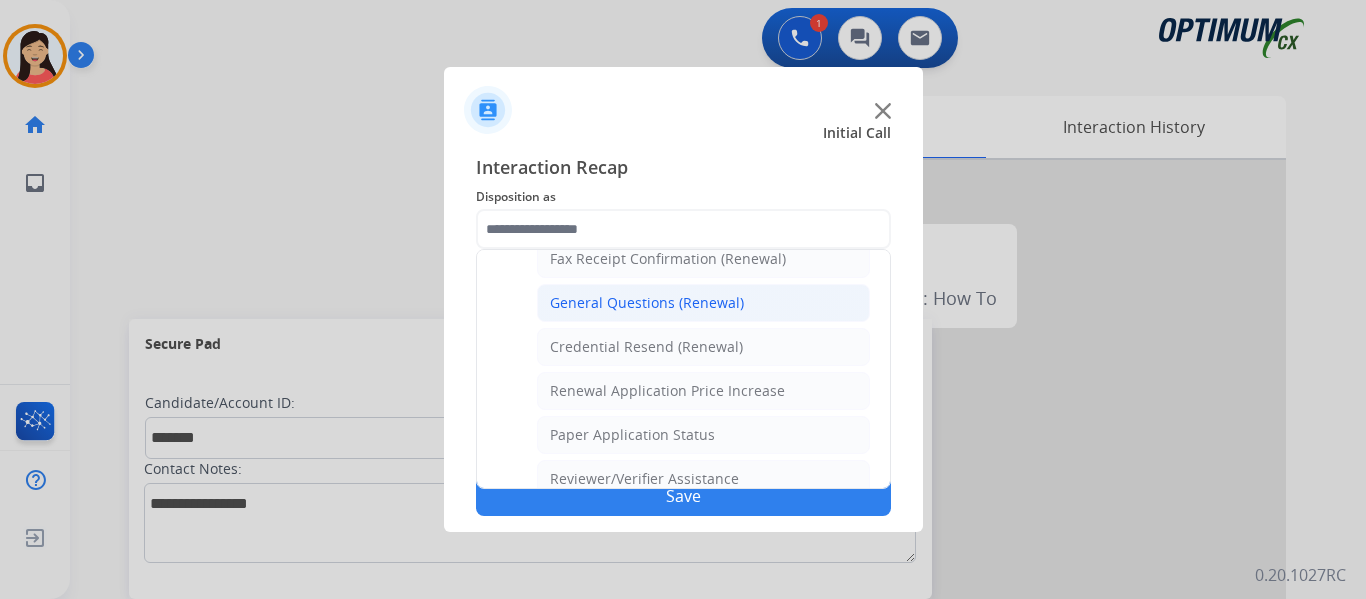 click on "General Questions (Renewal)" 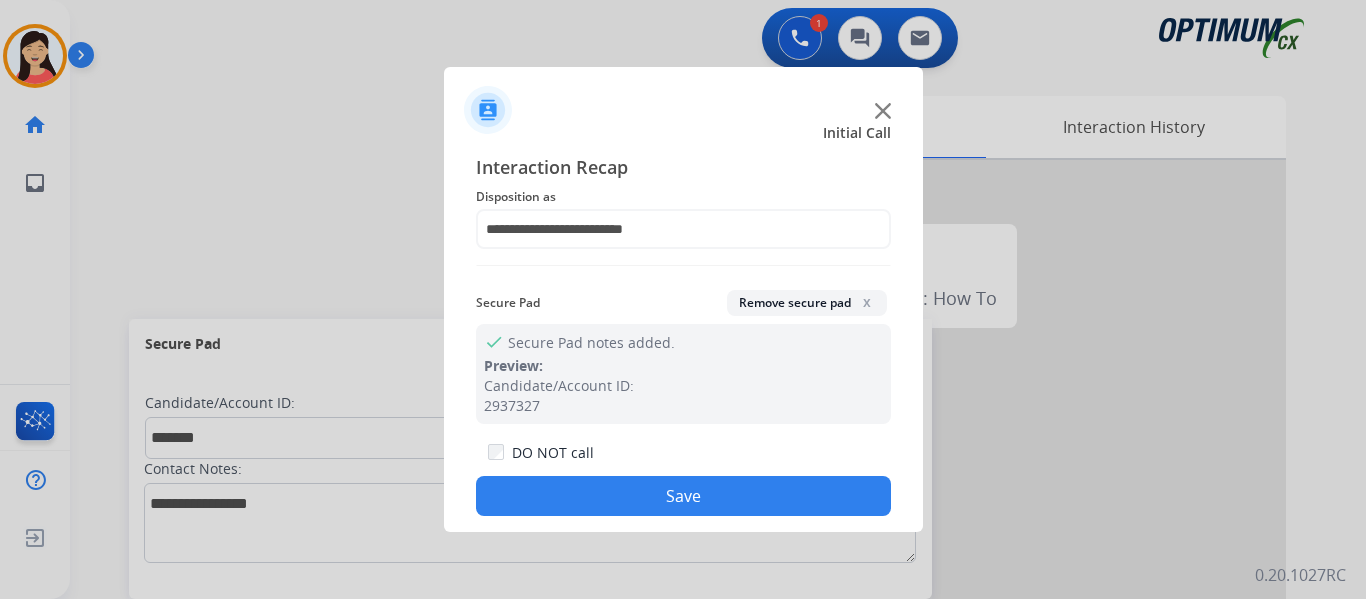 click on "Save" 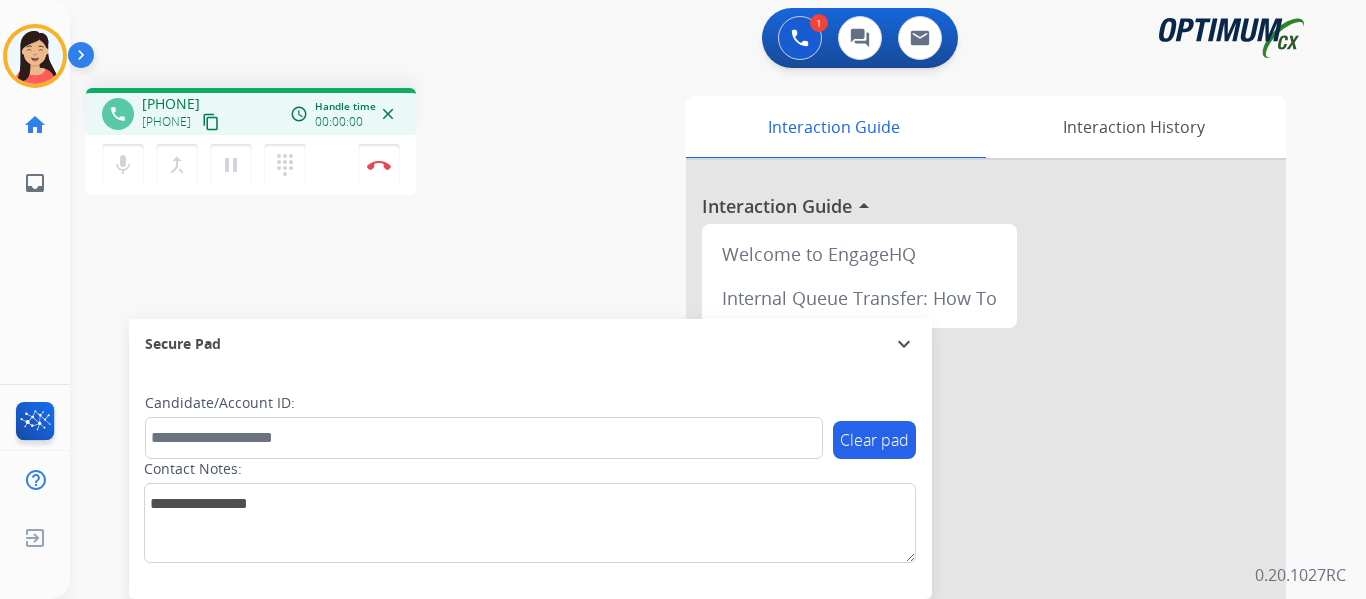 click on "content_copy" at bounding box center [211, 122] 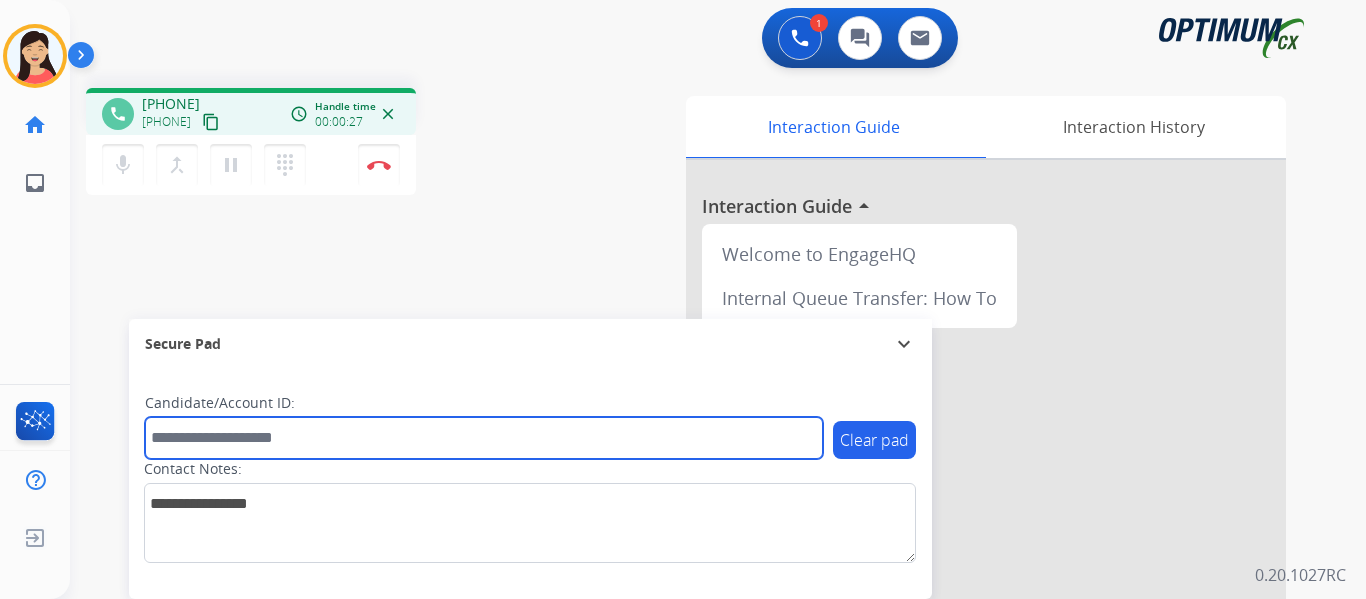 click at bounding box center (484, 438) 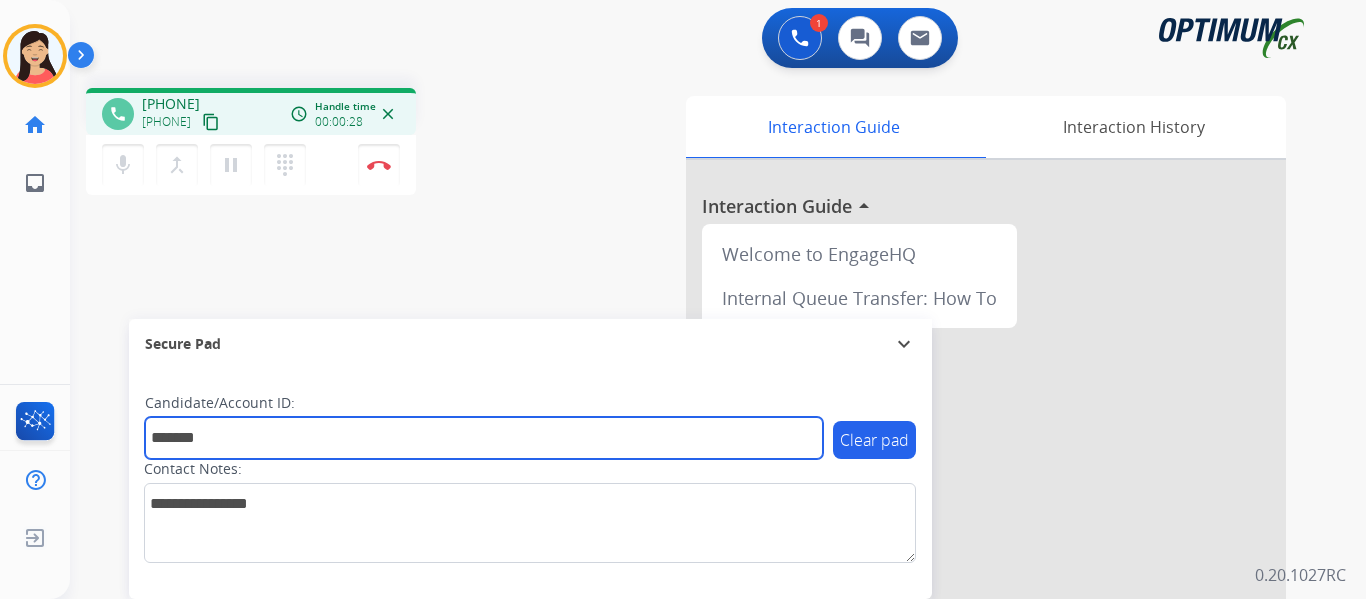 type on "*******" 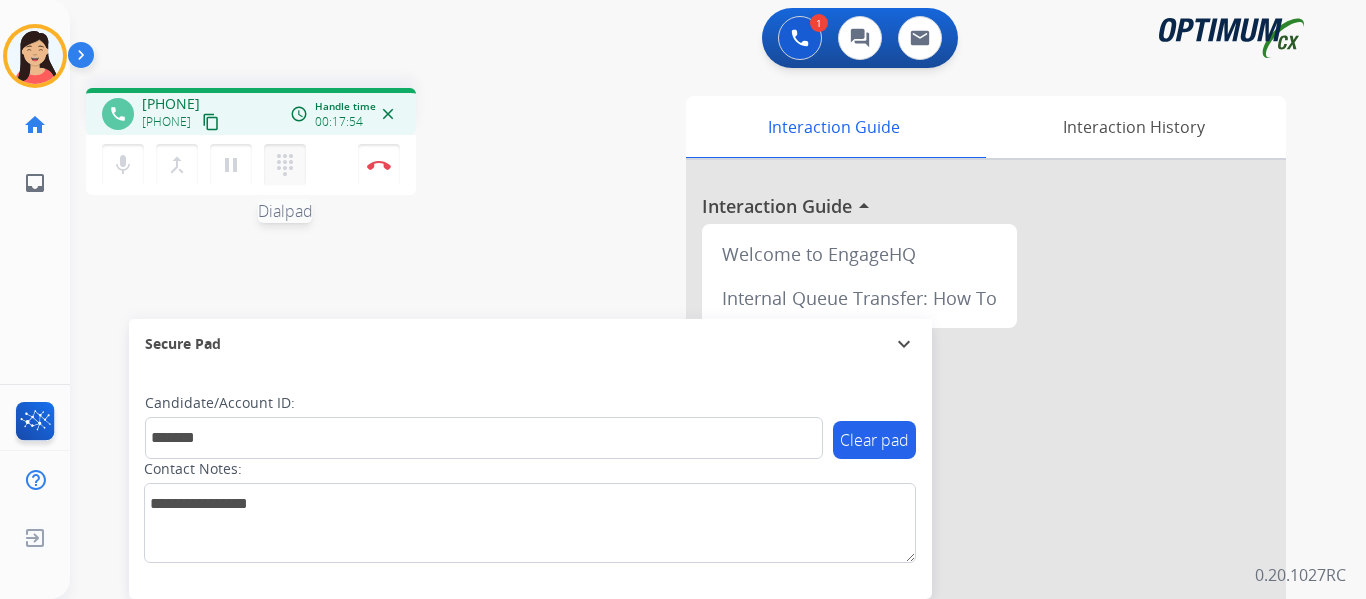 click on "dialpad" at bounding box center [285, 165] 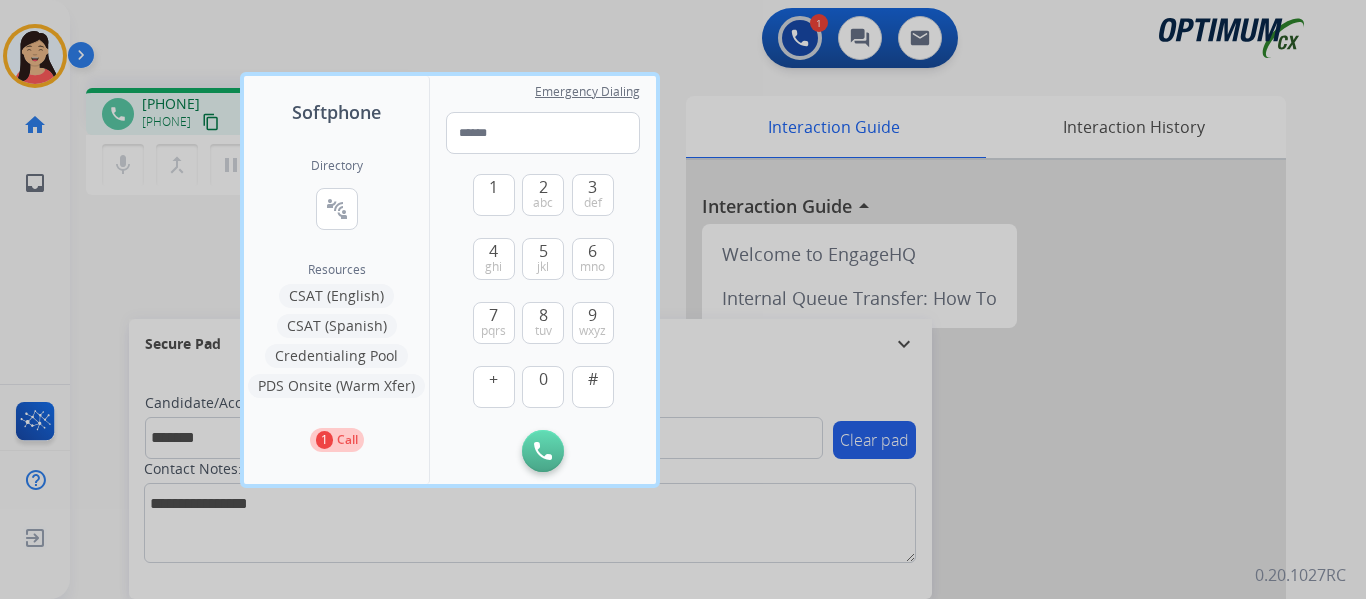 click on "CSAT (Spanish)" at bounding box center [337, 326] 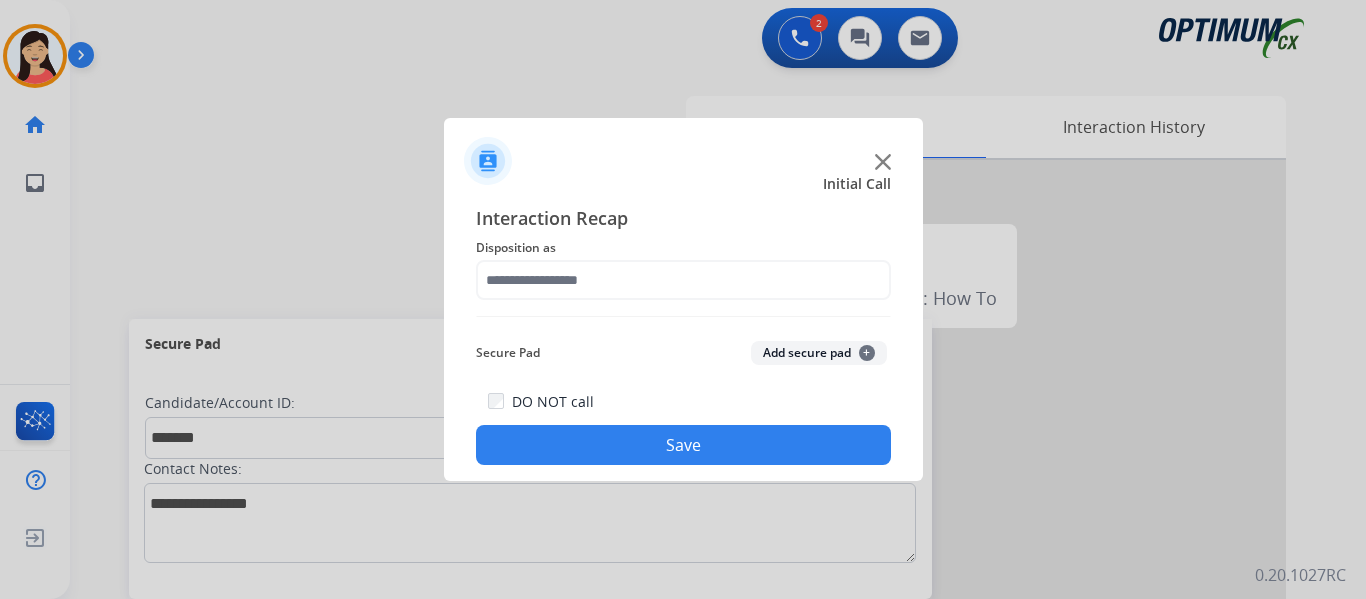 drag, startPoint x: 790, startPoint y: 342, endPoint x: 699, endPoint y: 262, distance: 121.16518 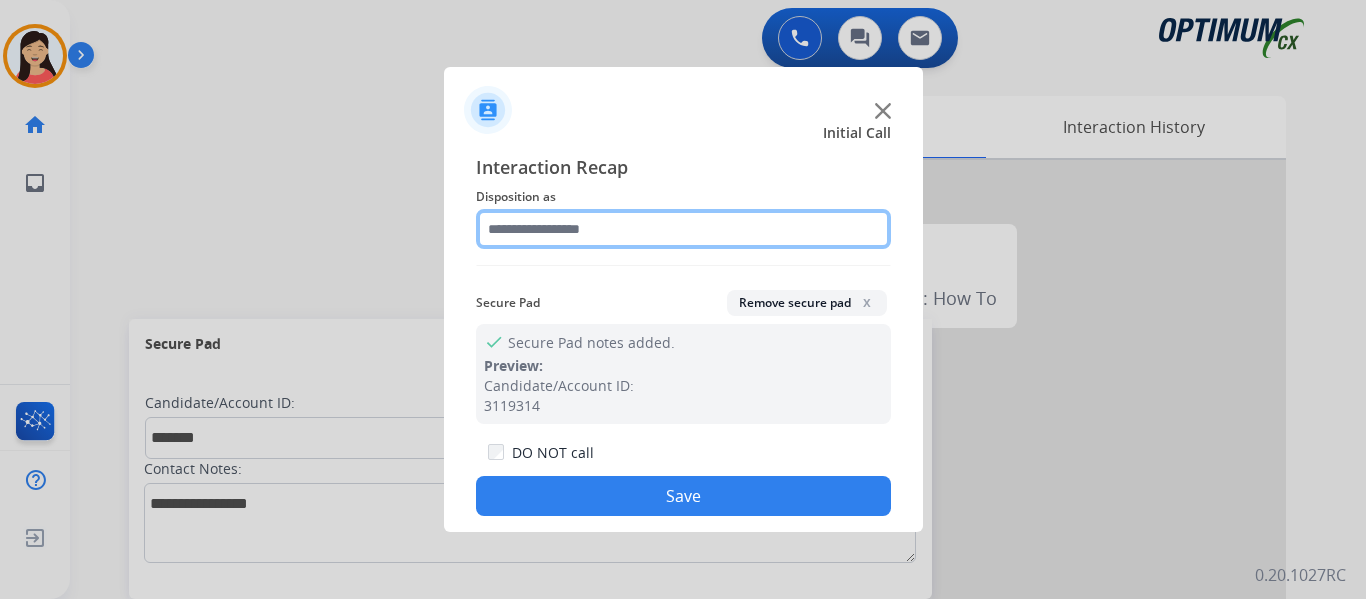click 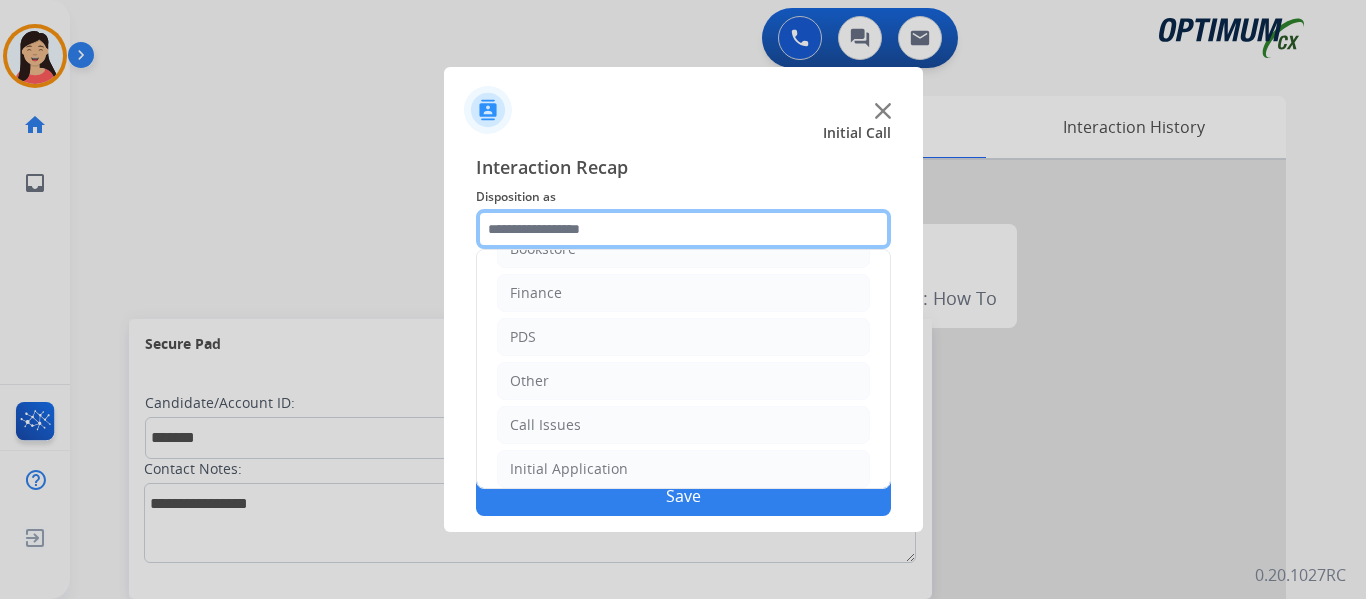 scroll, scrollTop: 136, scrollLeft: 0, axis: vertical 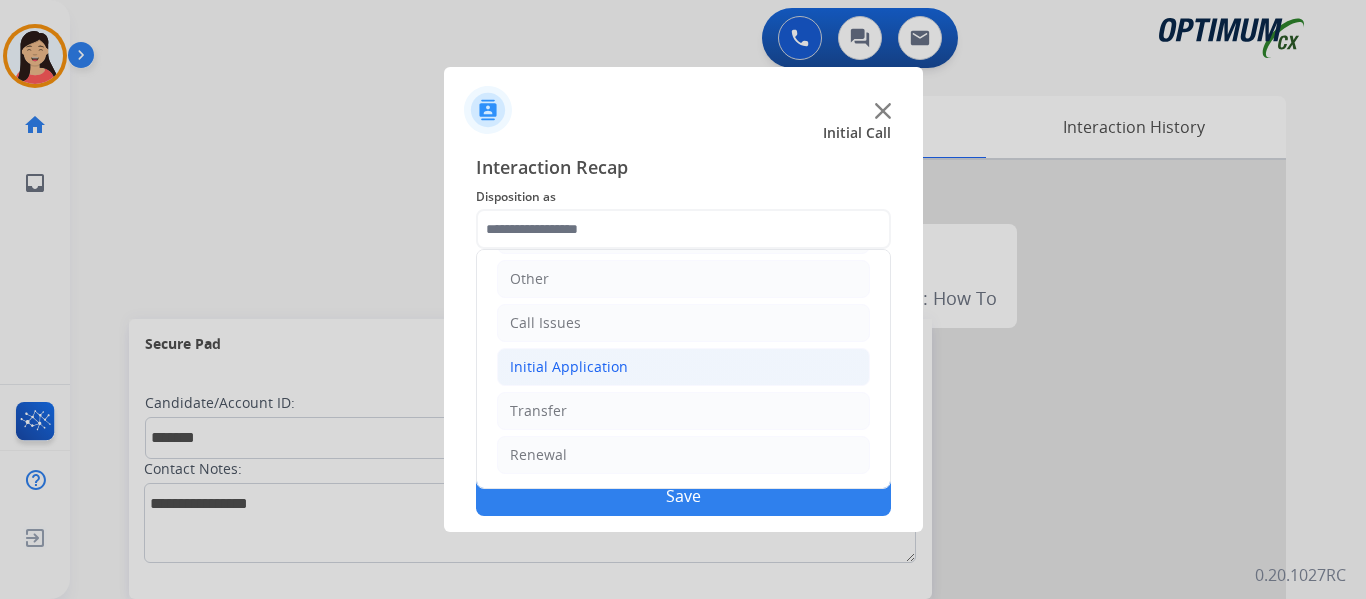 click on "Initial Application" 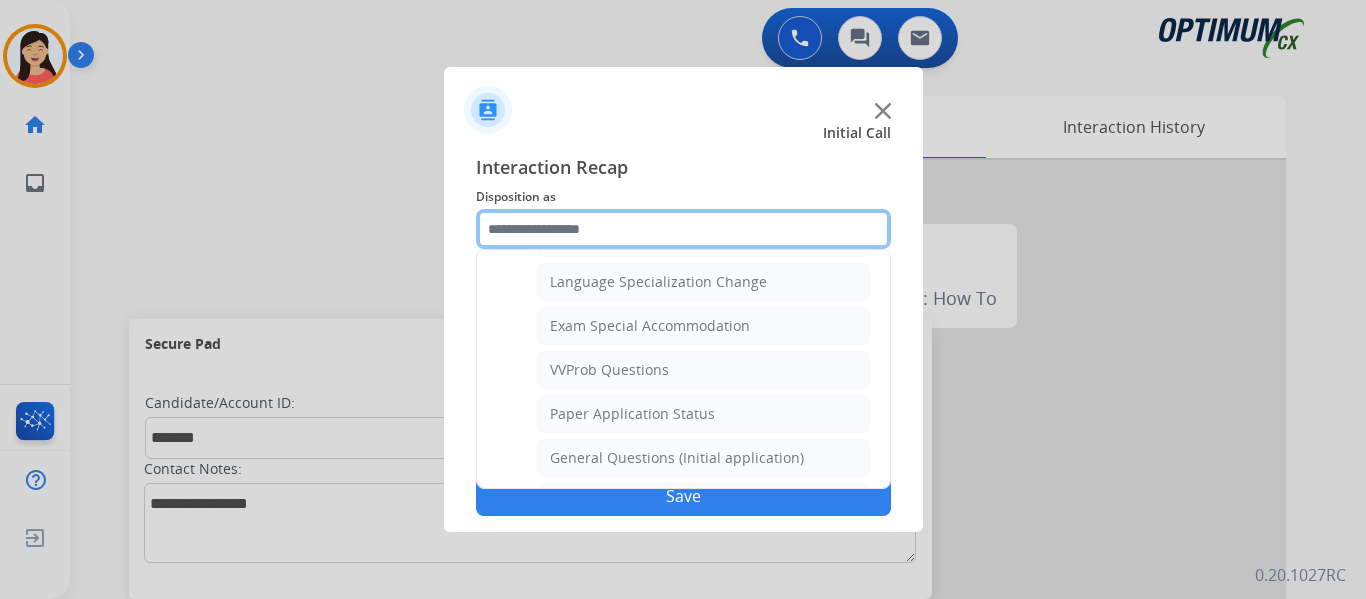 scroll, scrollTop: 1036, scrollLeft: 0, axis: vertical 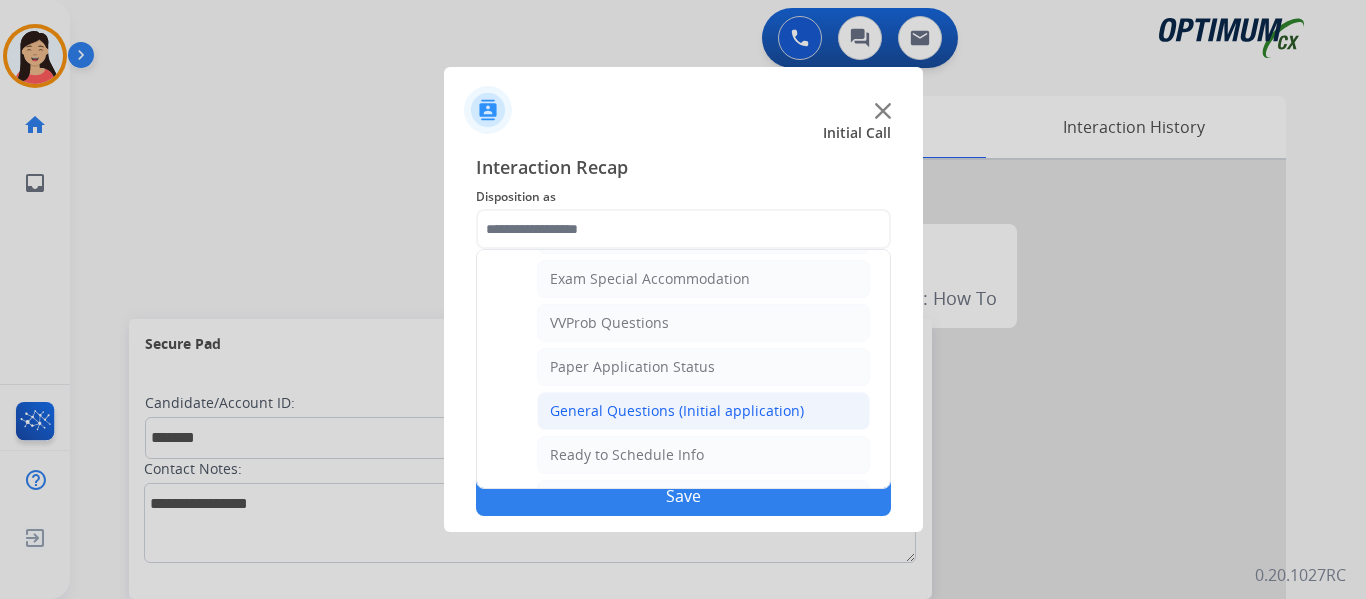 click on "General Questions (Initial application)" 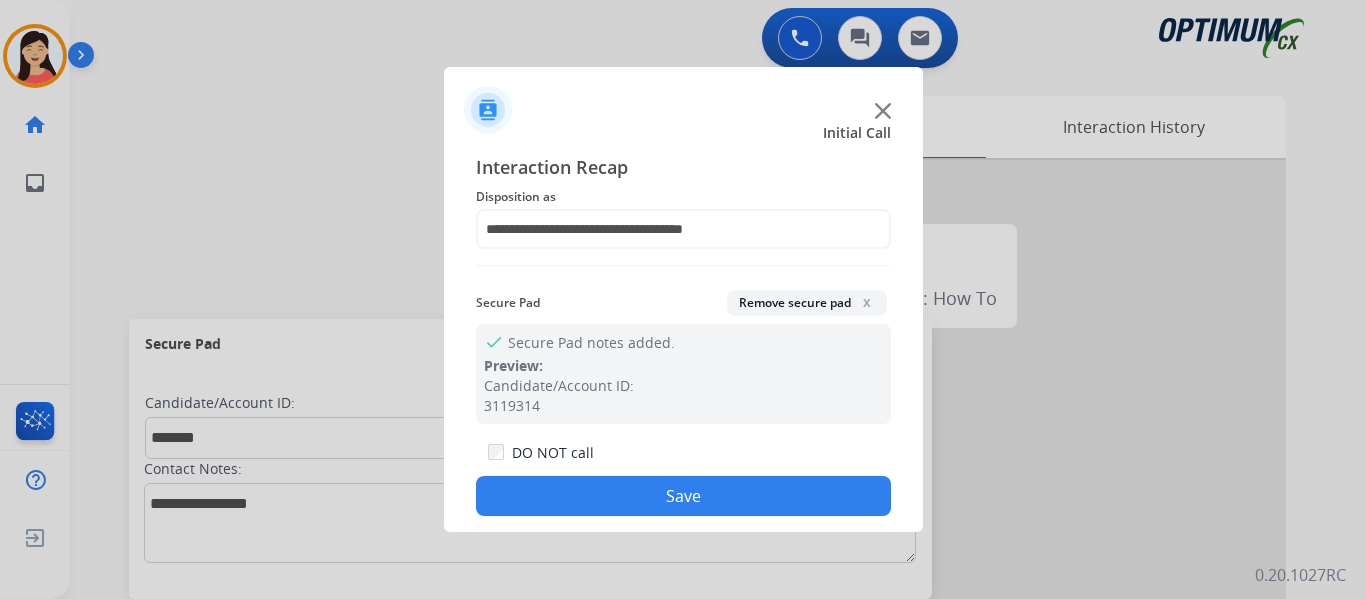click on "Save" 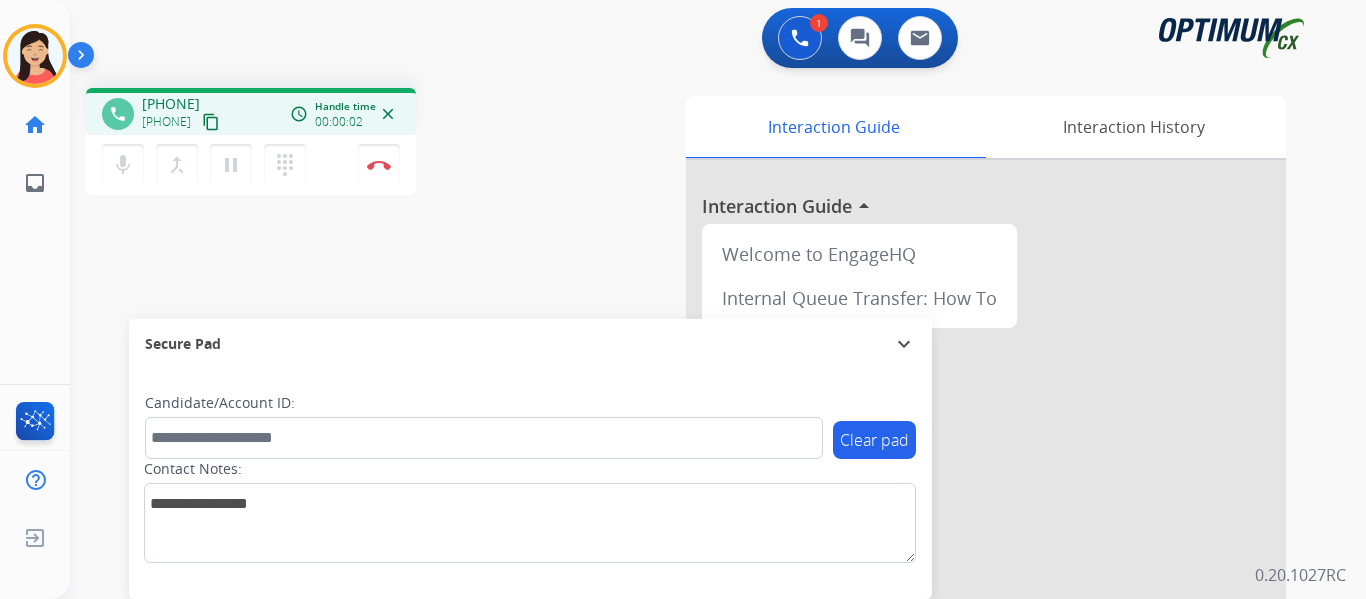 click on "content_copy" at bounding box center [211, 122] 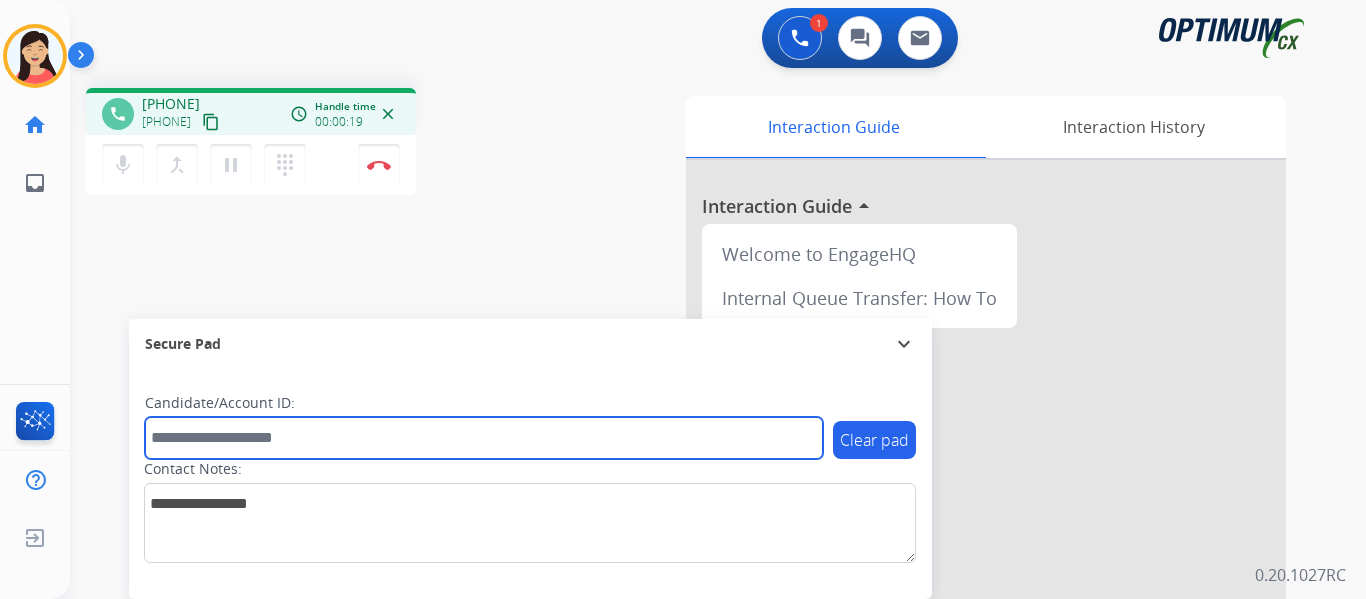 click at bounding box center [484, 438] 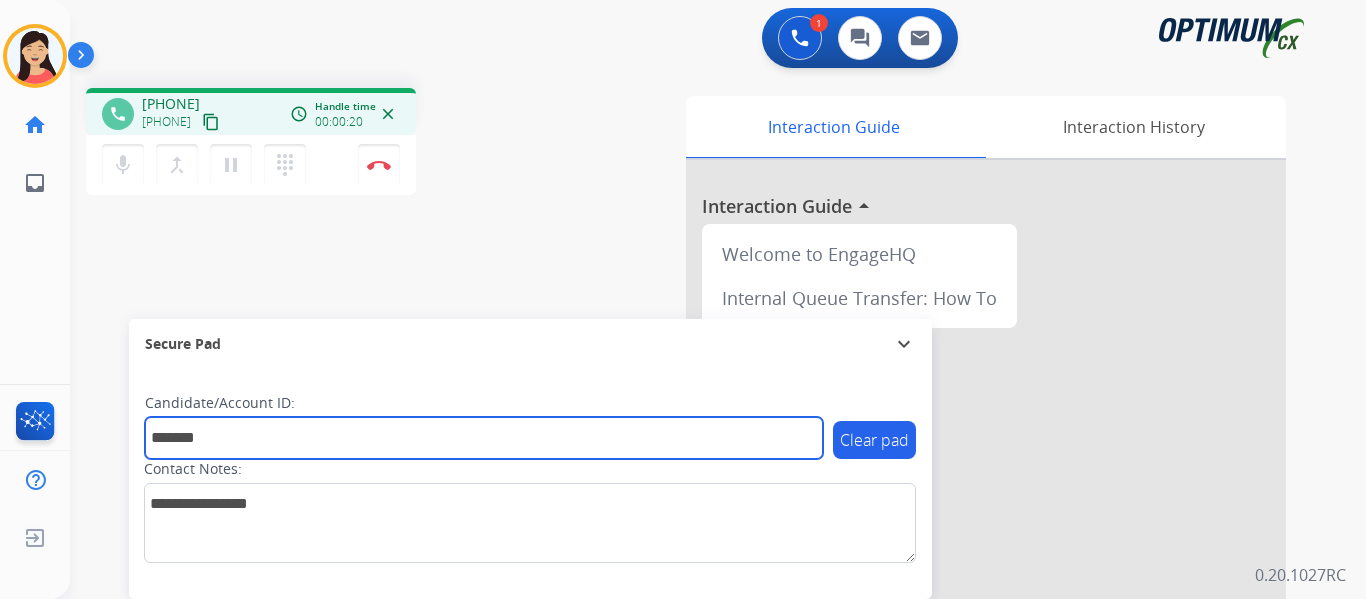 type on "*******" 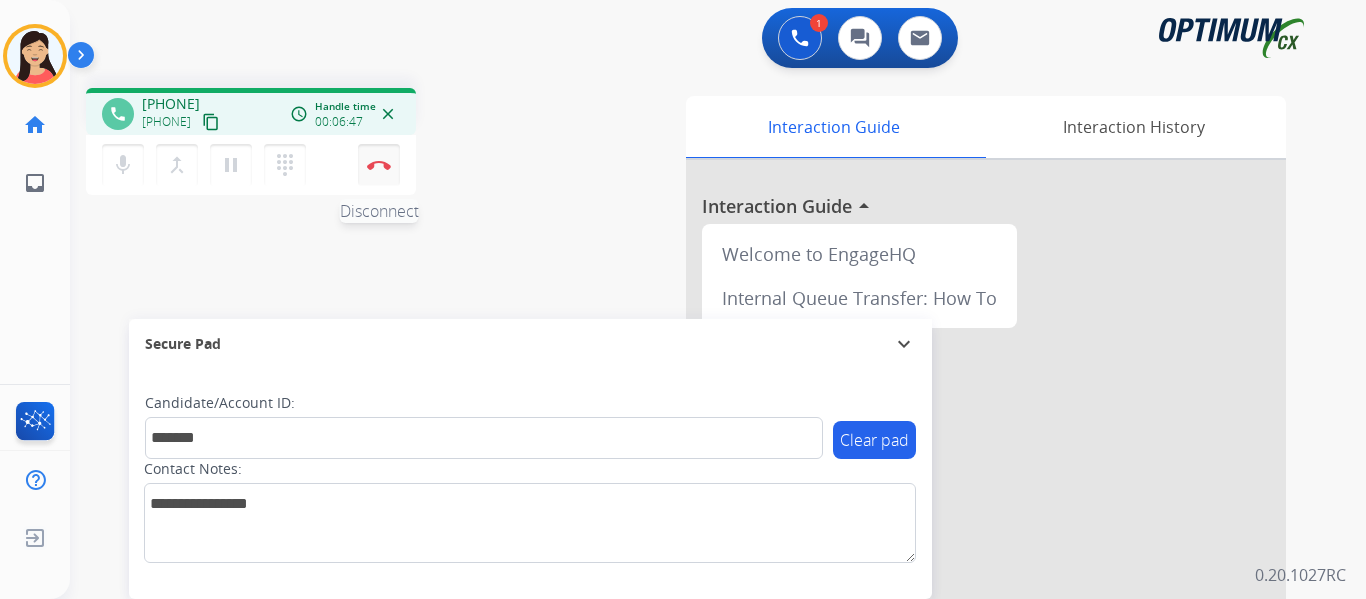 click at bounding box center [379, 165] 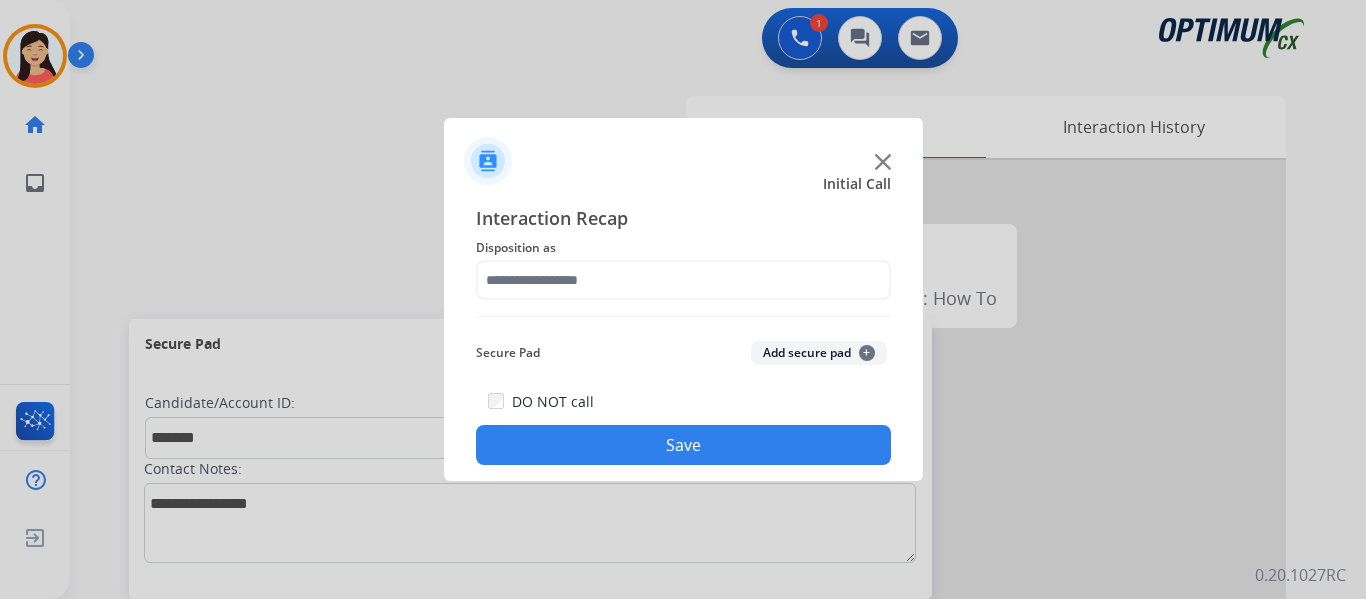 click on "Add secure pad  +" 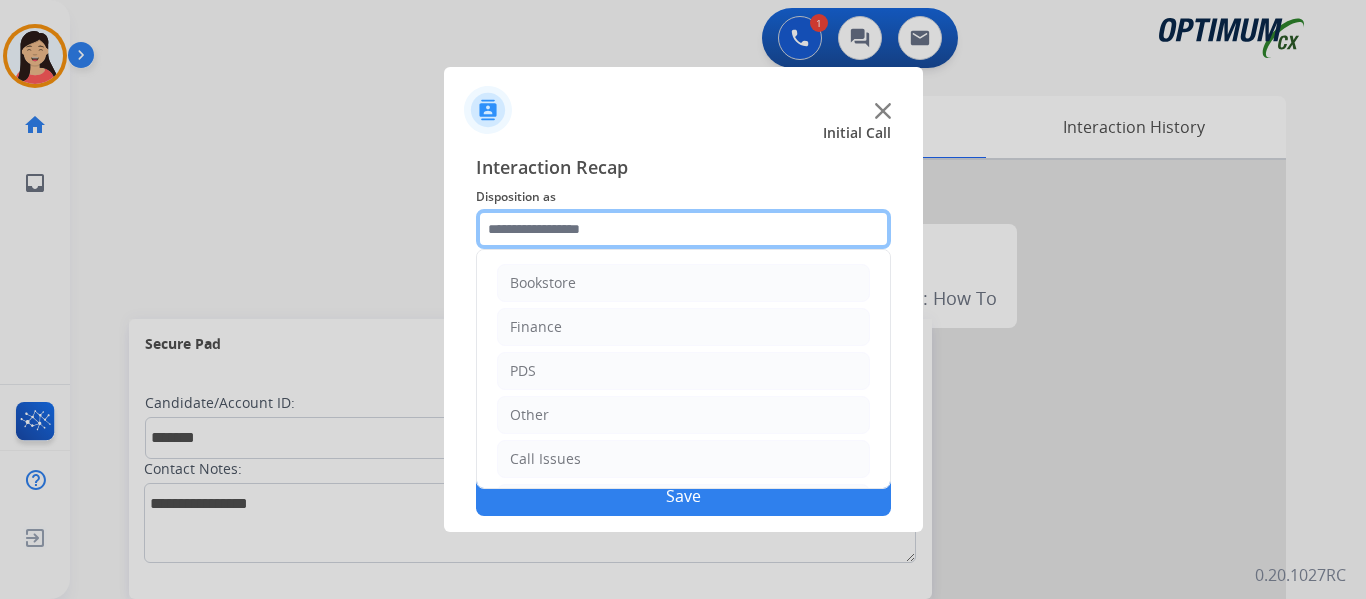 click 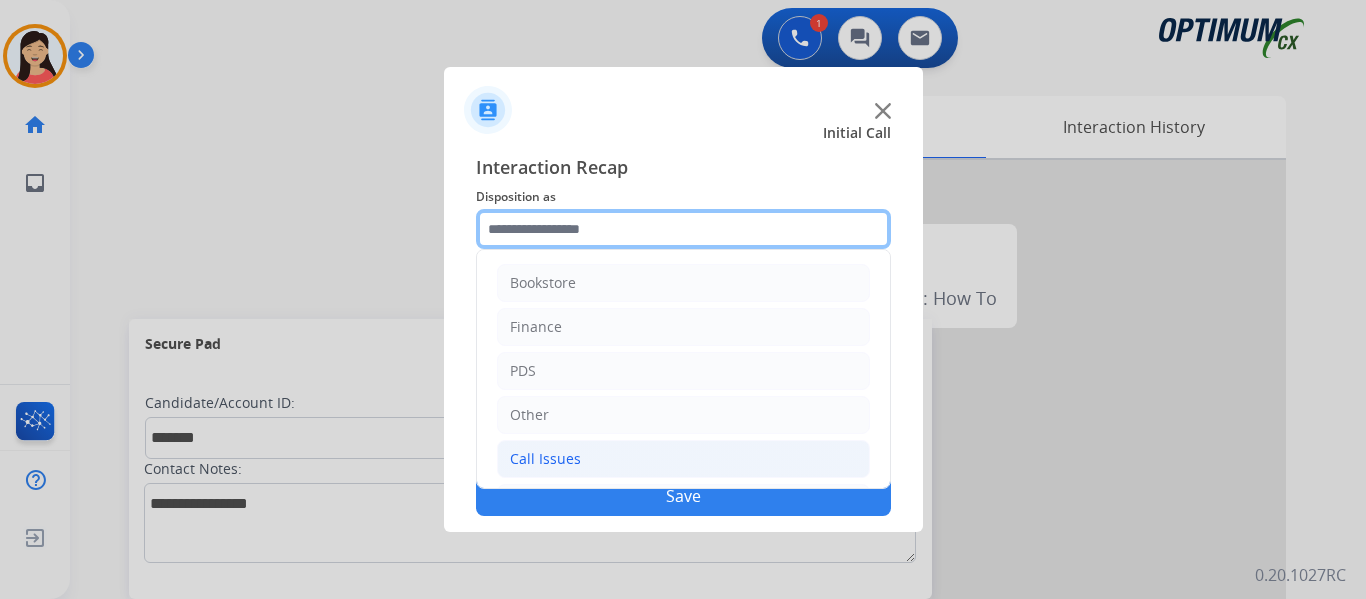scroll, scrollTop: 136, scrollLeft: 0, axis: vertical 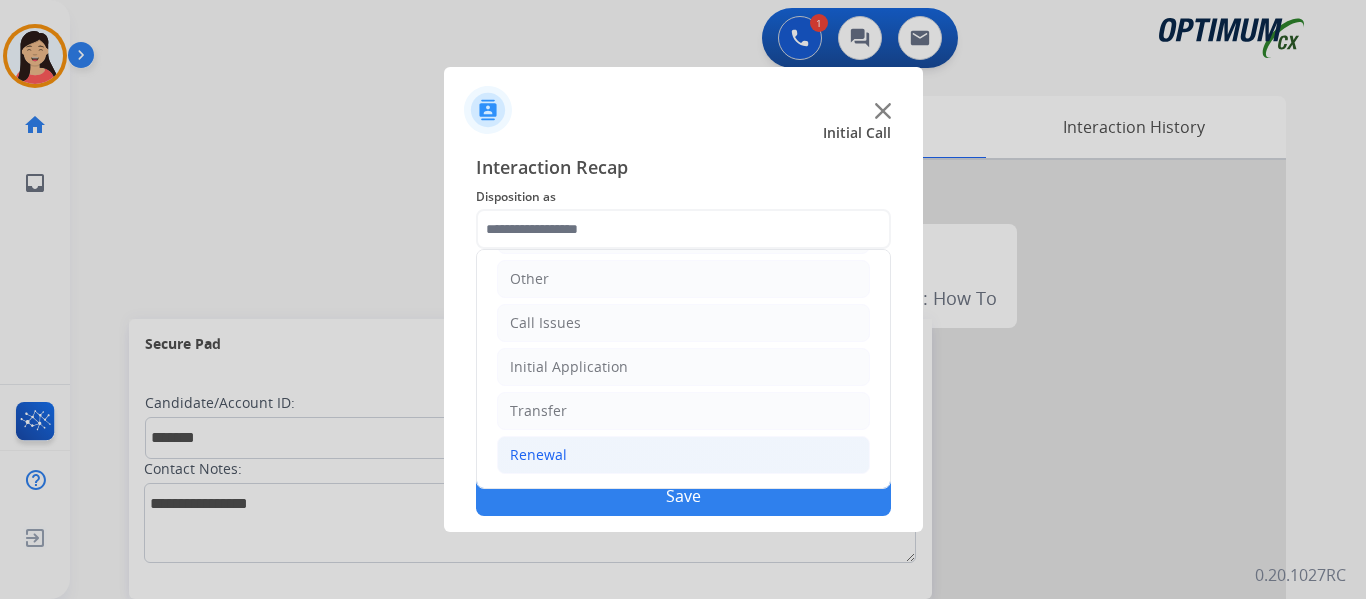 click on "Renewal" 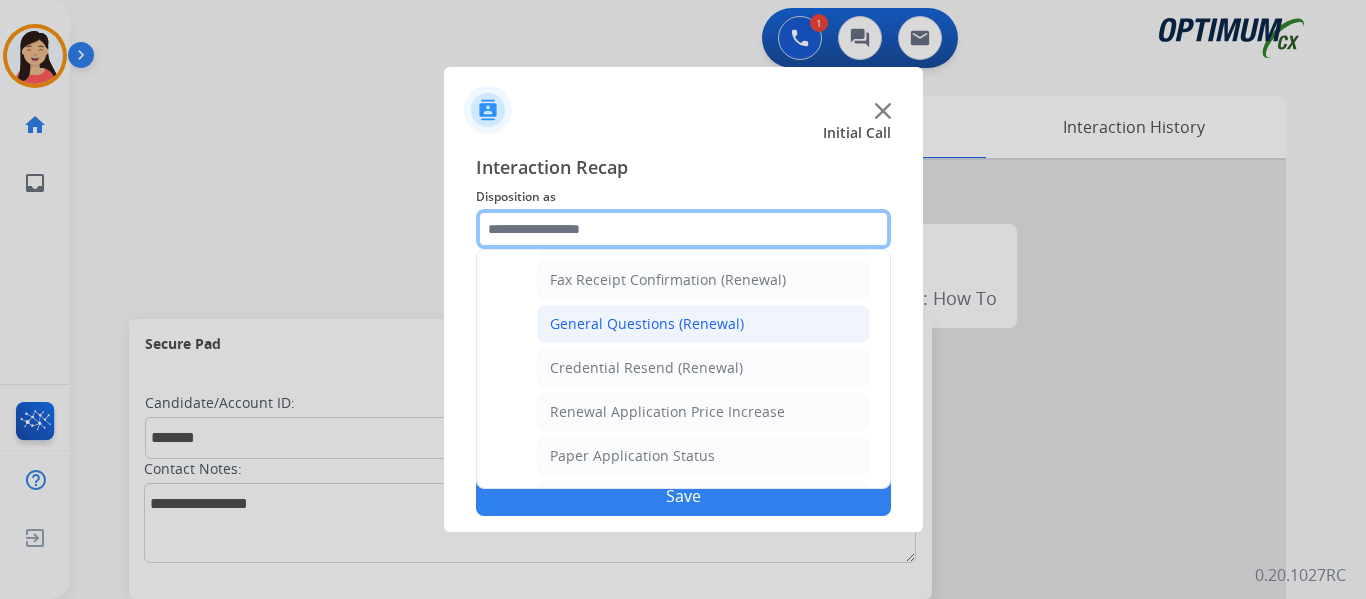scroll, scrollTop: 772, scrollLeft: 0, axis: vertical 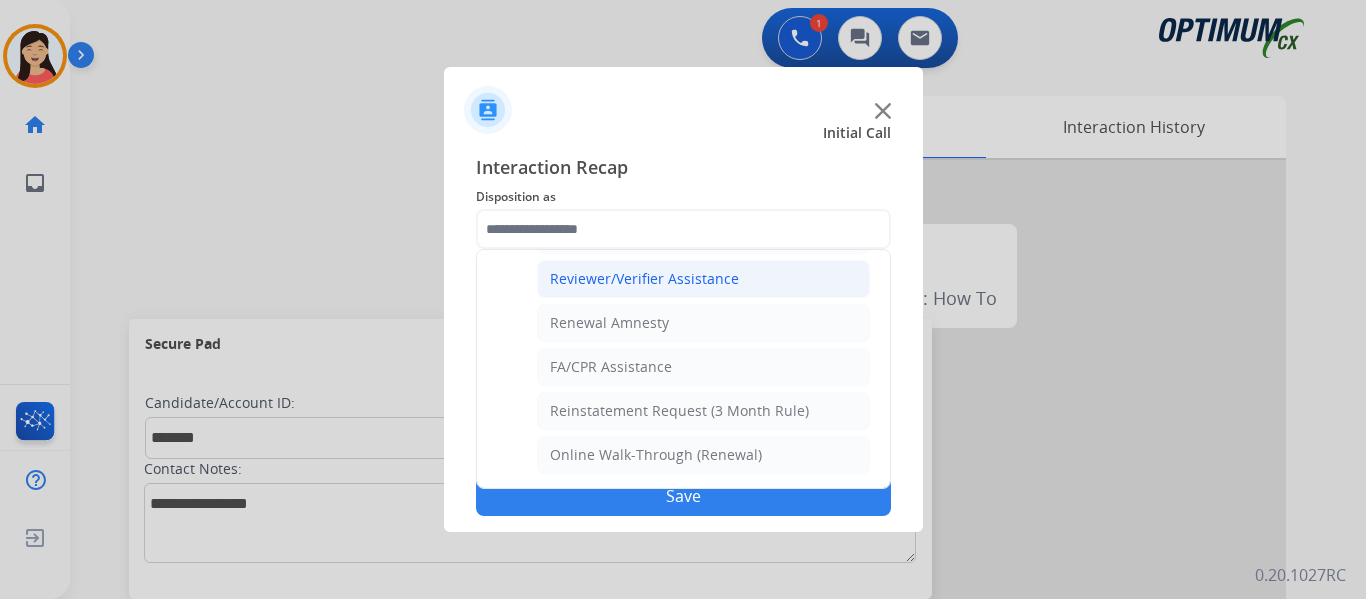 click on "Reviewer/Verifier Assistance" 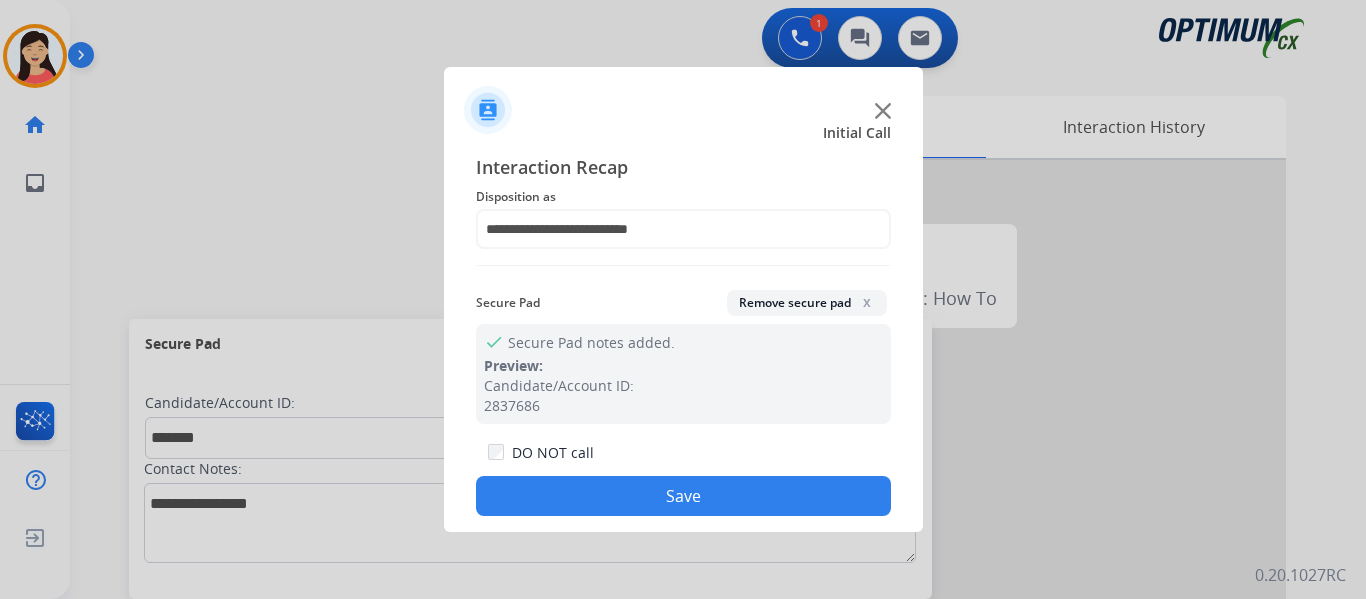 click on "Save" 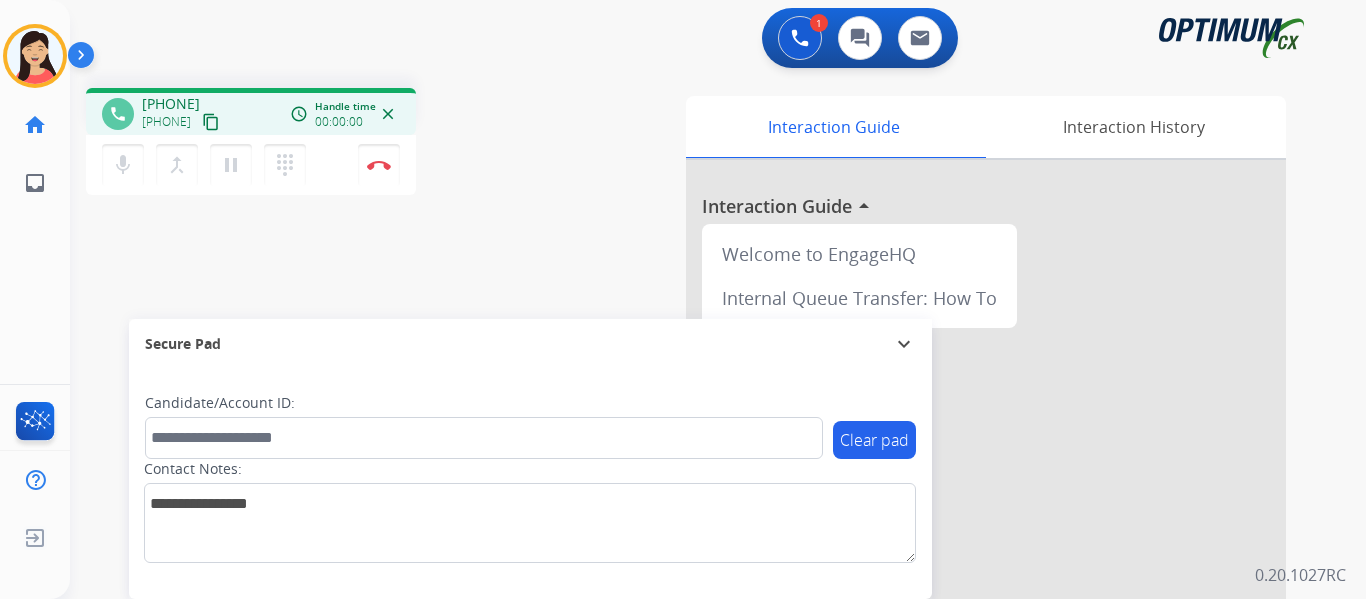 click on "content_copy" at bounding box center [211, 122] 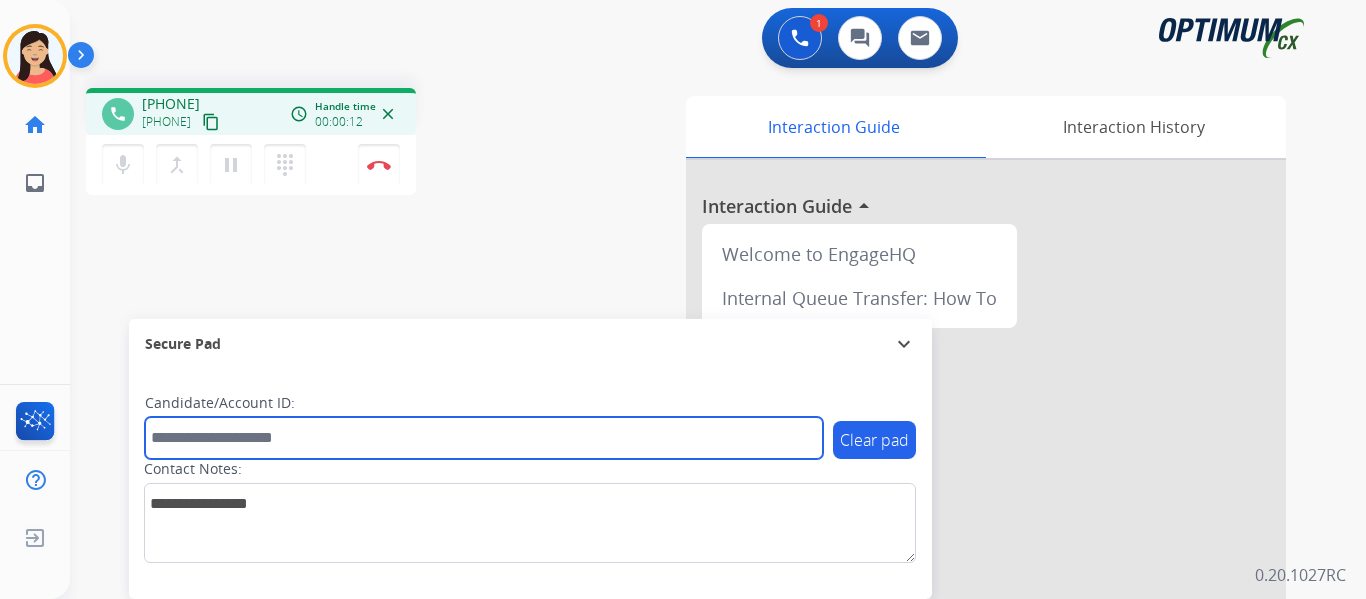 click at bounding box center [484, 438] 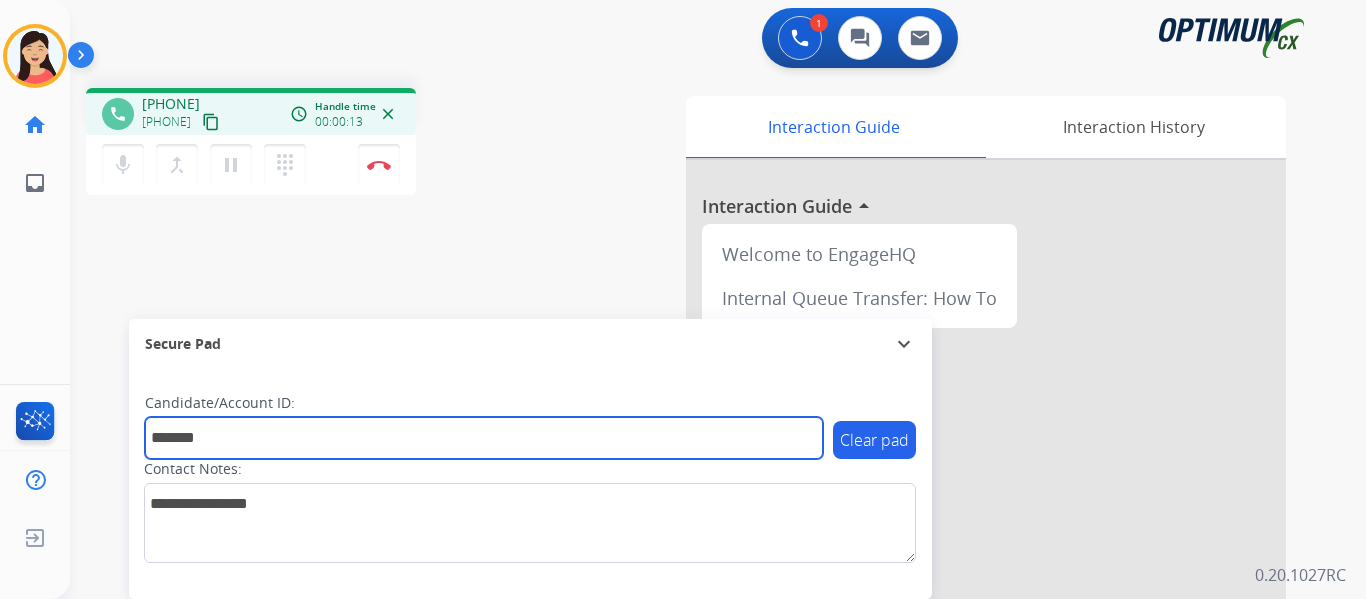 type on "*******" 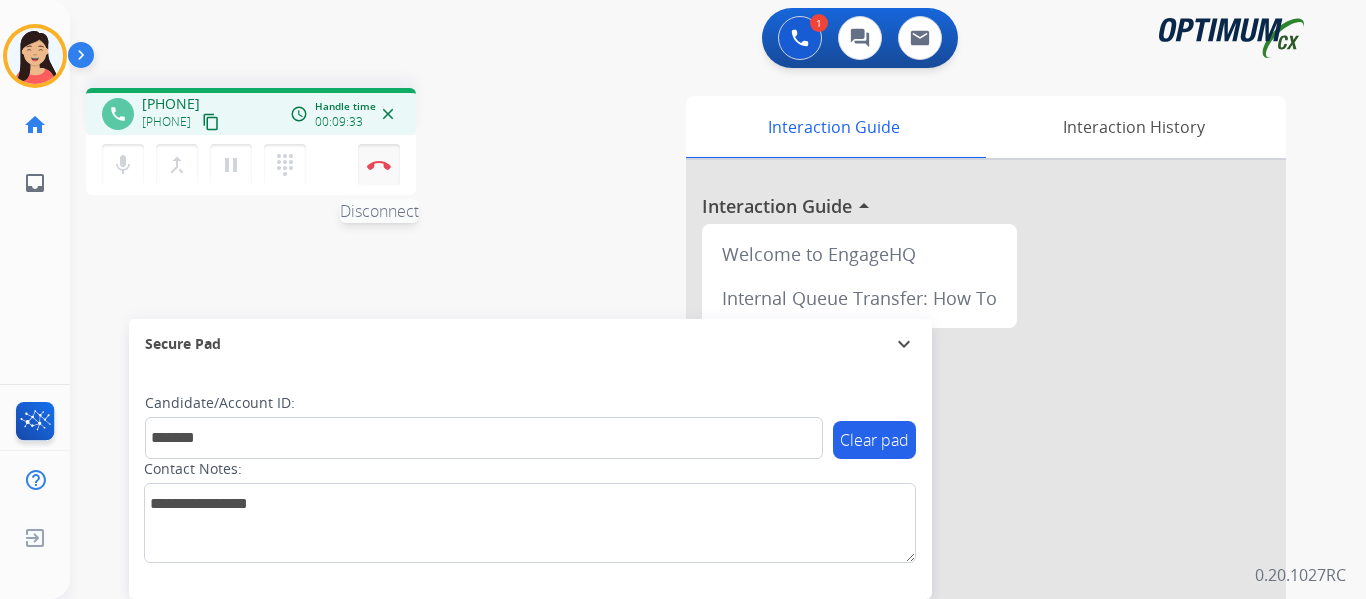 click on "Disconnect" at bounding box center (379, 165) 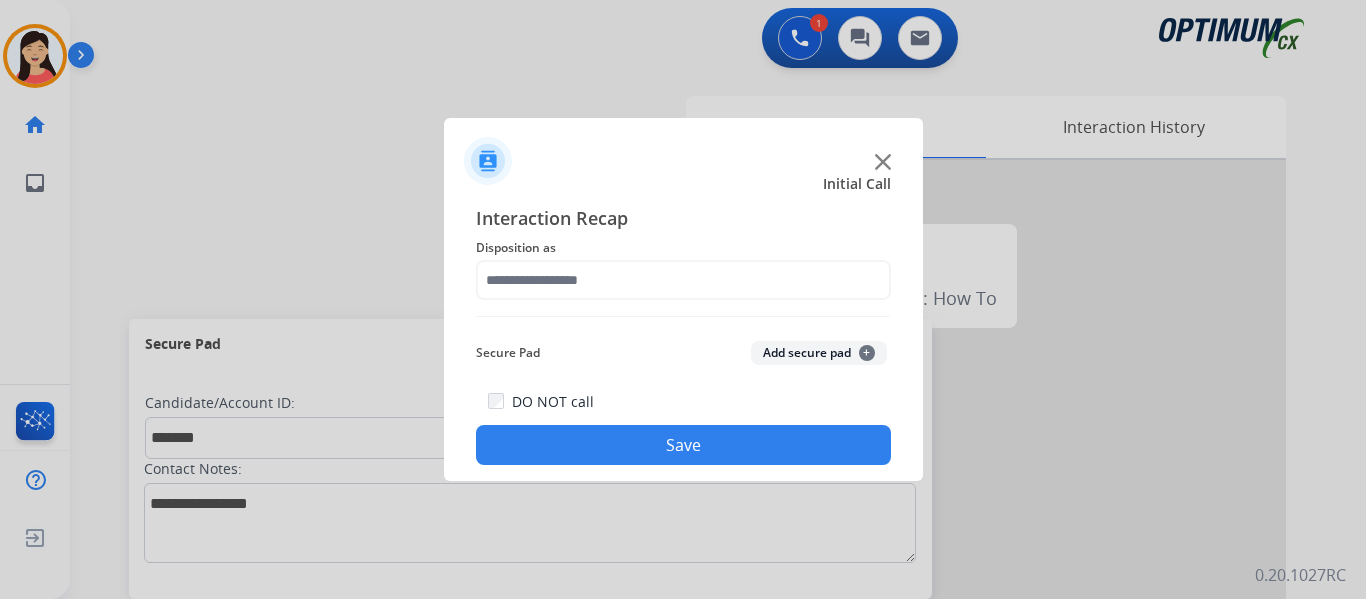click on "Add secure pad  +" 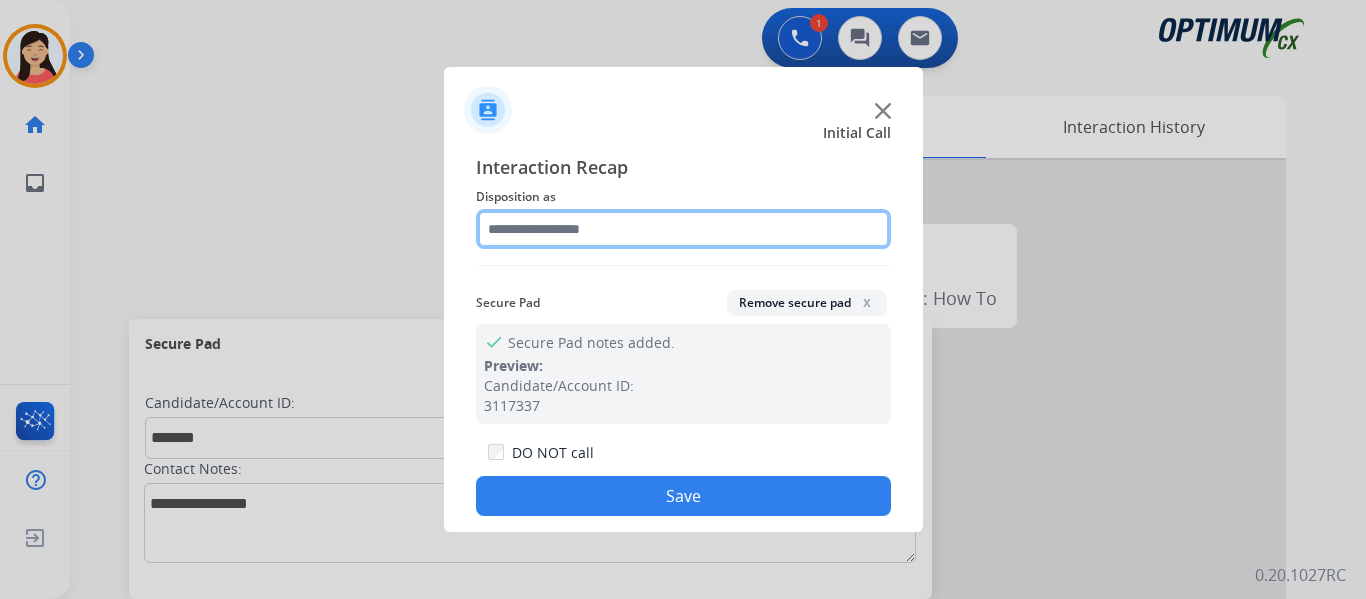 click 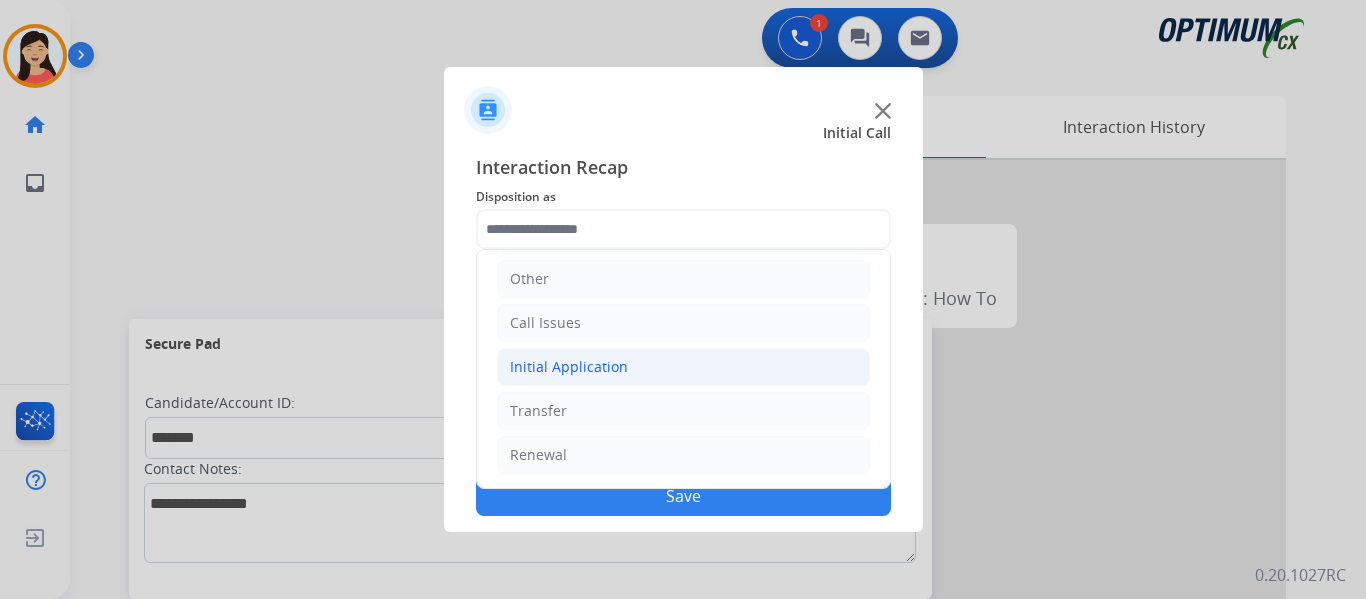 click on "Initial Application" 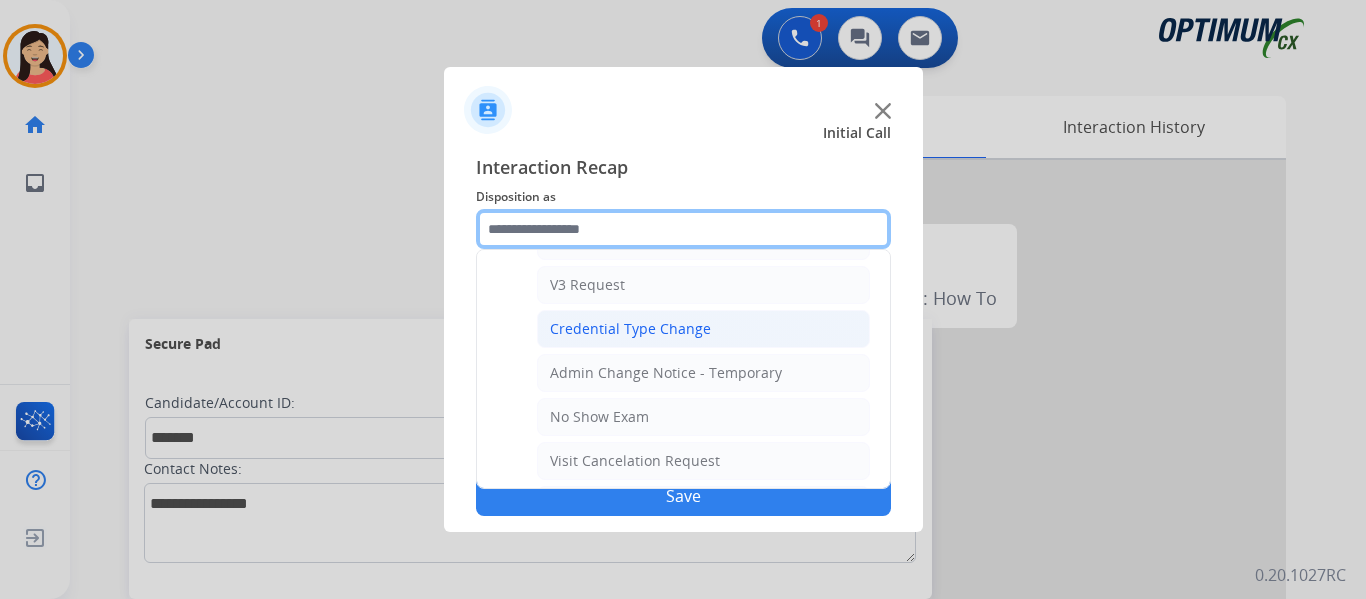 scroll, scrollTop: 736, scrollLeft: 0, axis: vertical 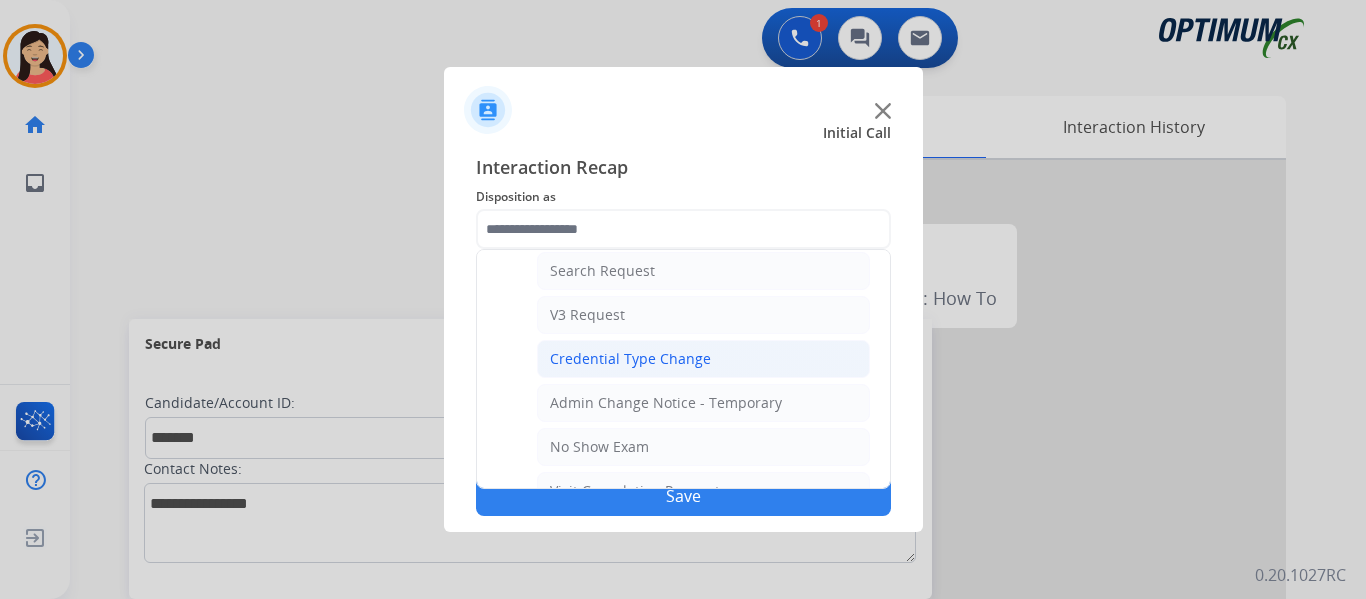 click on "Credential Type Change" 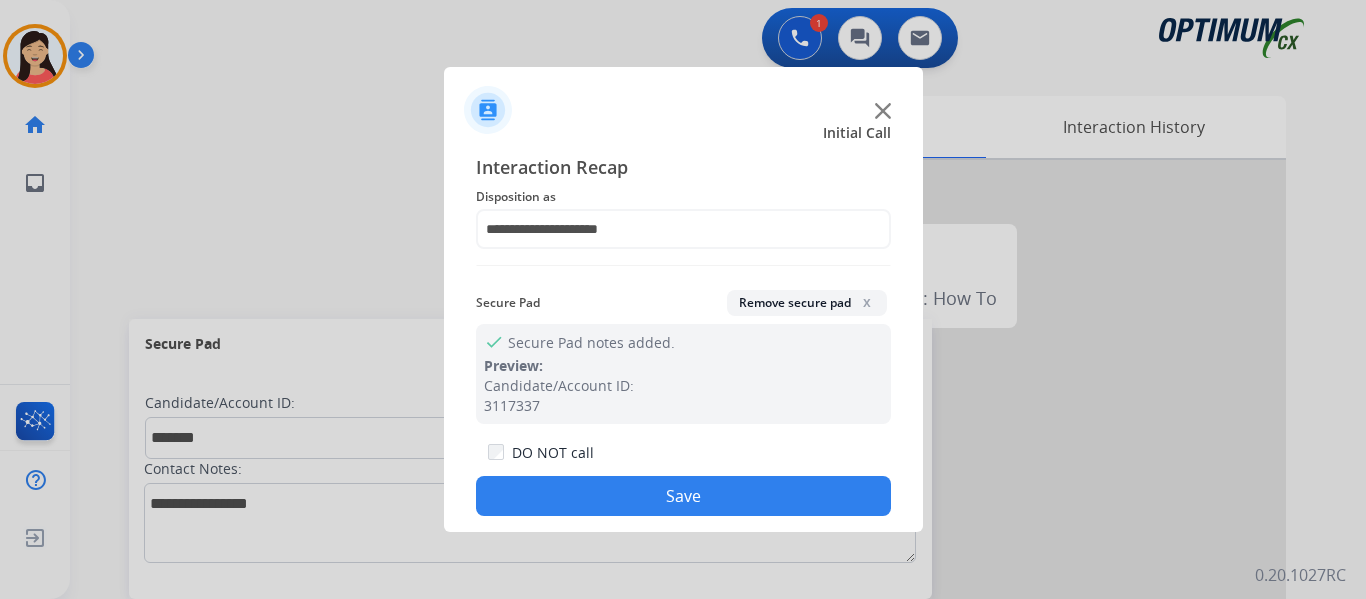 click on "Save" 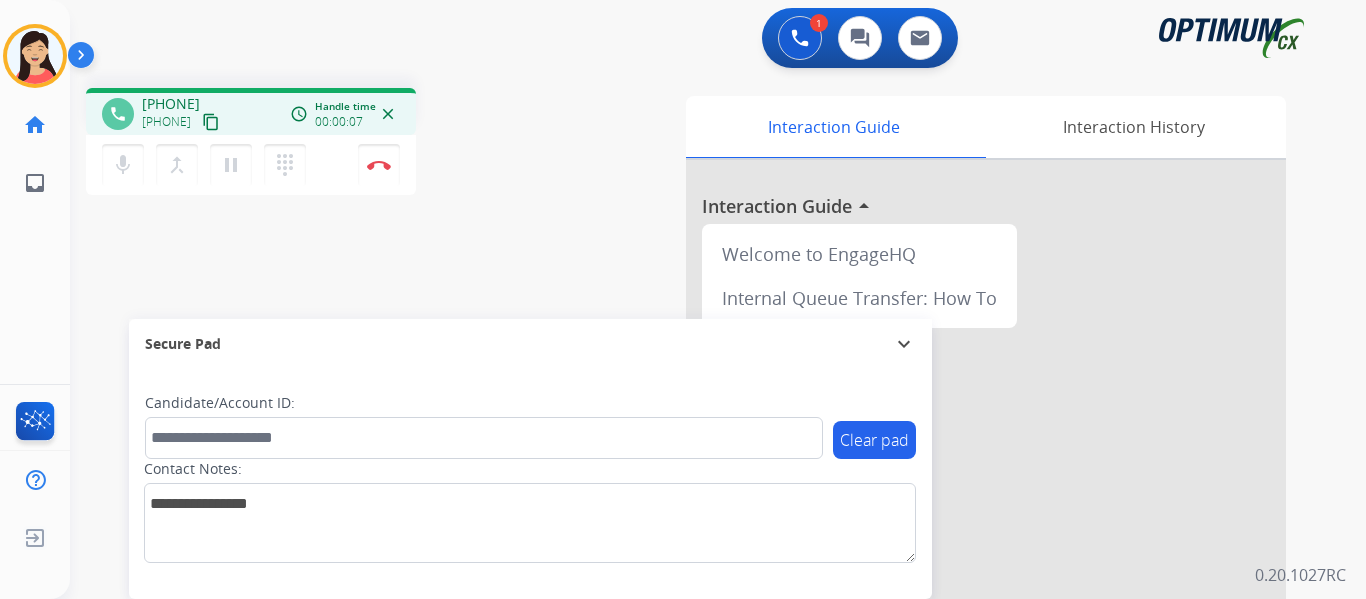 click on "content_copy" at bounding box center (211, 122) 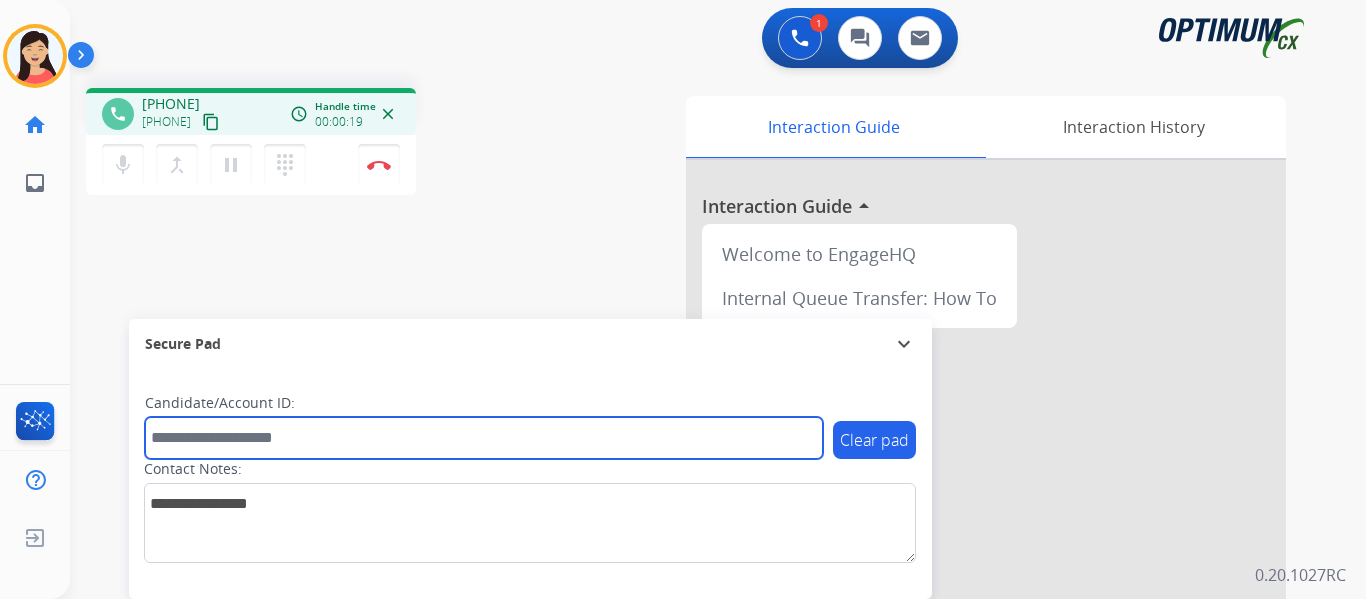 click at bounding box center (484, 438) 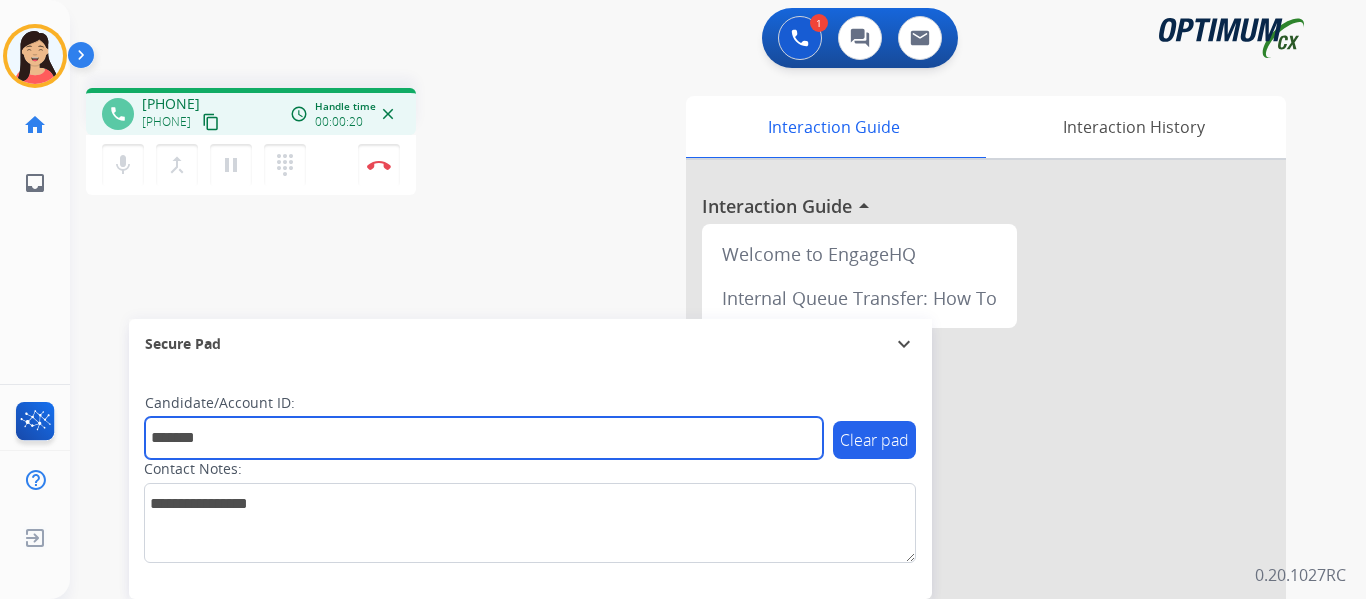 type on "*******" 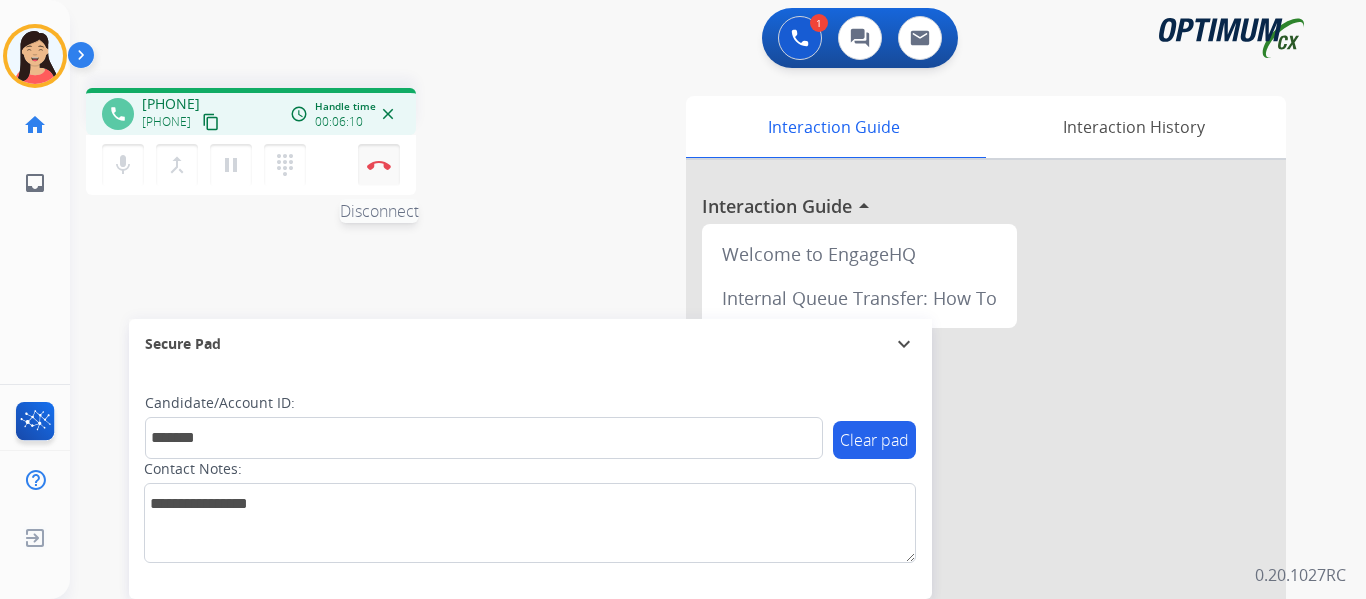 click on "Disconnect" at bounding box center (379, 165) 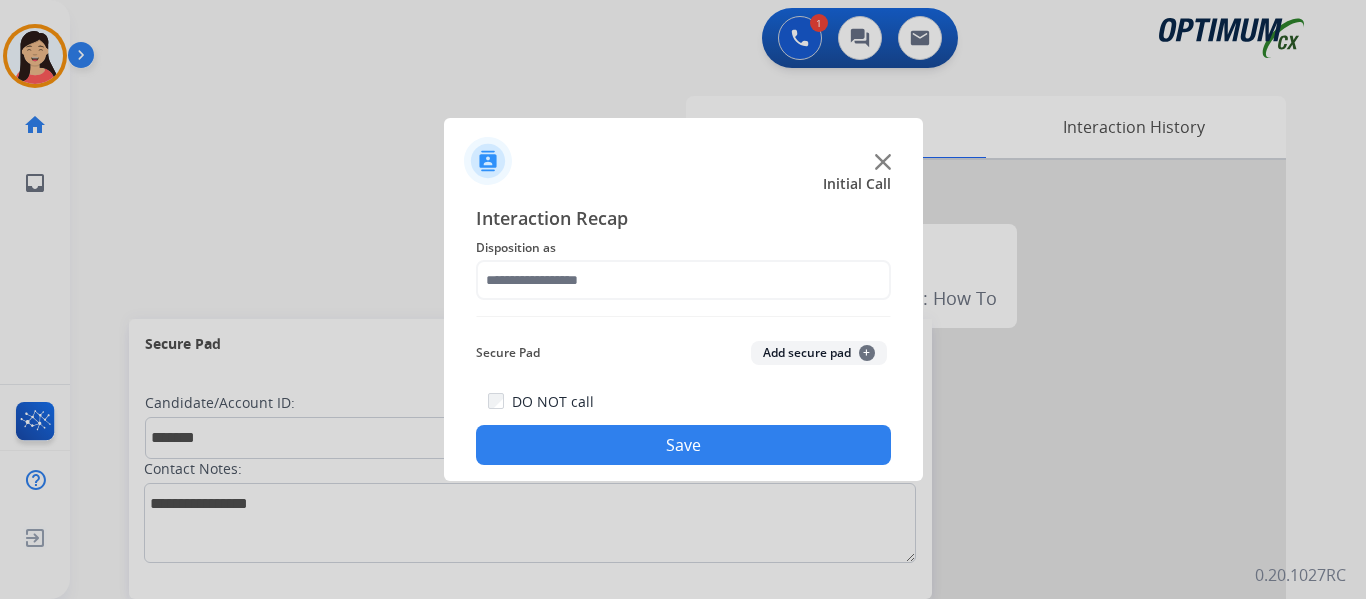 click on "Add secure pad  +" 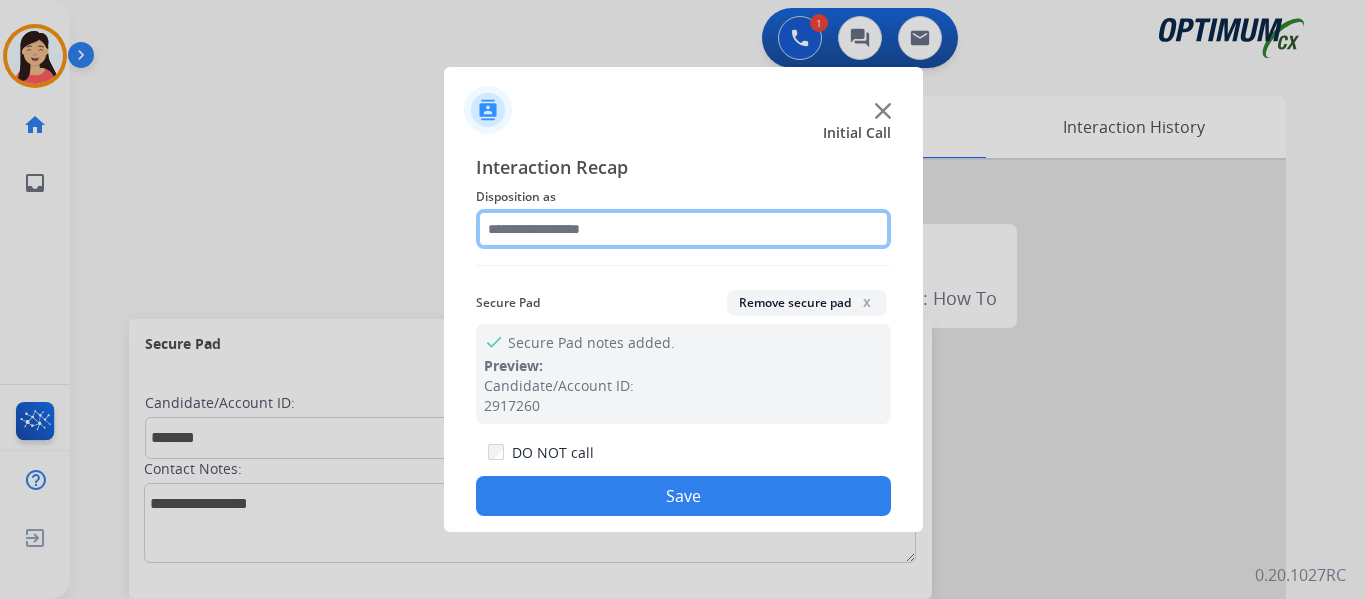 click 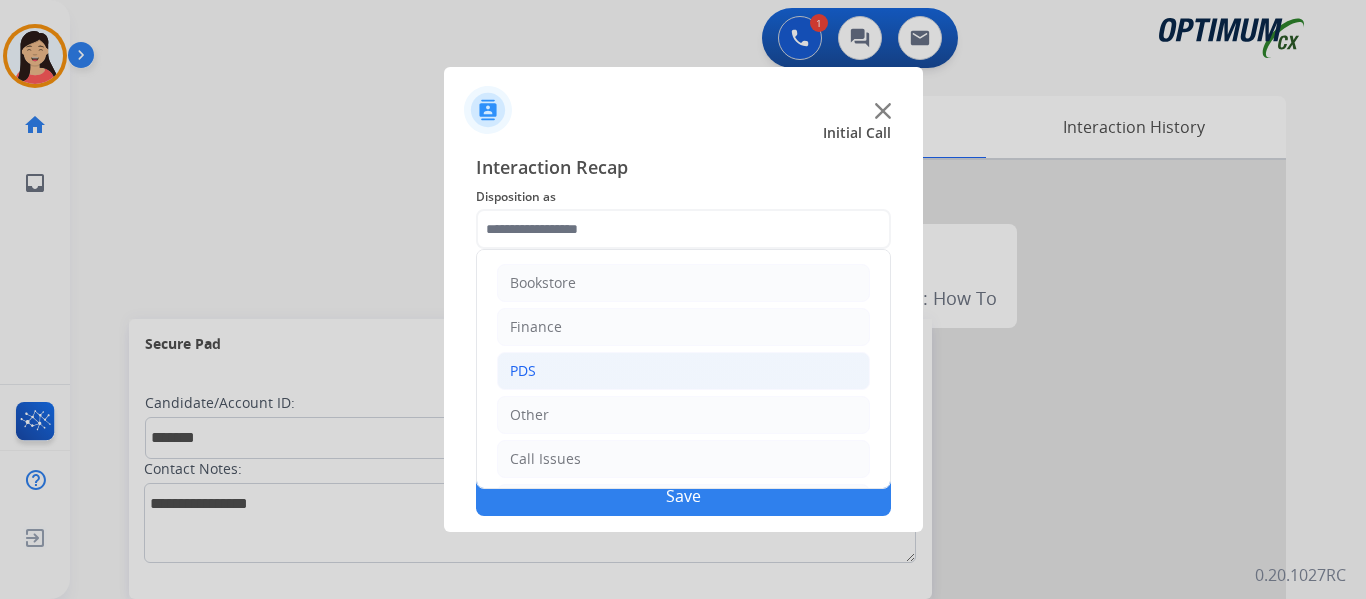 click on "PDS" 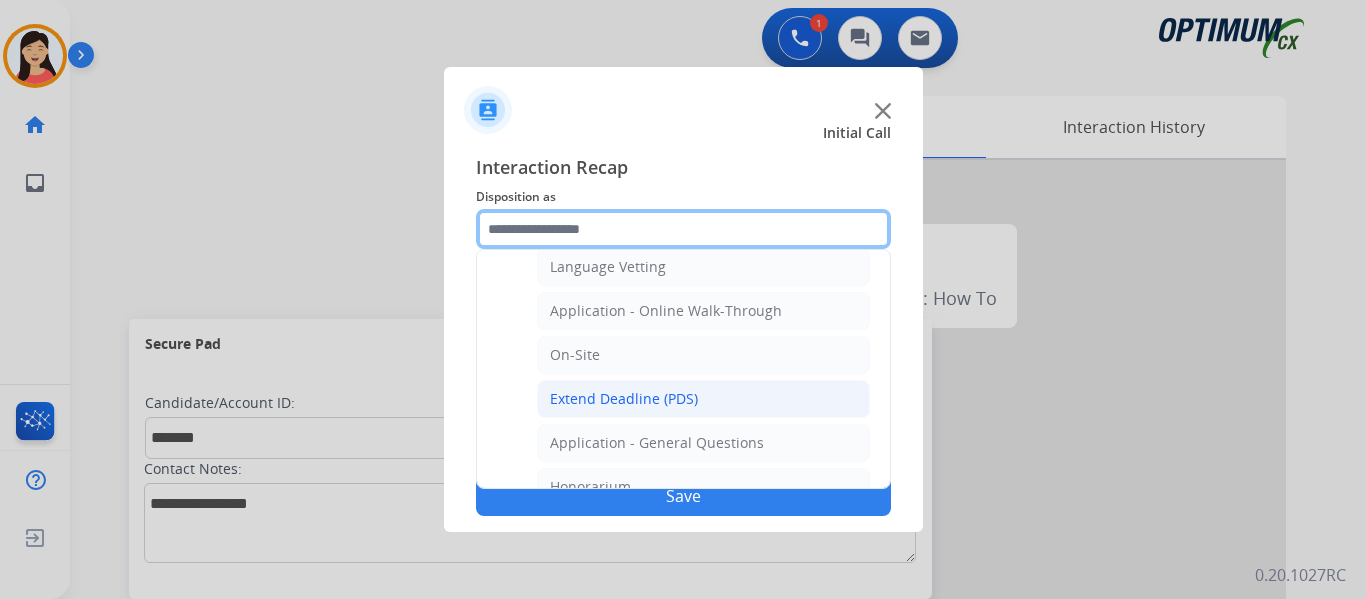 scroll, scrollTop: 500, scrollLeft: 0, axis: vertical 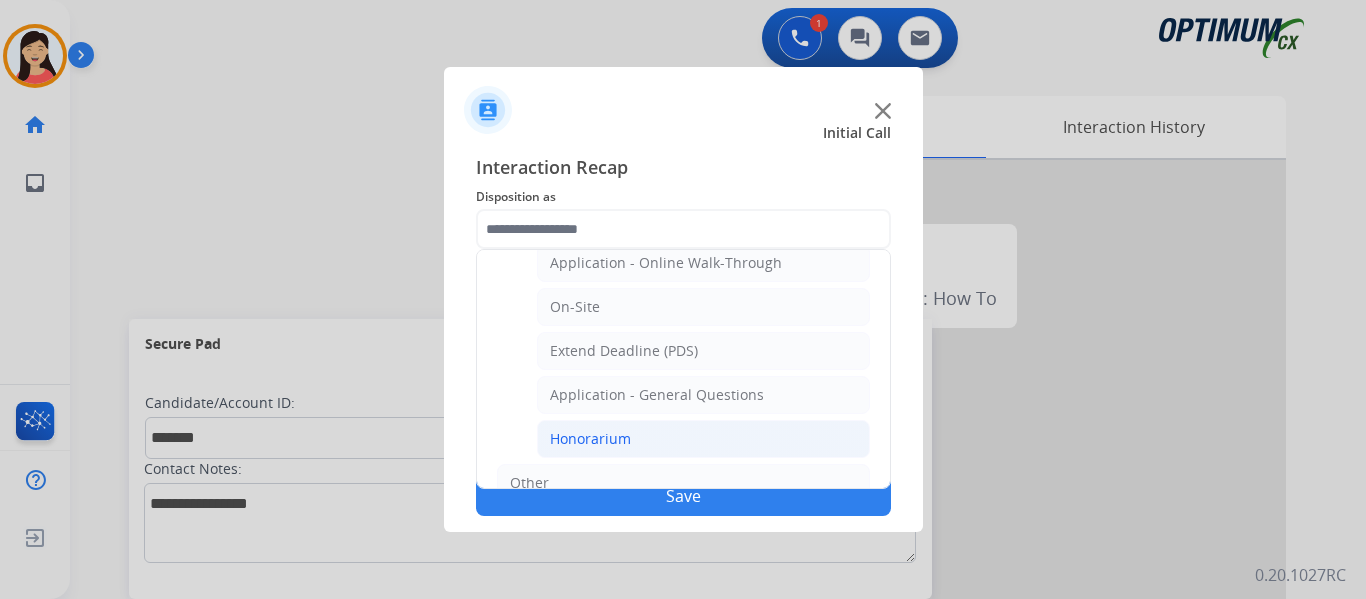 click on "Honorarium" 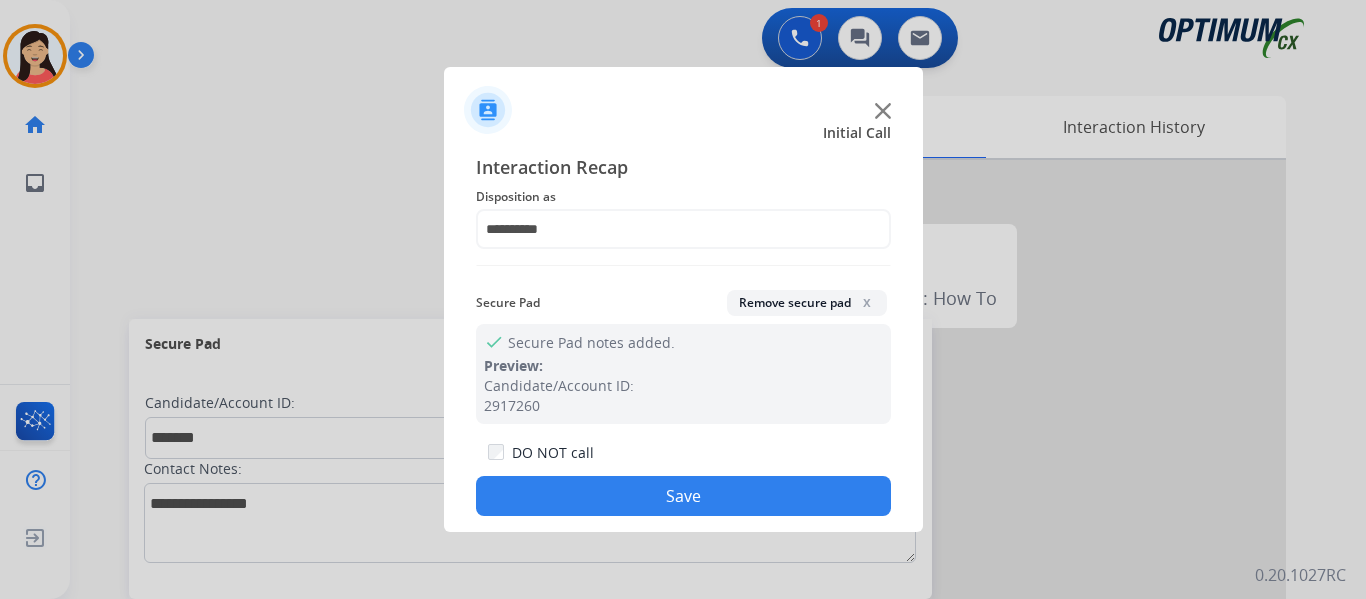 click on "Save" 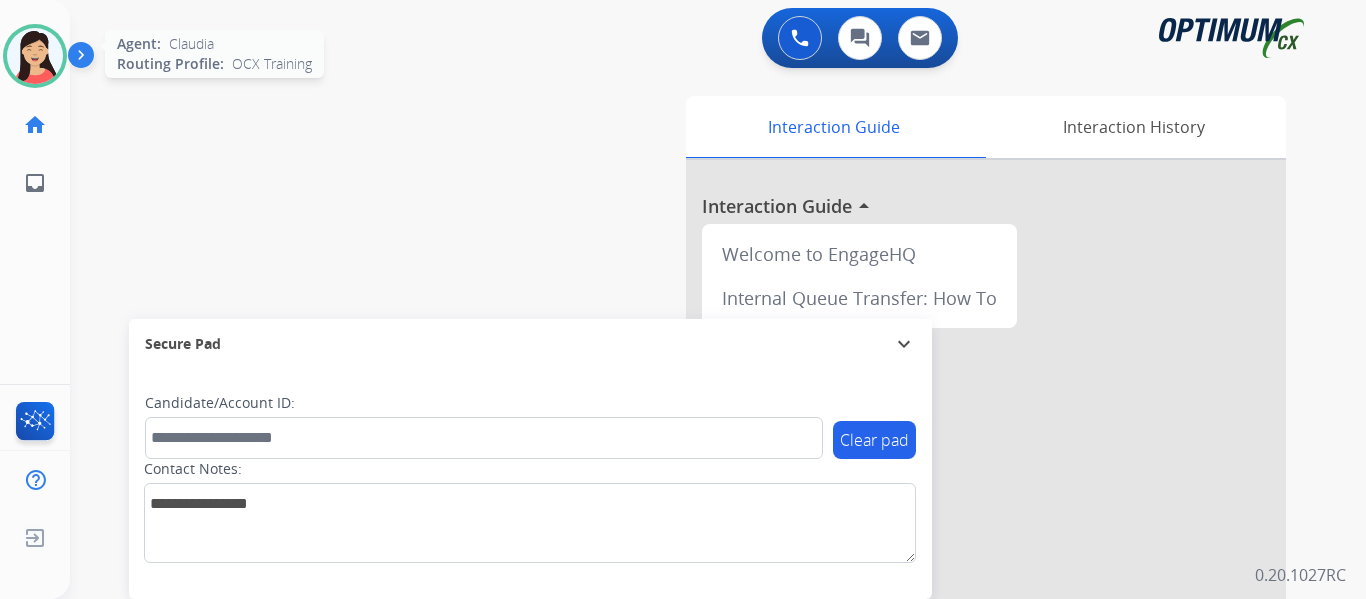 click at bounding box center (35, 56) 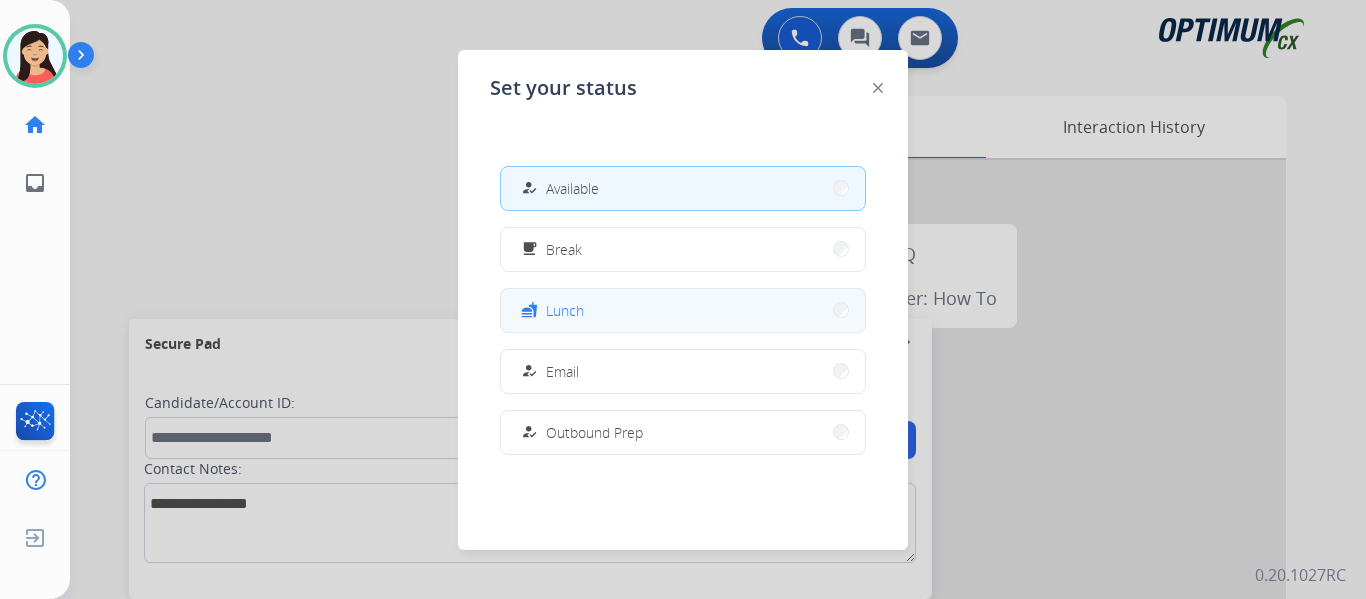 click on "Lunch" at bounding box center (565, 310) 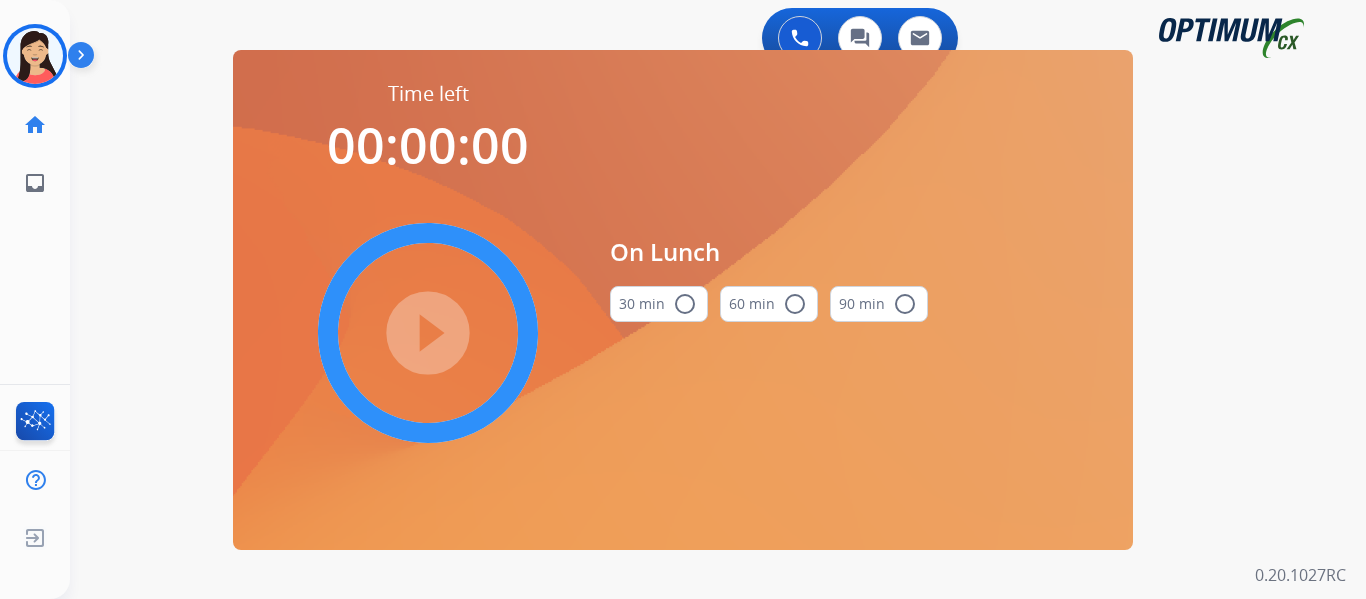click on "30 min  radio_button_unchecked" at bounding box center [659, 304] 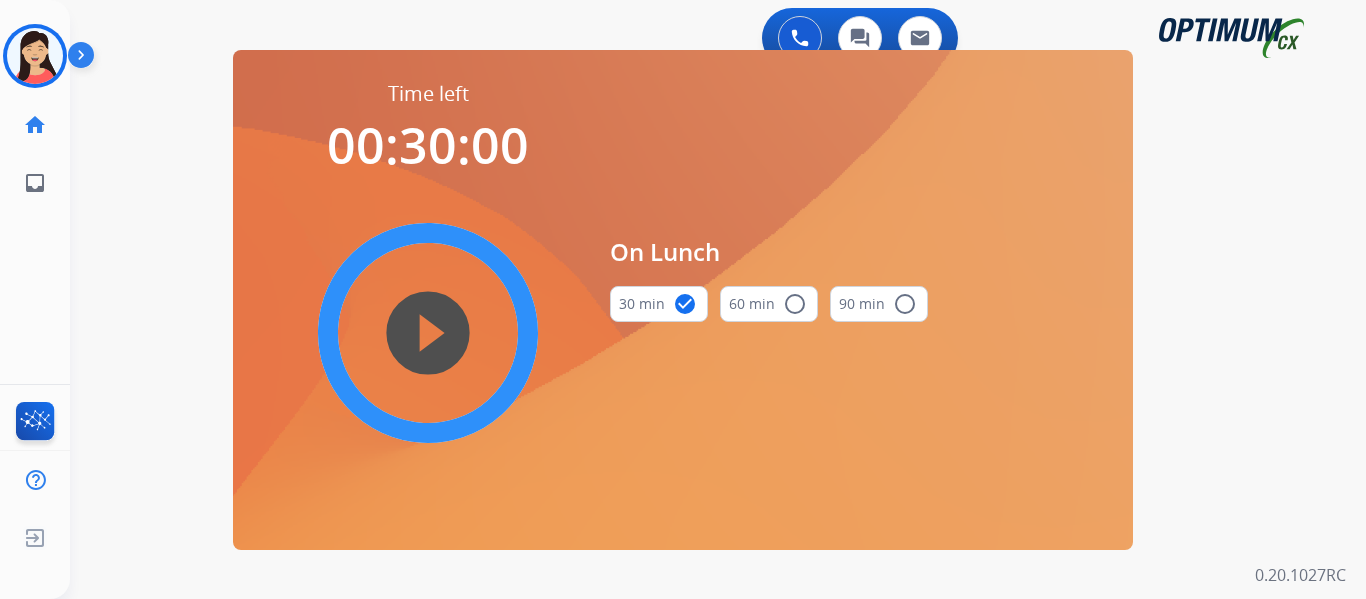 click on "play_circle_filled" at bounding box center (428, 333) 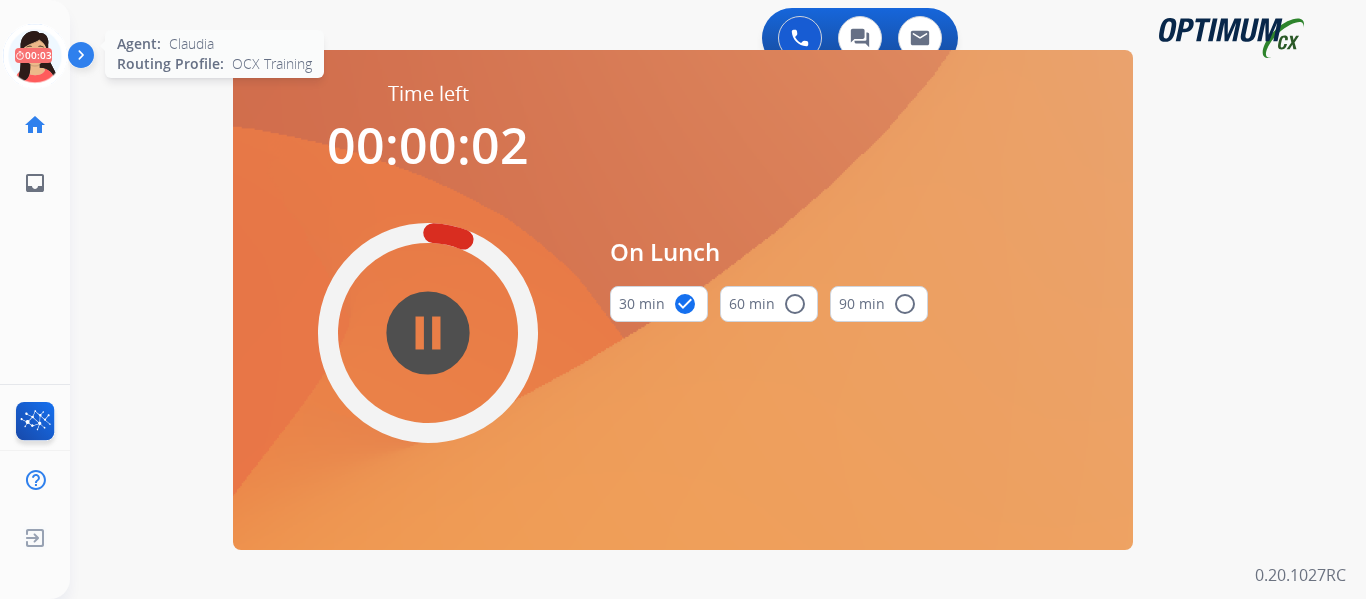 click 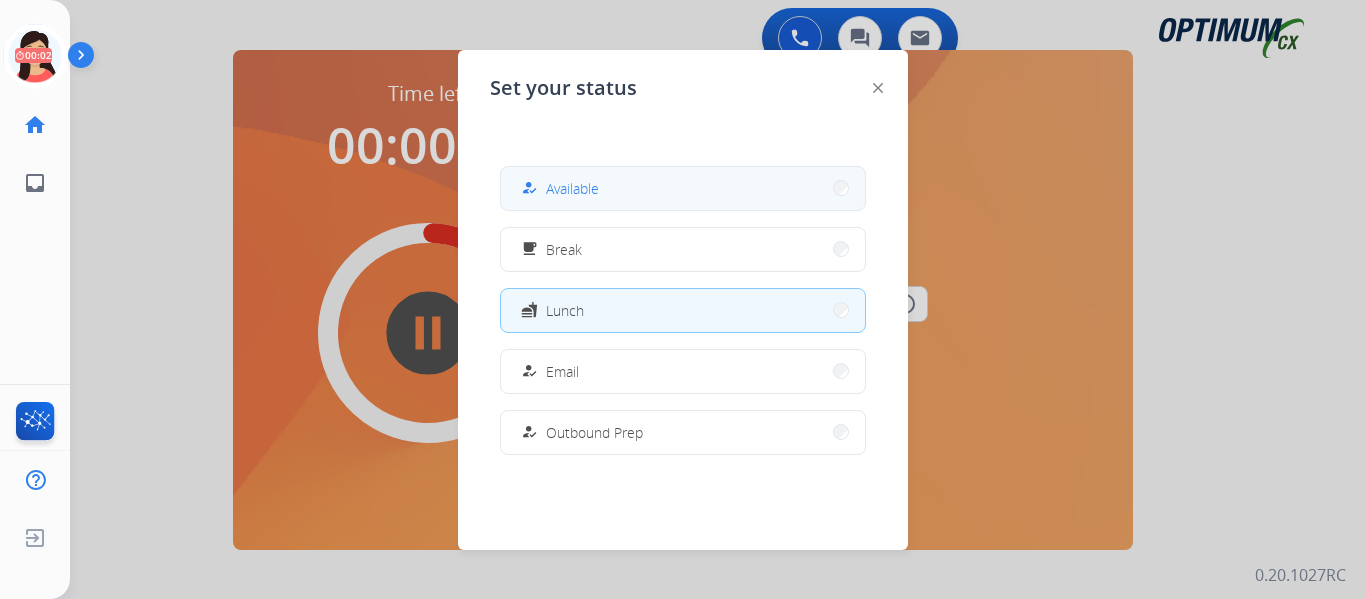 click on "how_to_reg Available" at bounding box center [683, 188] 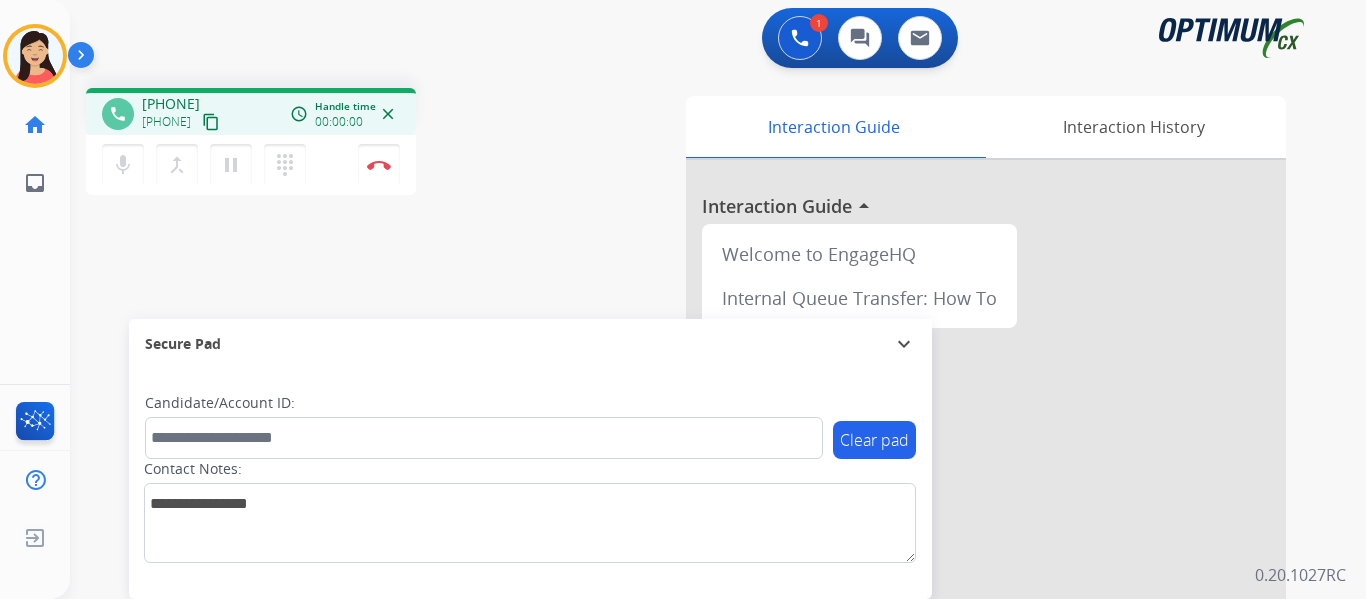 click on "content_copy" at bounding box center (211, 122) 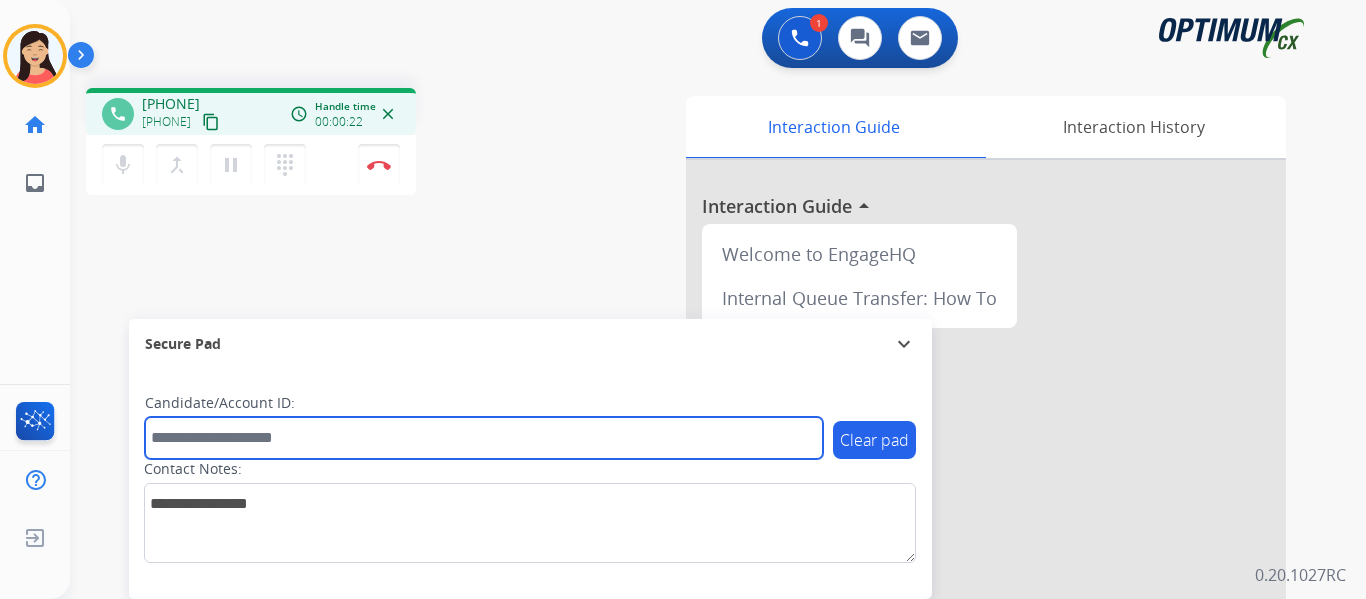click at bounding box center (484, 438) 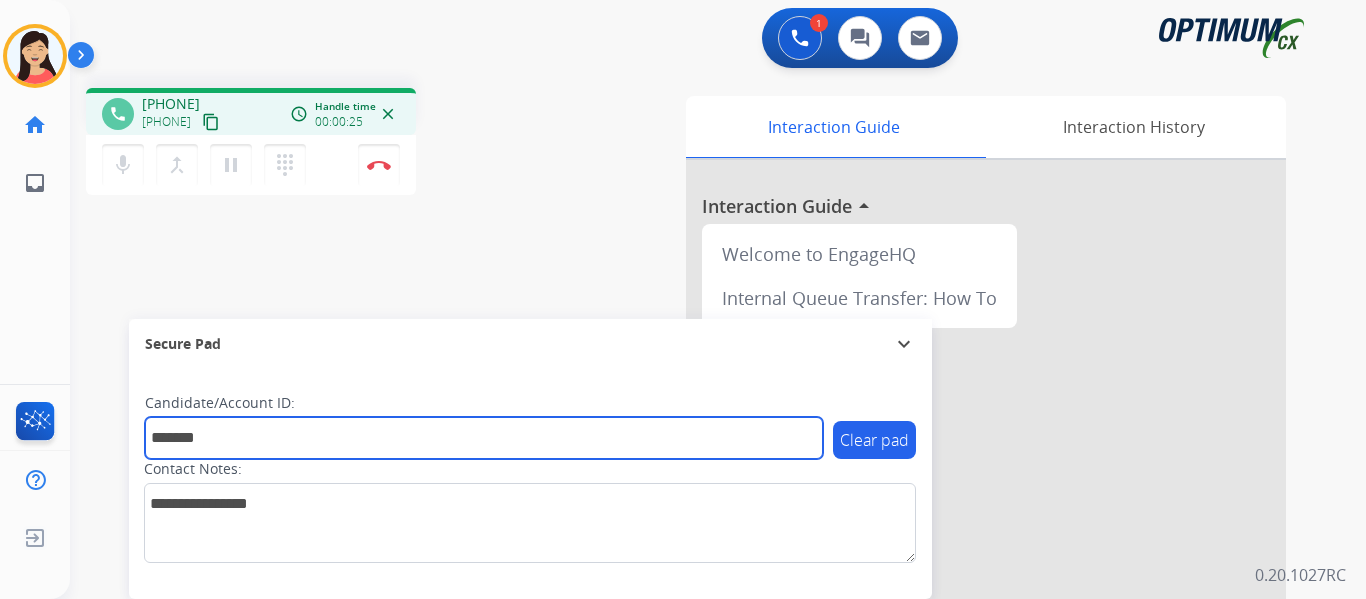 type on "*******" 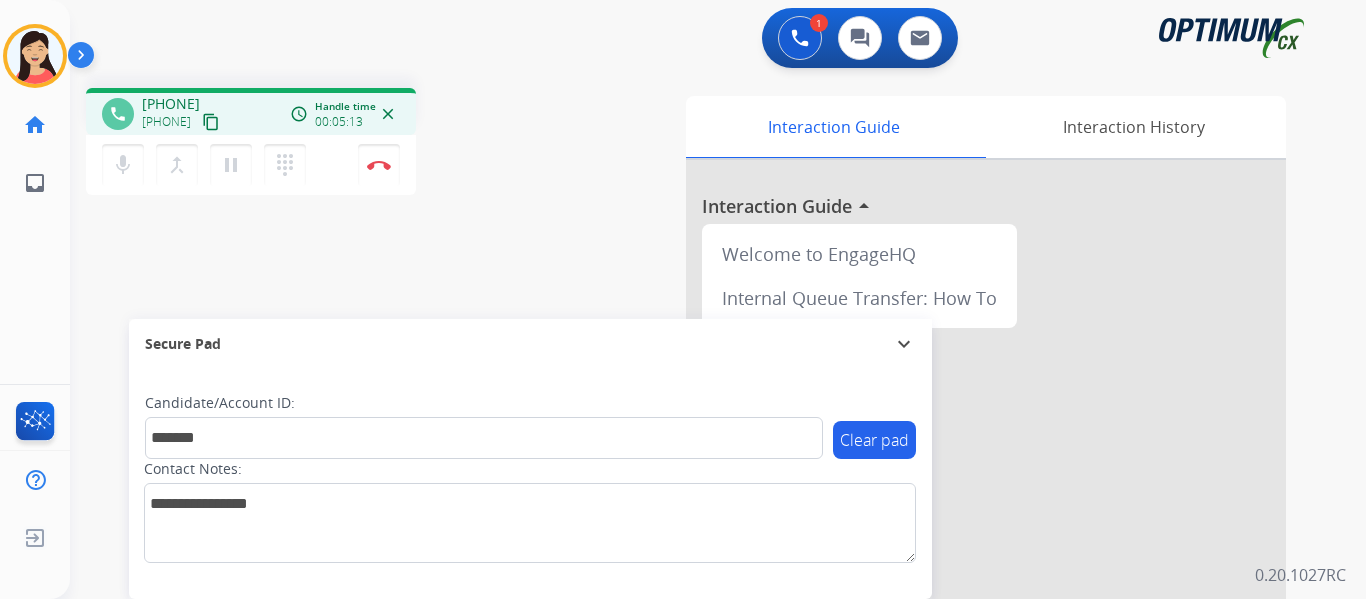 drag, startPoint x: 375, startPoint y: 166, endPoint x: 484, endPoint y: 199, distance: 113.88591 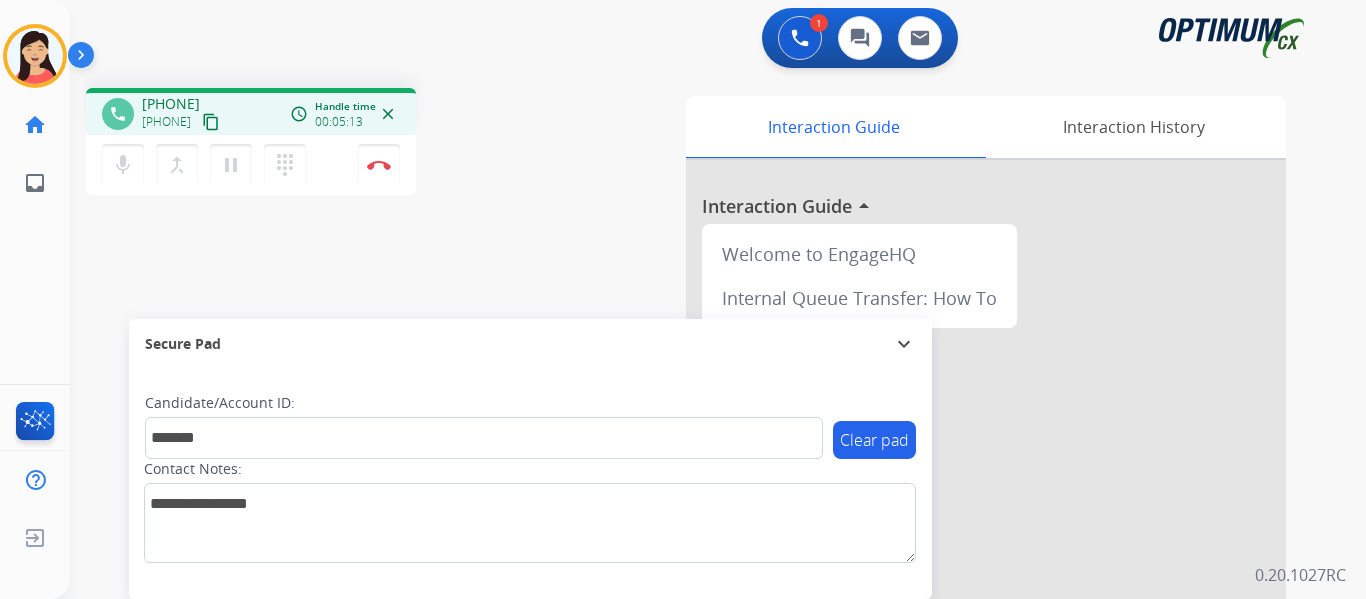 click at bounding box center [379, 165] 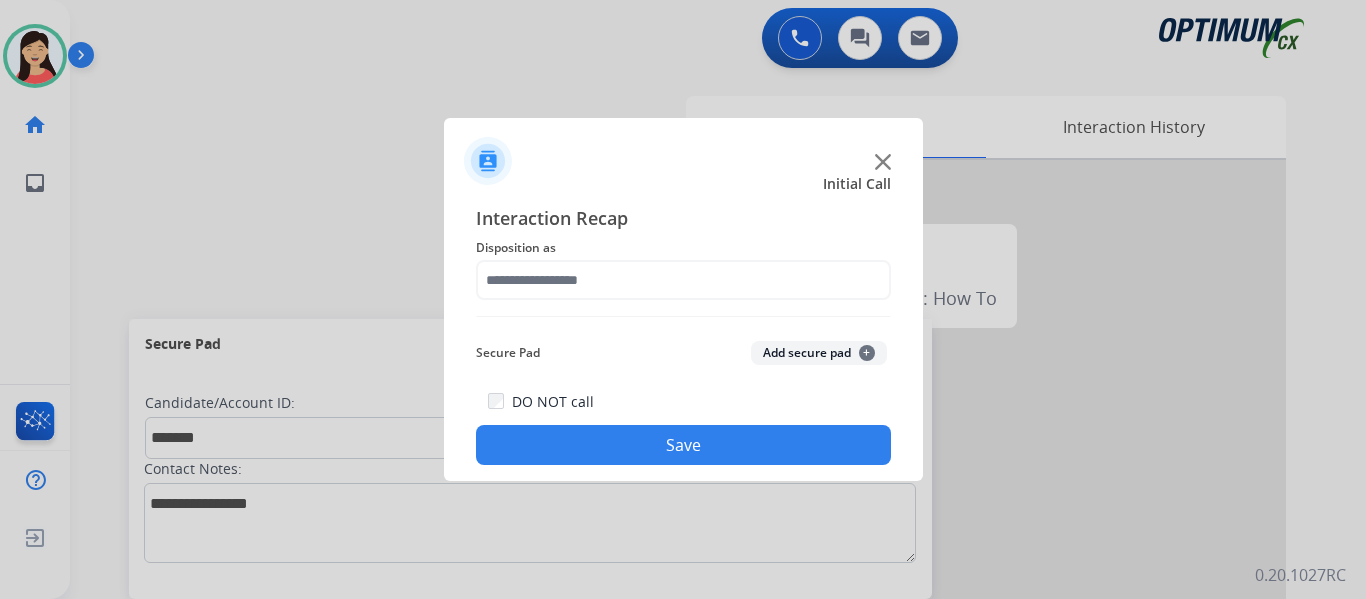 drag, startPoint x: 779, startPoint y: 350, endPoint x: 497, endPoint y: 210, distance: 314.83963 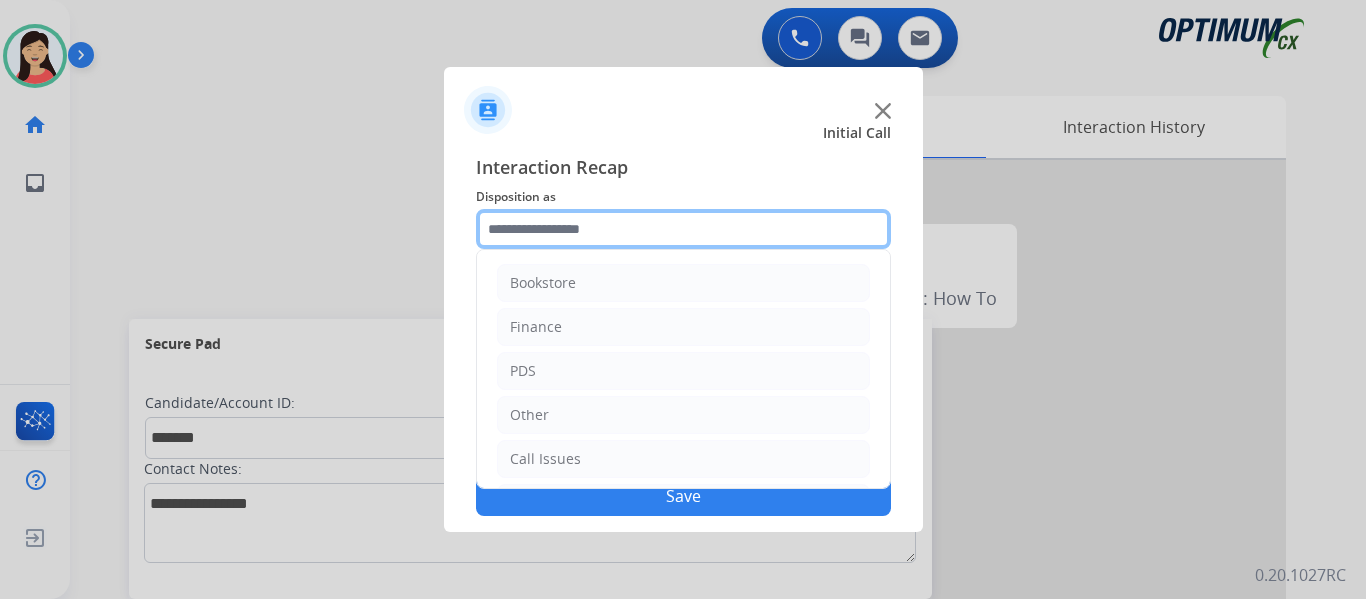 click 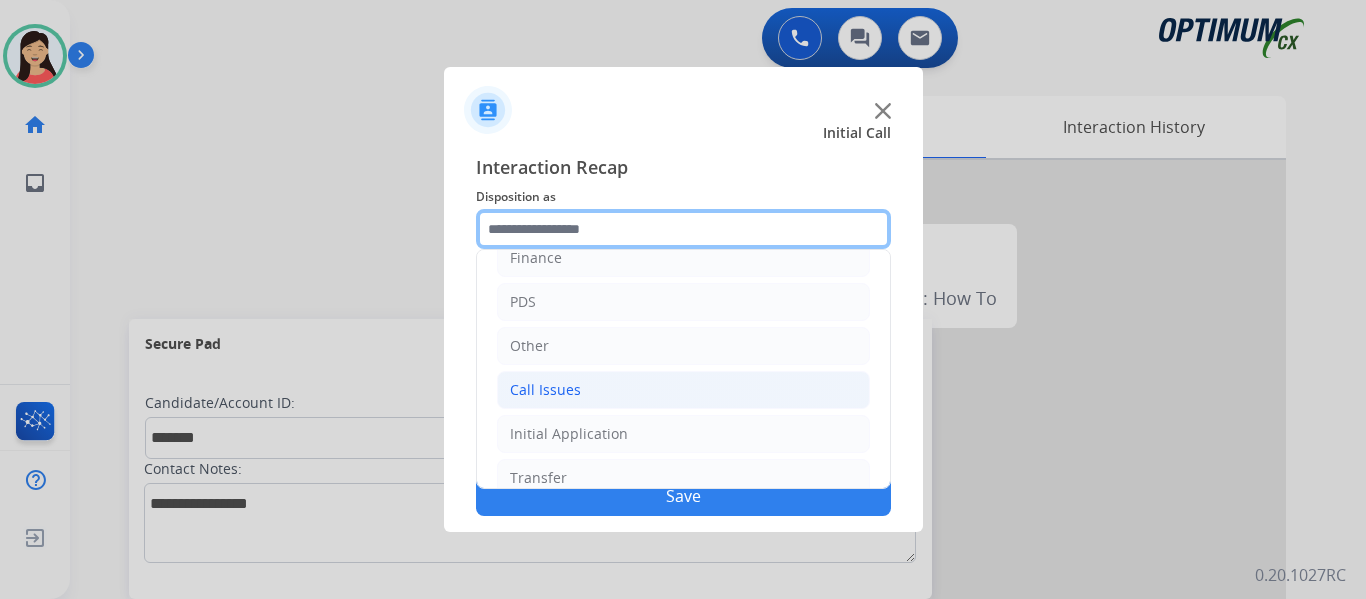 scroll, scrollTop: 136, scrollLeft: 0, axis: vertical 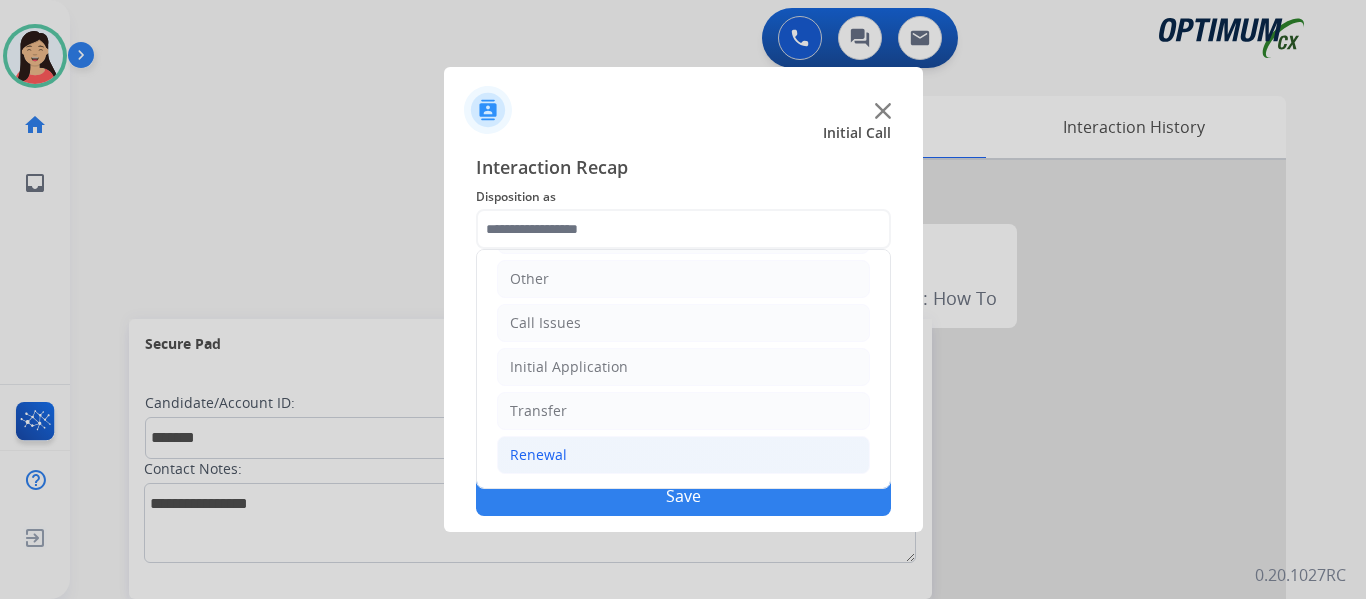 click on "Renewal" 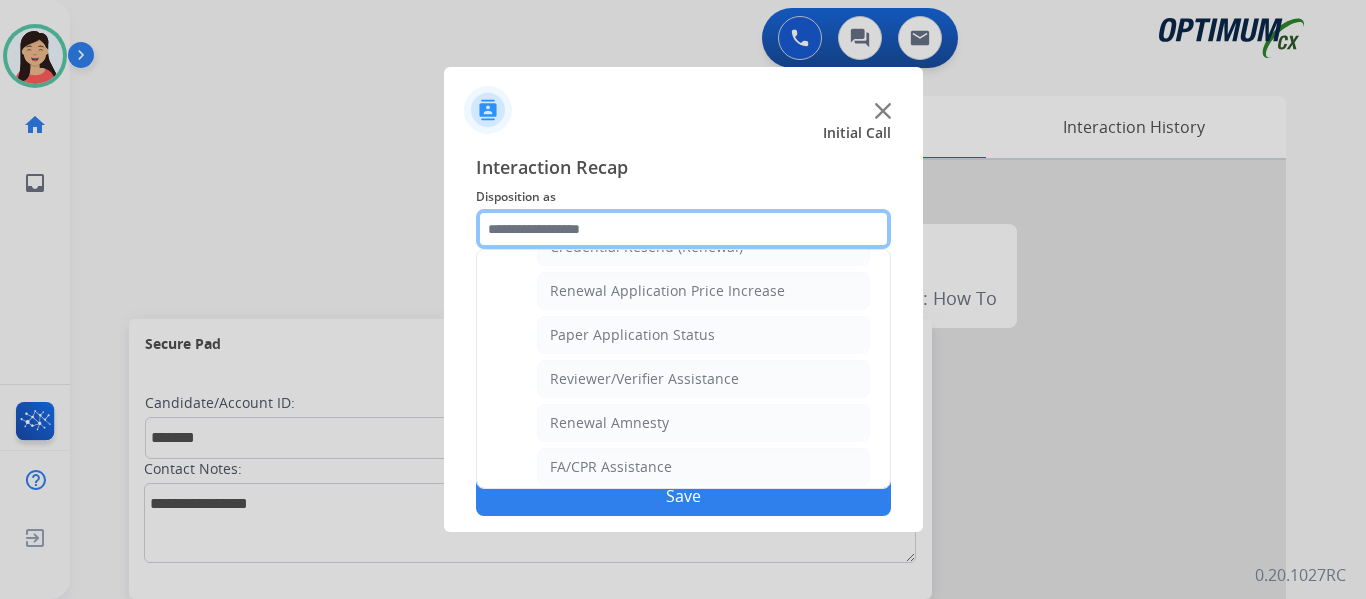 scroll, scrollTop: 572, scrollLeft: 0, axis: vertical 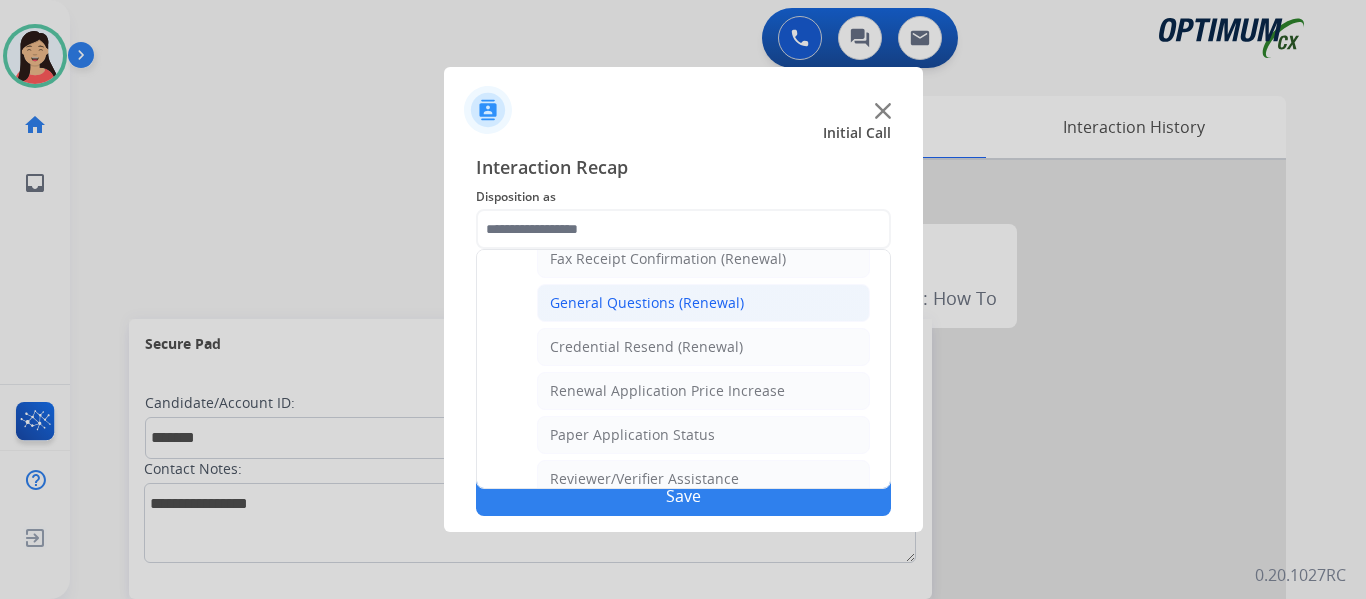 click on "General Questions (Renewal)" 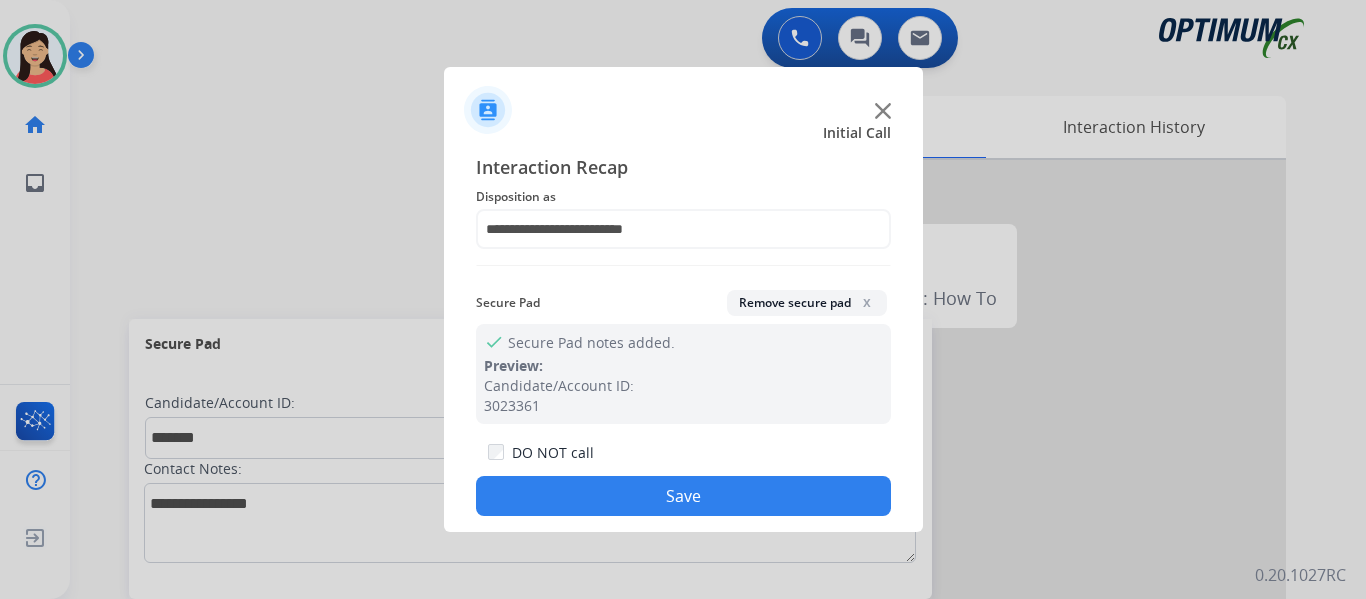 click on "Save" 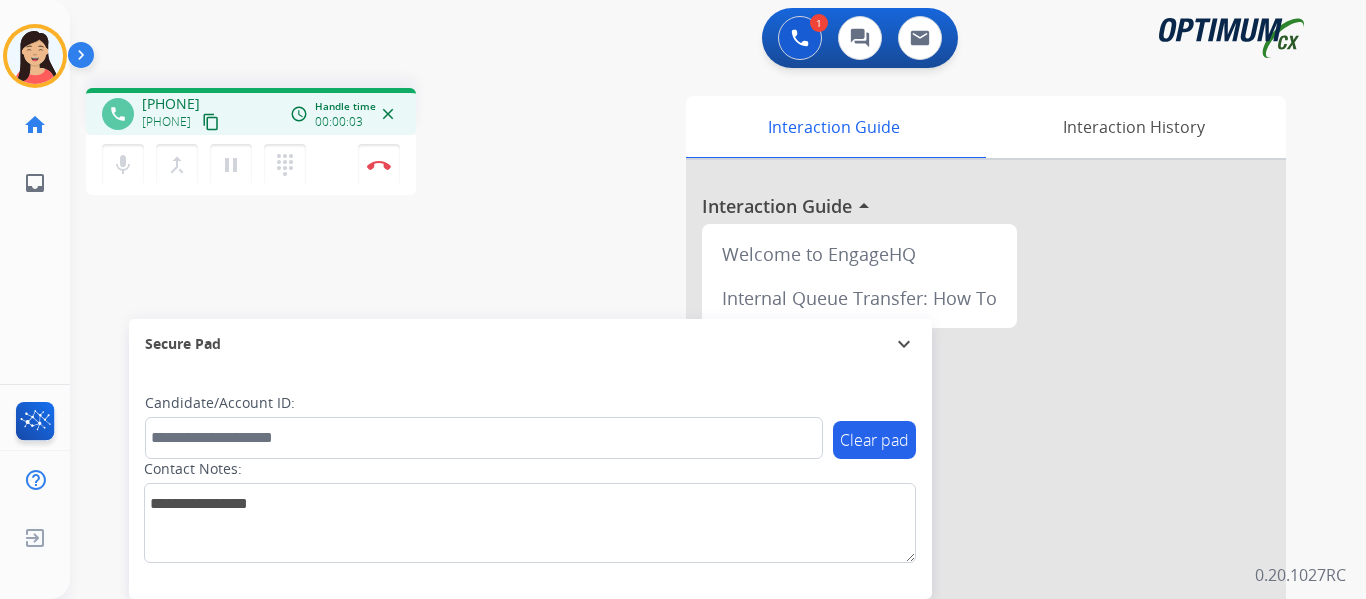 click on "content_copy" at bounding box center [211, 122] 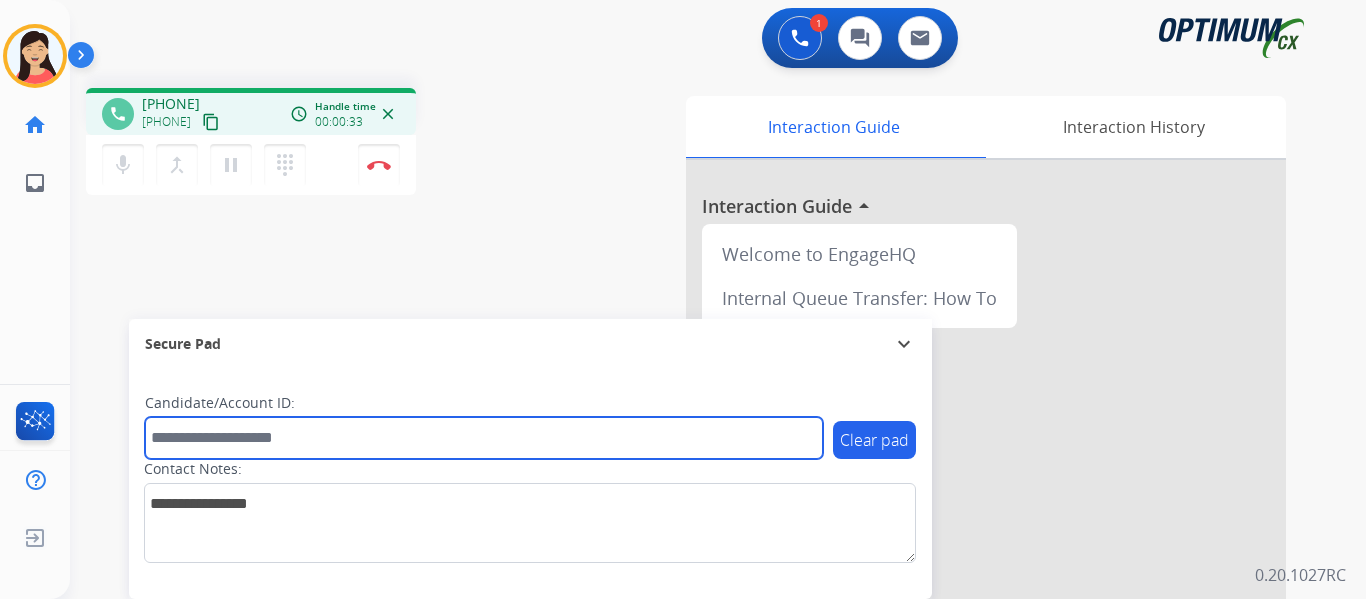 click at bounding box center [484, 438] 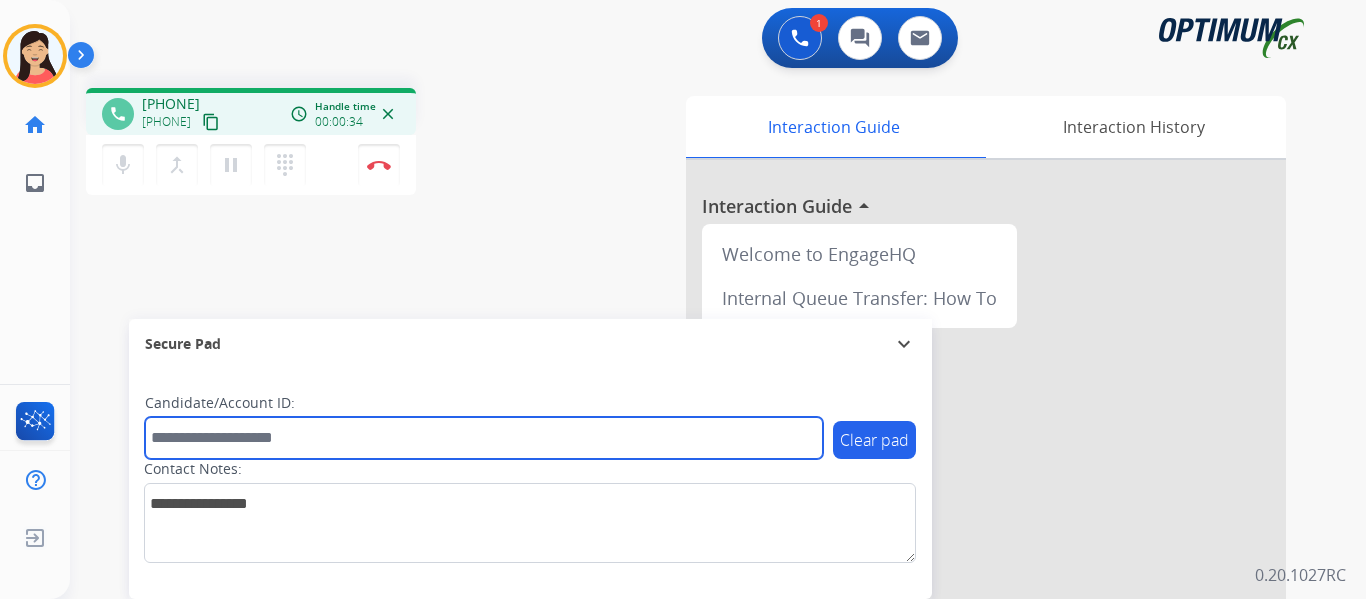 paste on "*******" 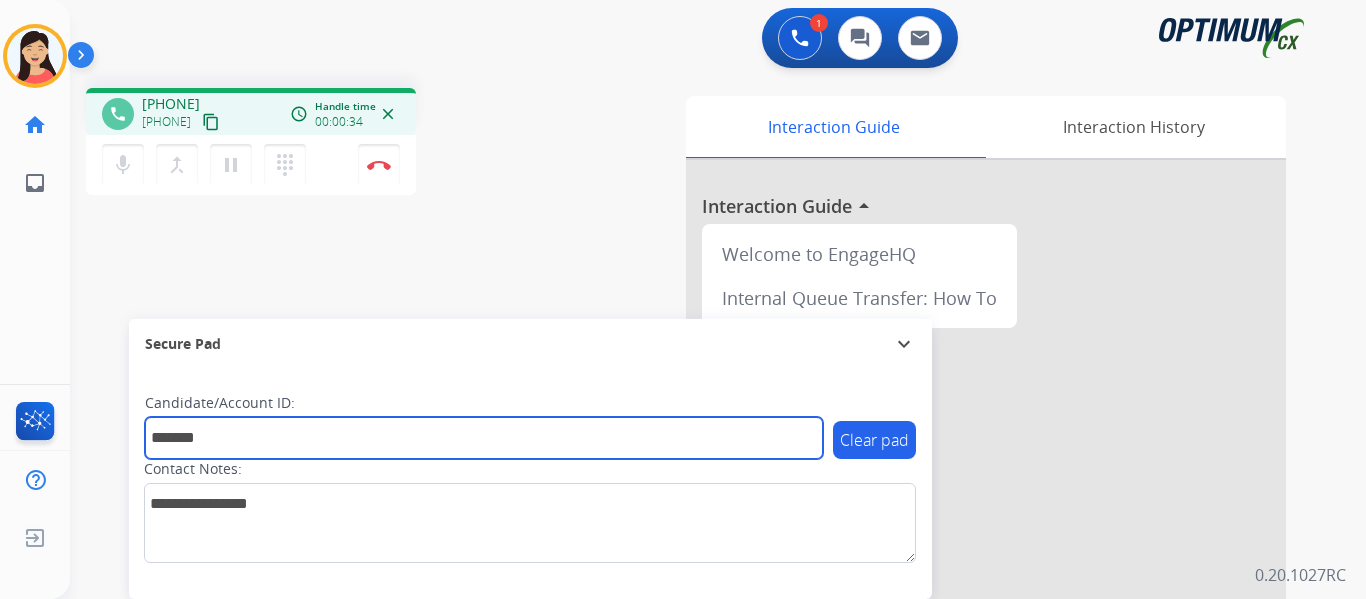 type on "*******" 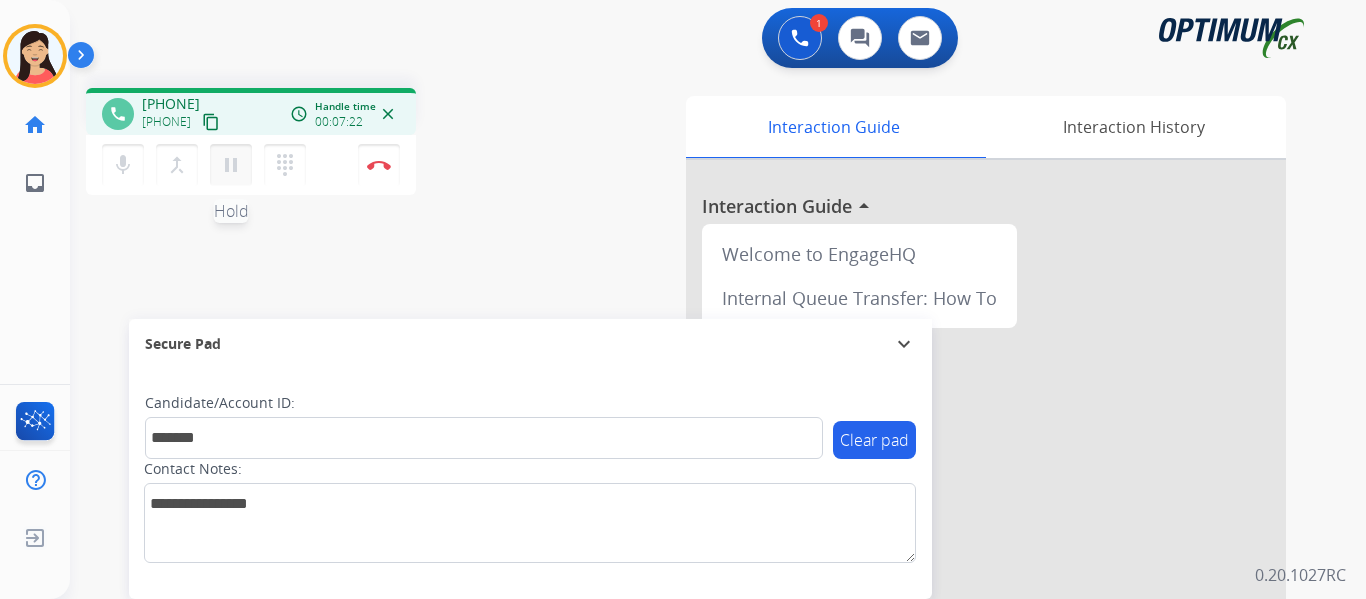 click on "pause" at bounding box center (231, 165) 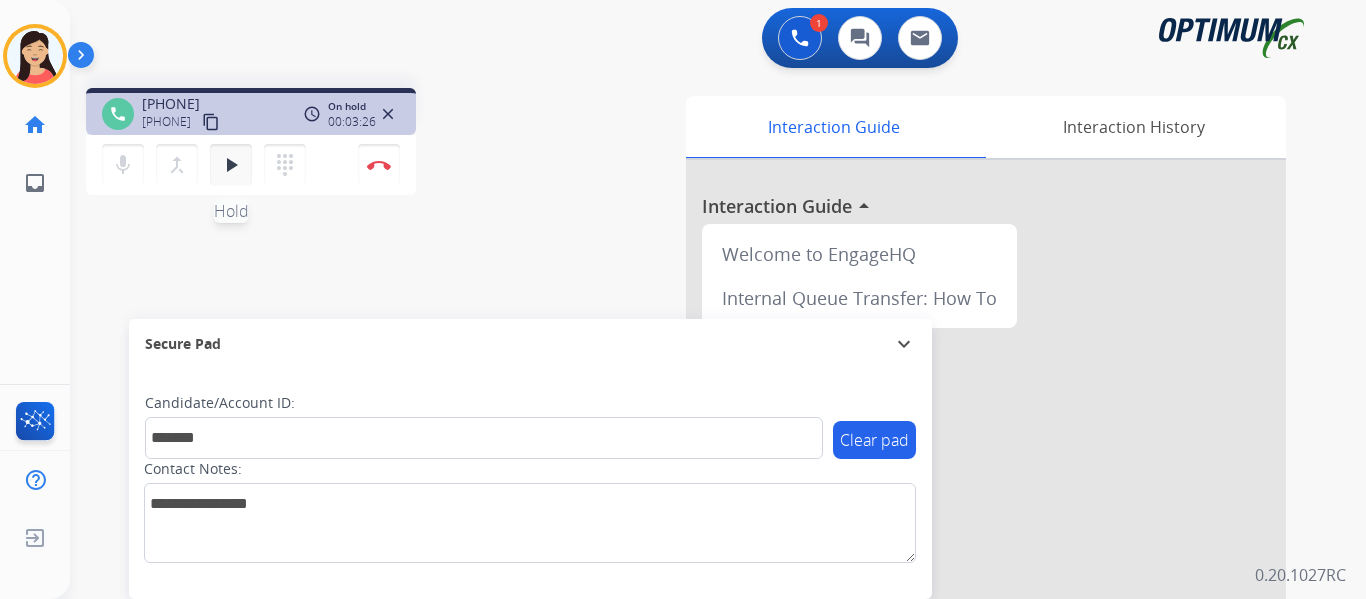 click on "play_arrow" at bounding box center [231, 165] 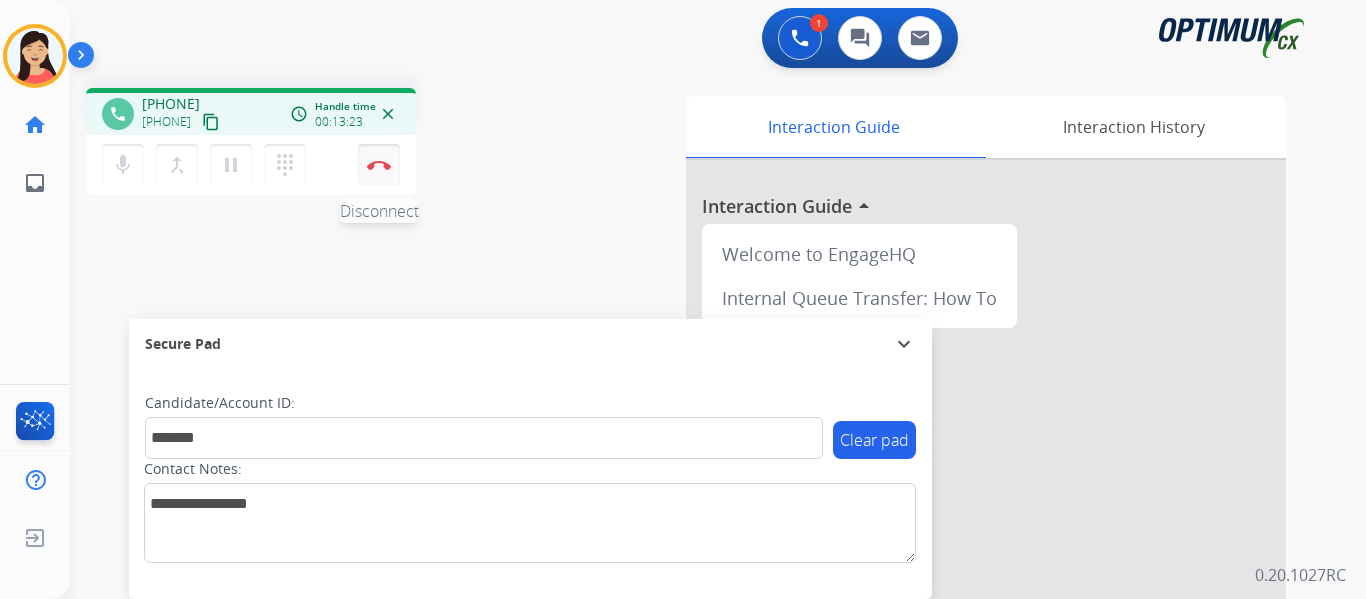 click at bounding box center (379, 165) 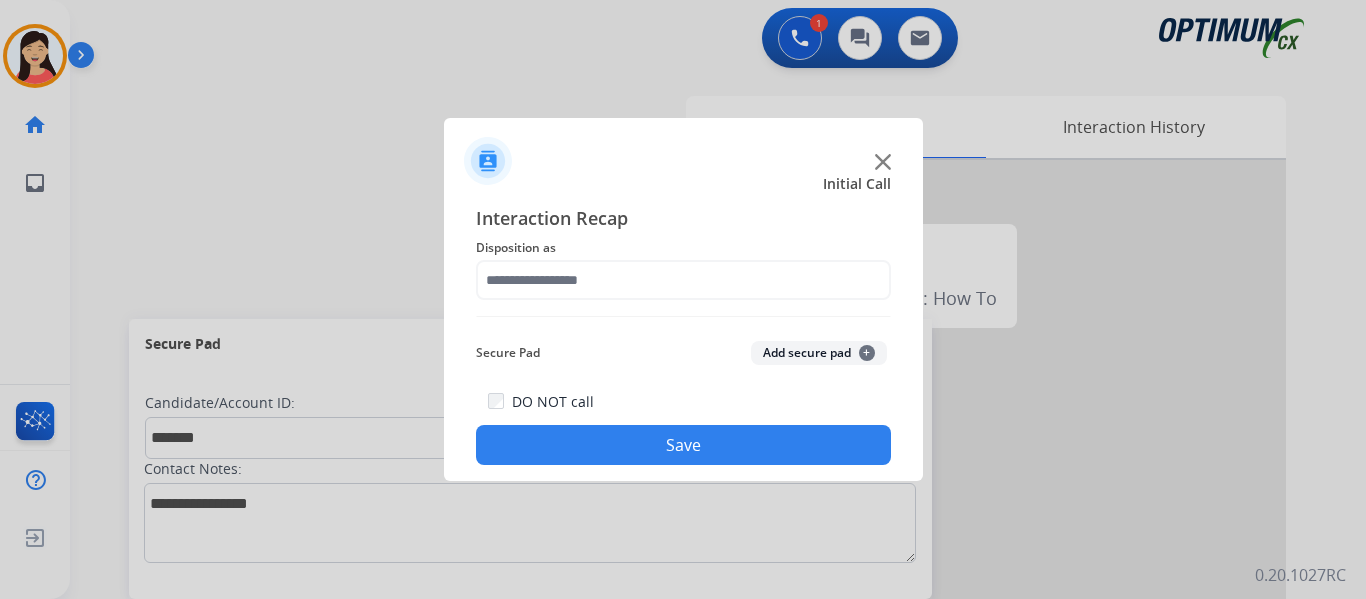 click on "Add secure pad  +" 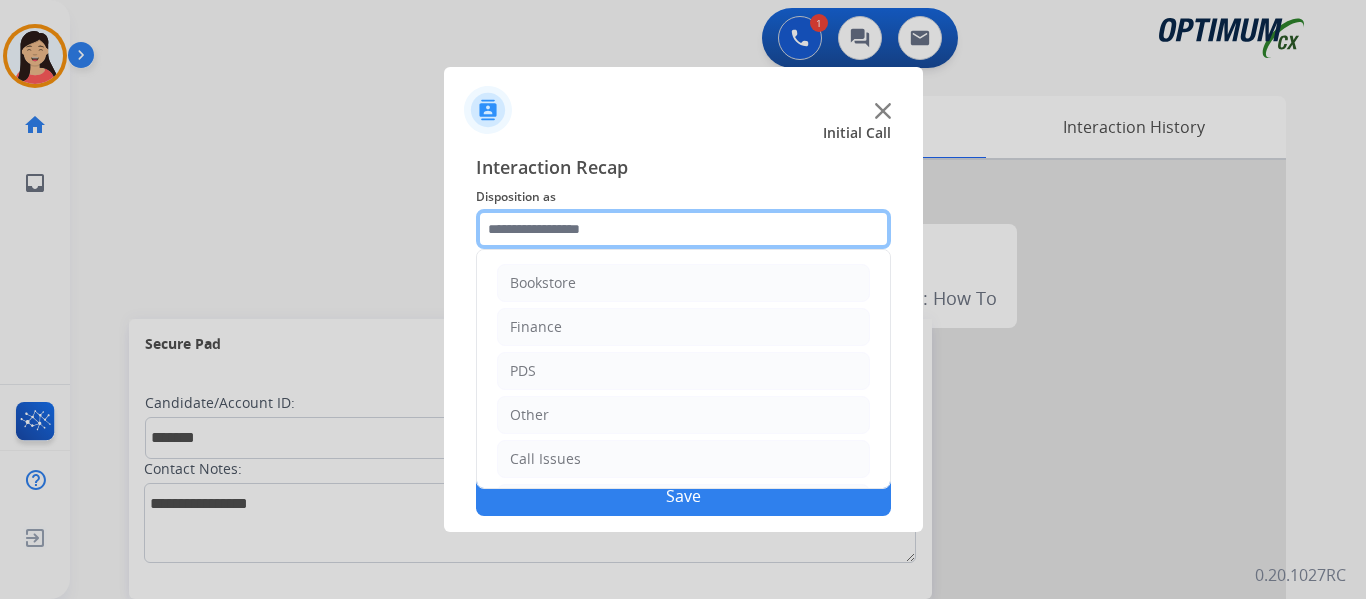 click 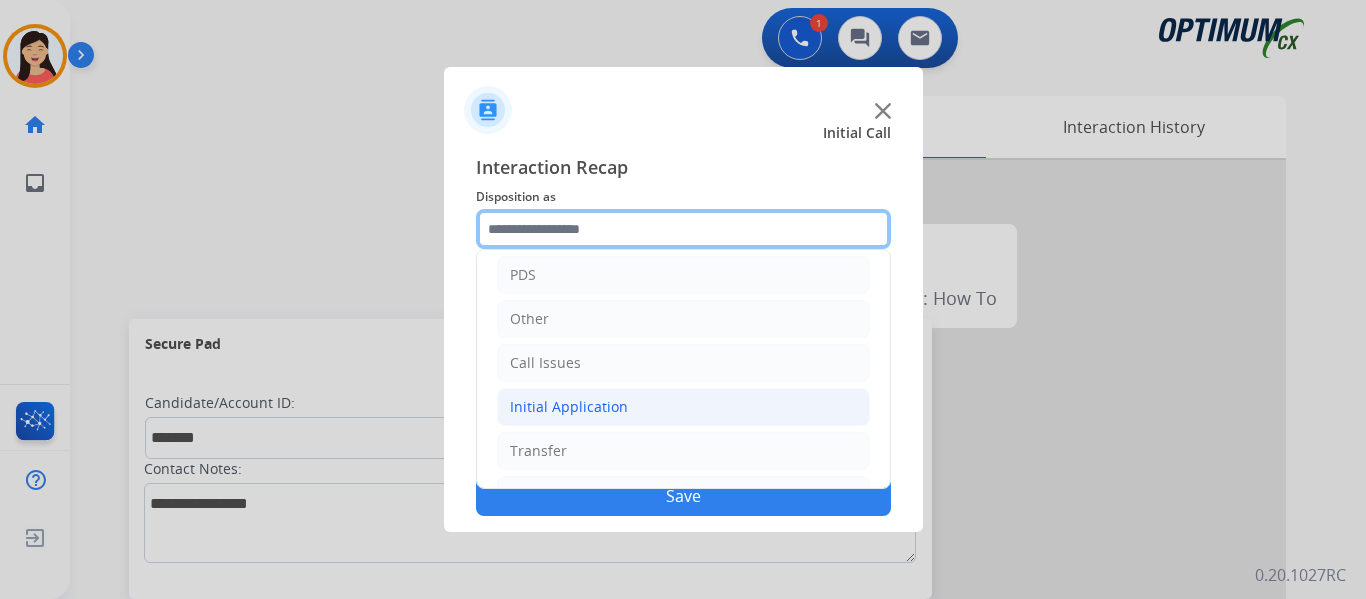 scroll, scrollTop: 136, scrollLeft: 0, axis: vertical 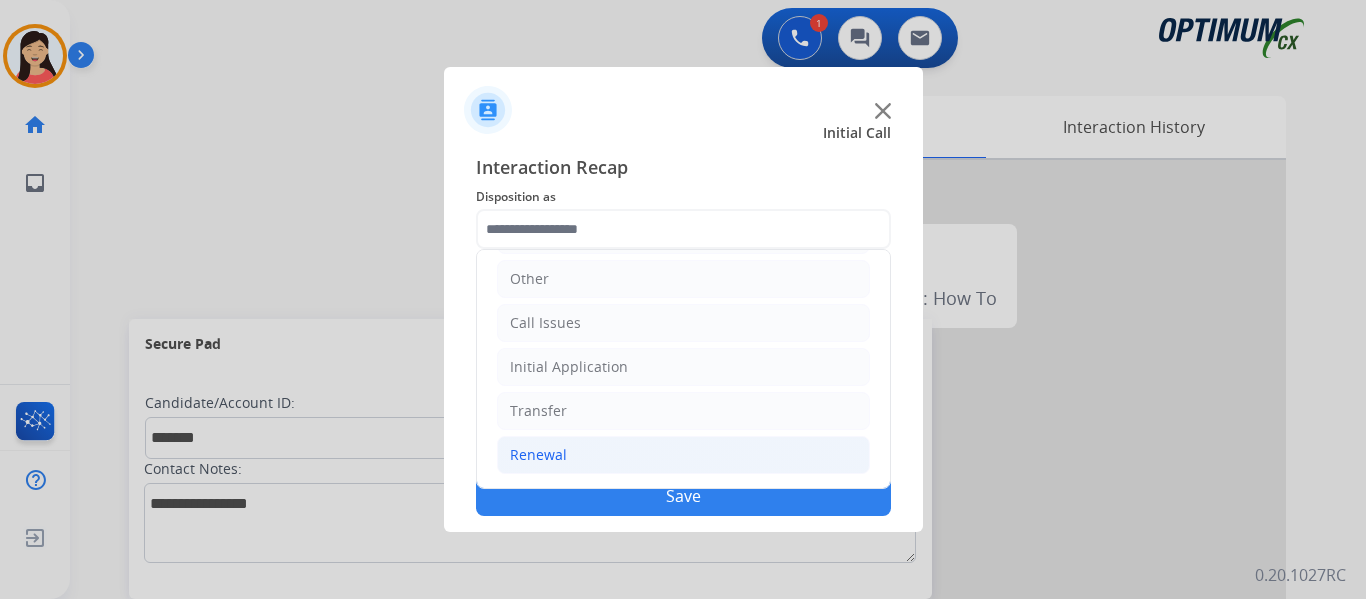 click on "Renewal" 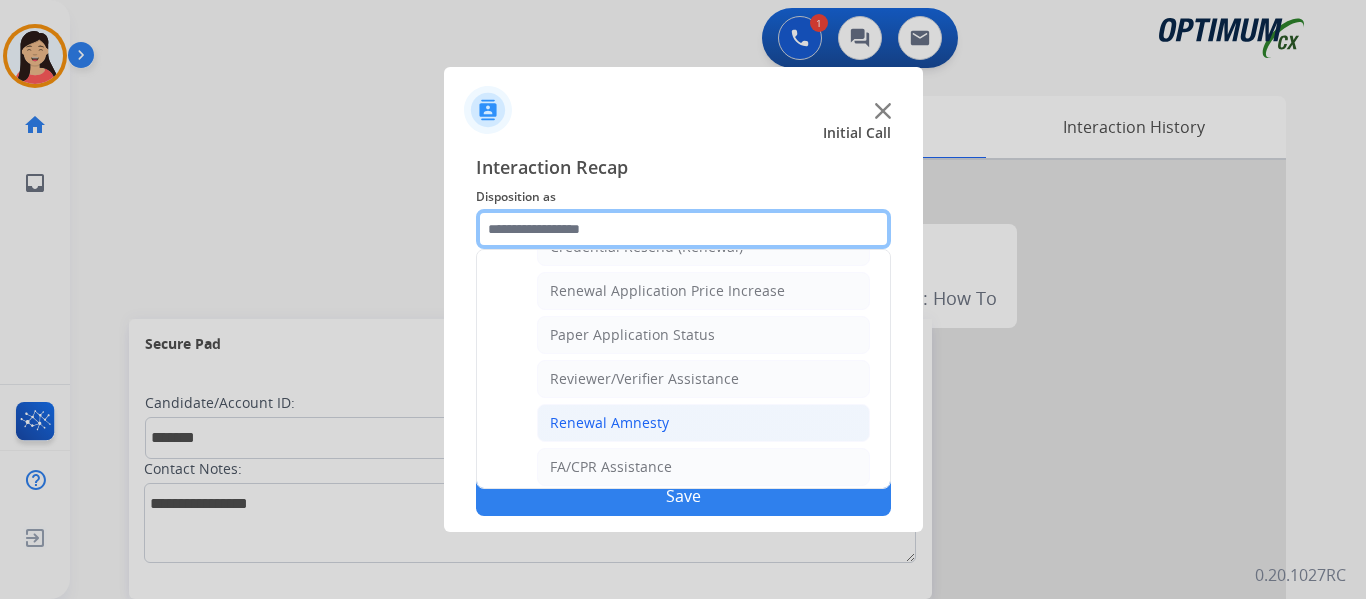 scroll, scrollTop: 572, scrollLeft: 0, axis: vertical 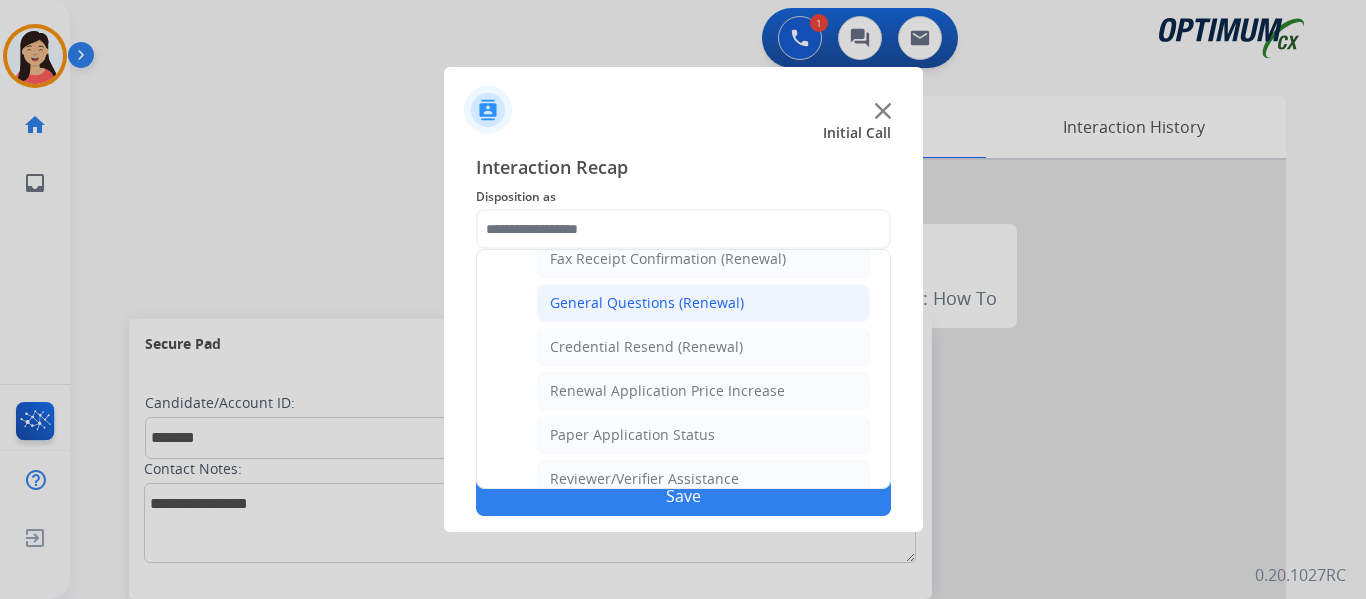 click on "General Questions (Renewal)" 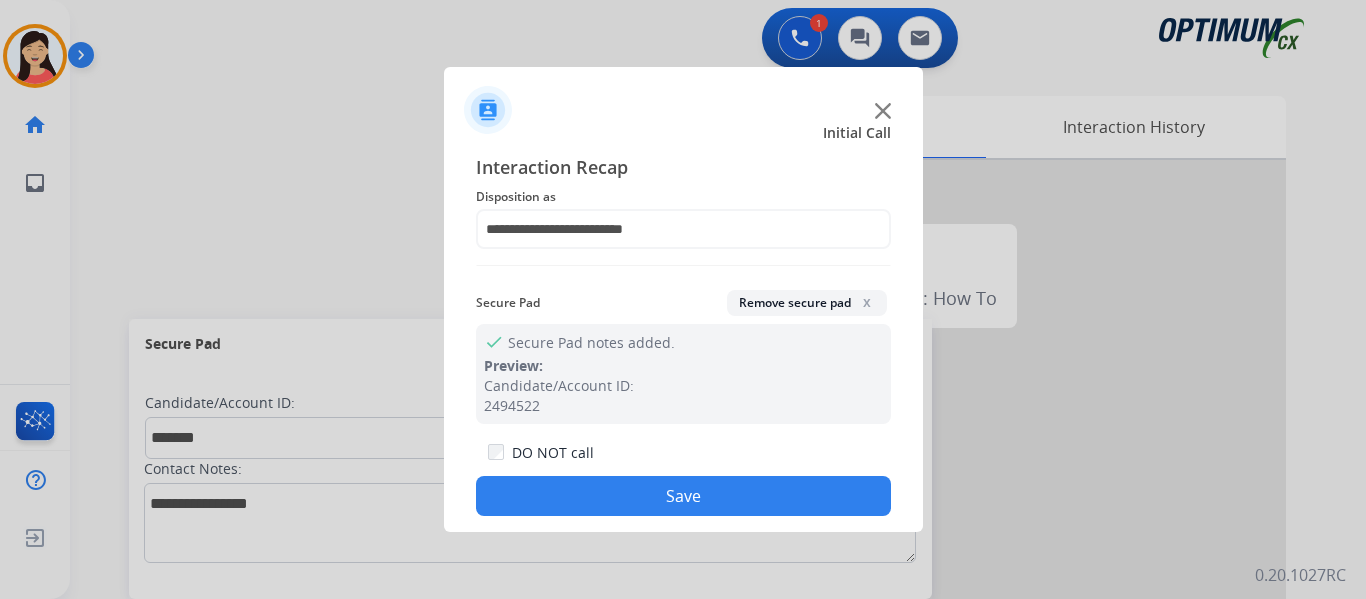 click on "Save" 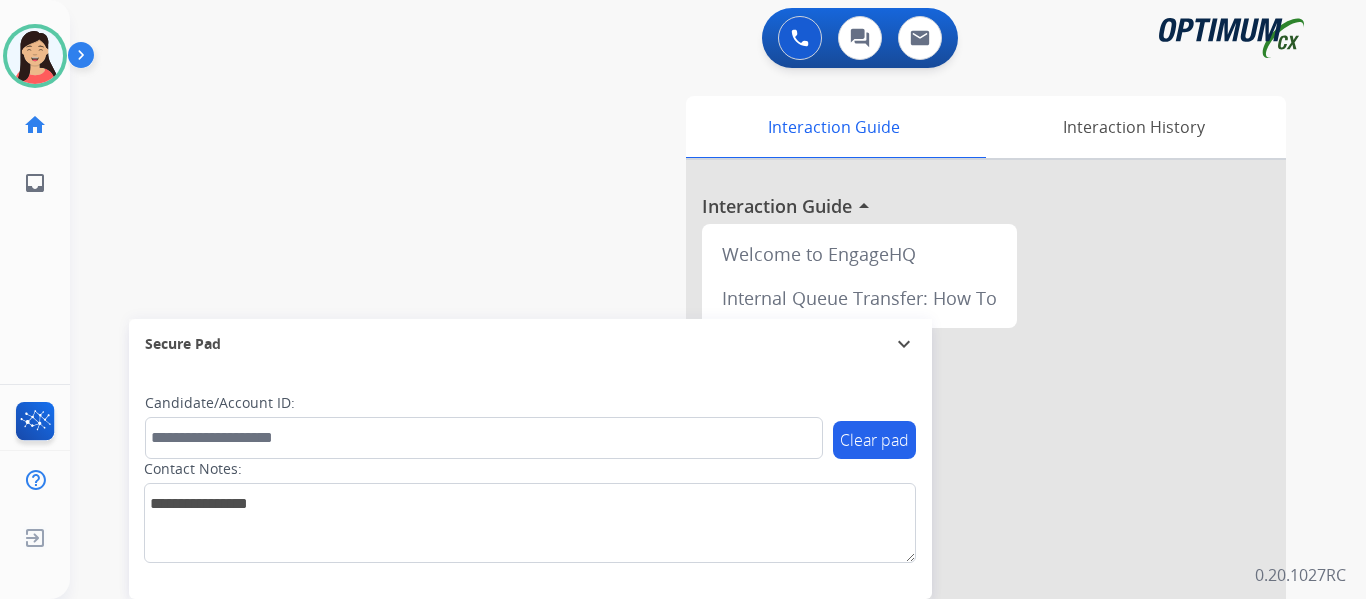 click on "0 Voice Interactions  0  Chat Interactions   0  Email Interactions swap_horiz Break voice bridge close_fullscreen Connect 3-Way Call merge_type Separate 3-Way Call  Interaction Guide   Interaction History  Interaction Guide arrow_drop_up  Welcome to EngageHQ   Internal Queue Transfer: How To  Secure Pad expand_more Clear pad Candidate/Account ID: Contact Notes:                  0.20.1027RC" at bounding box center [718, 299] 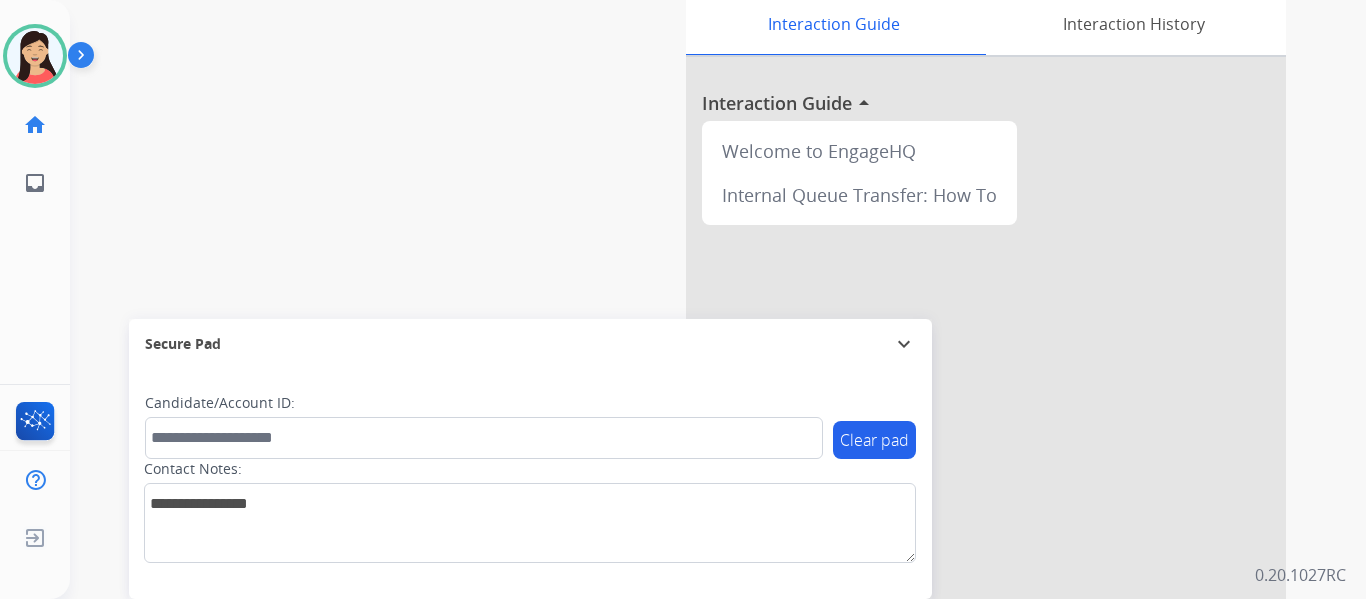 scroll, scrollTop: 0, scrollLeft: 0, axis: both 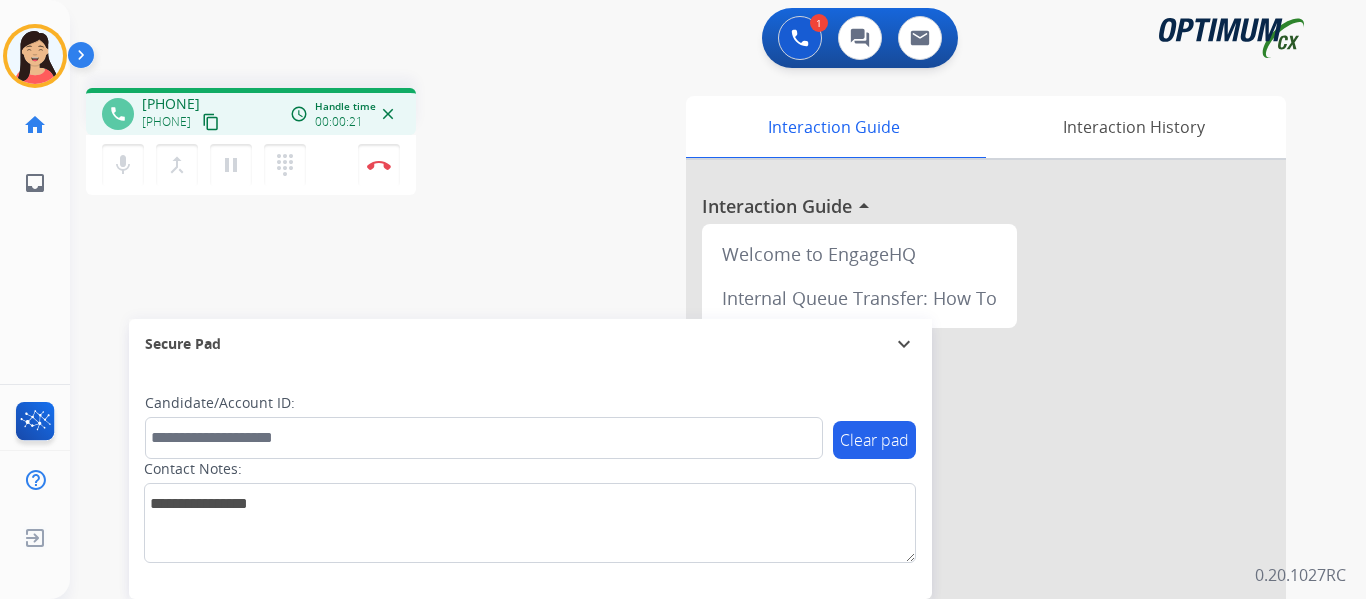 click on "content_copy" at bounding box center [211, 122] 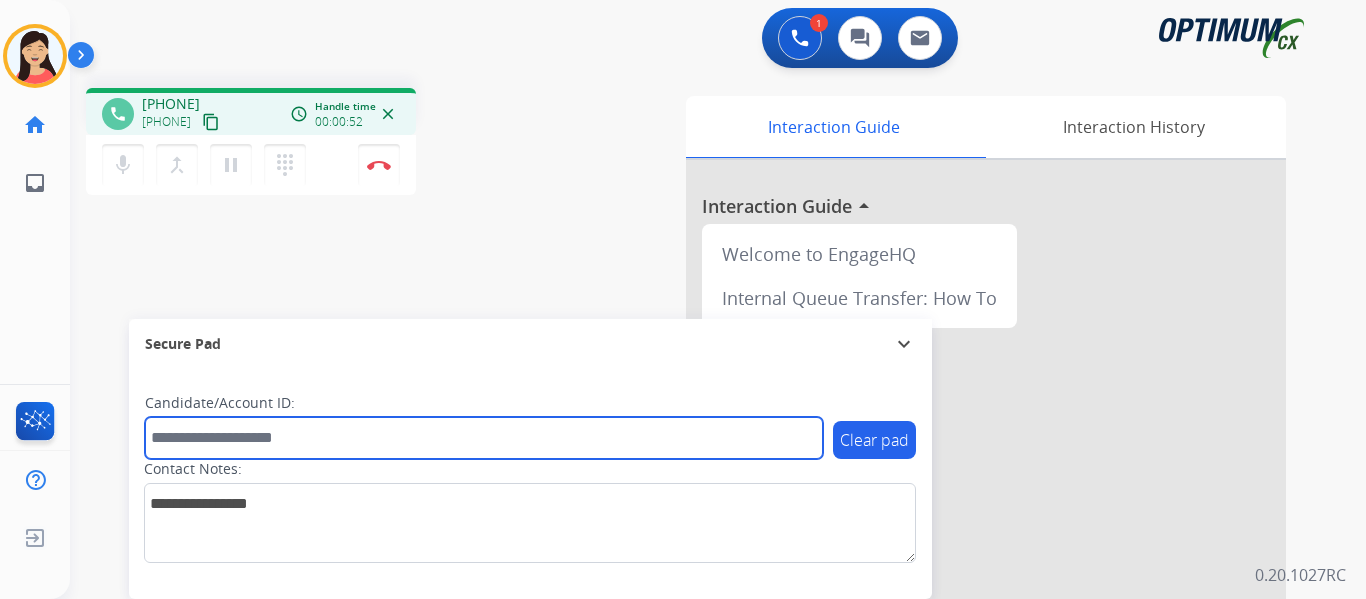 click at bounding box center (484, 438) 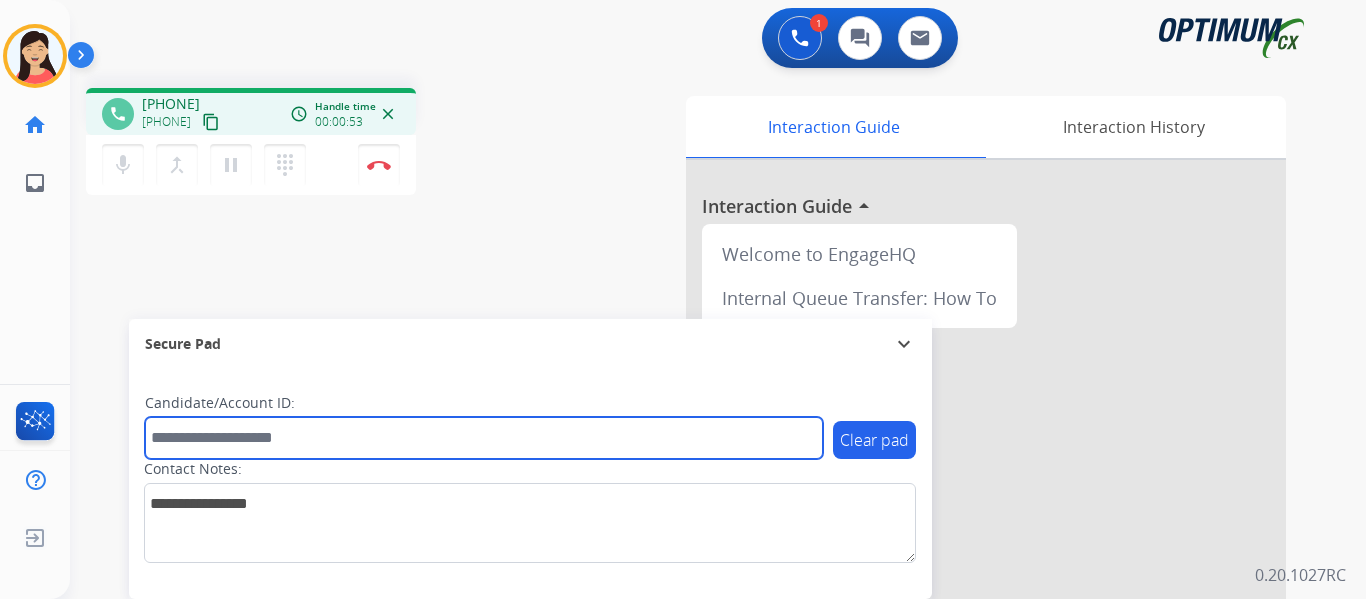 paste on "*******" 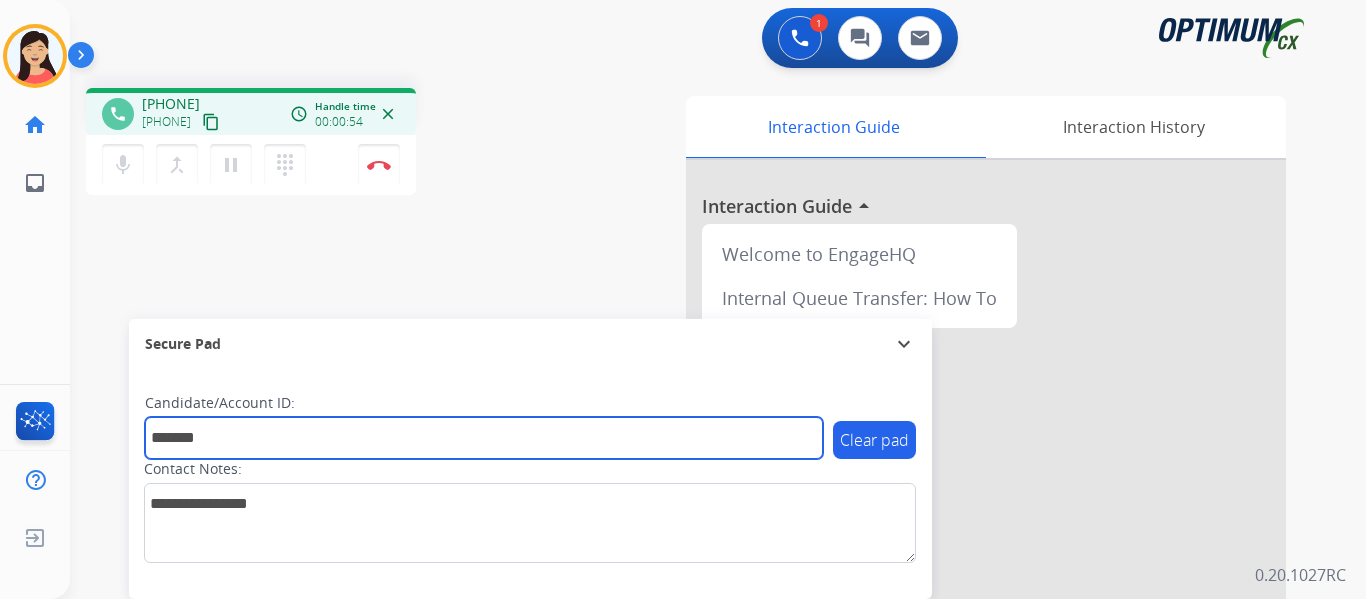 type on "*******" 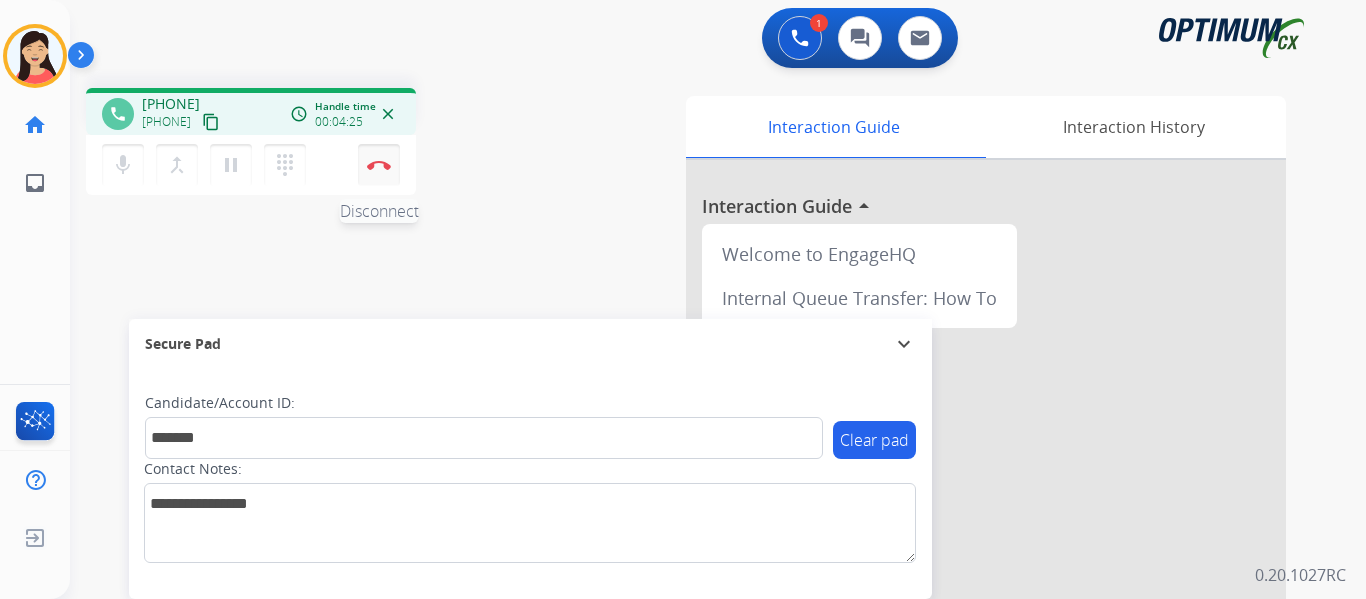 click at bounding box center [379, 165] 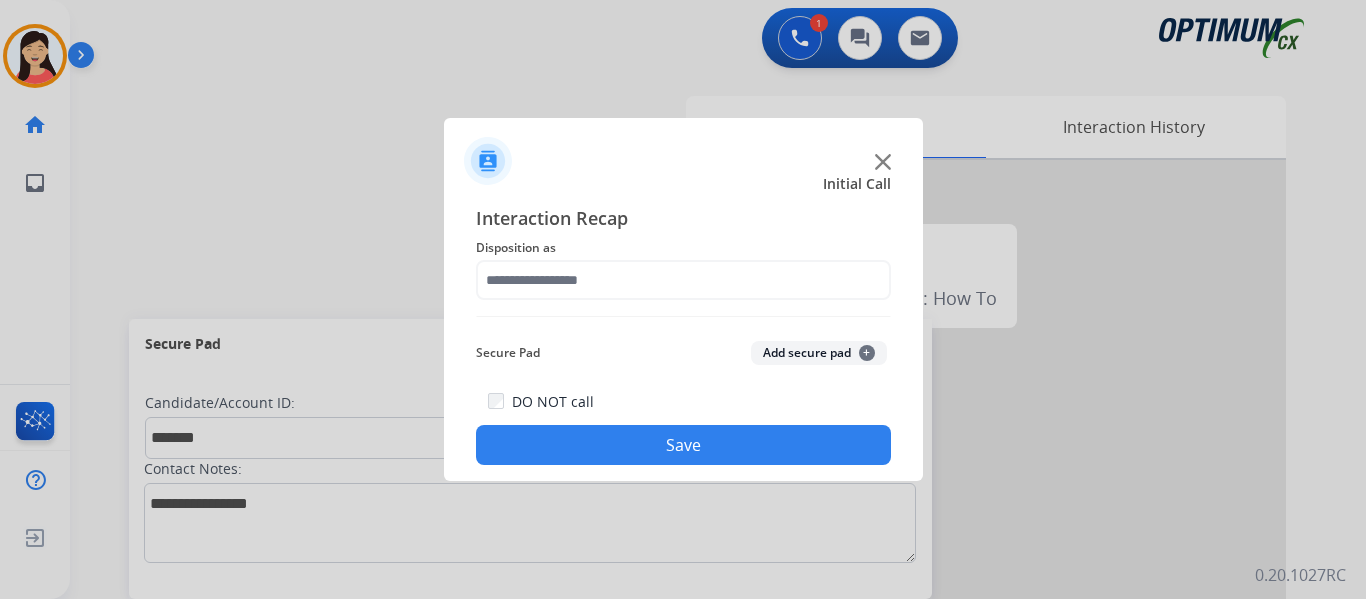 click on "Secure Pad  Add secure pad  +" 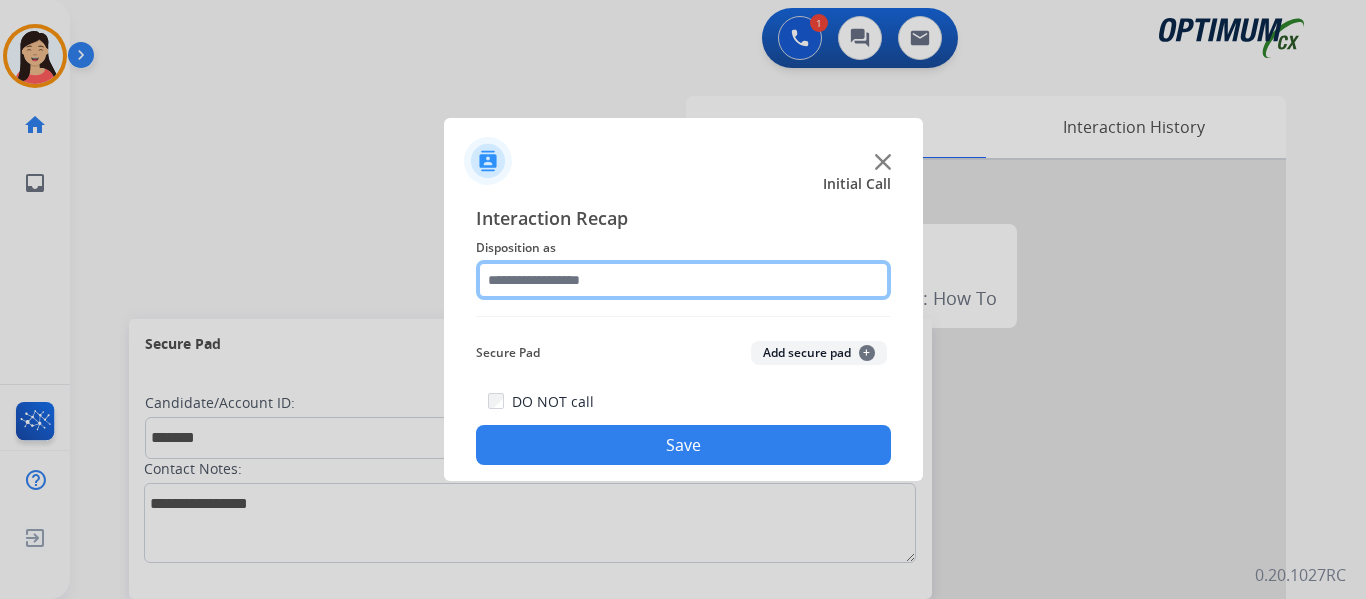 click 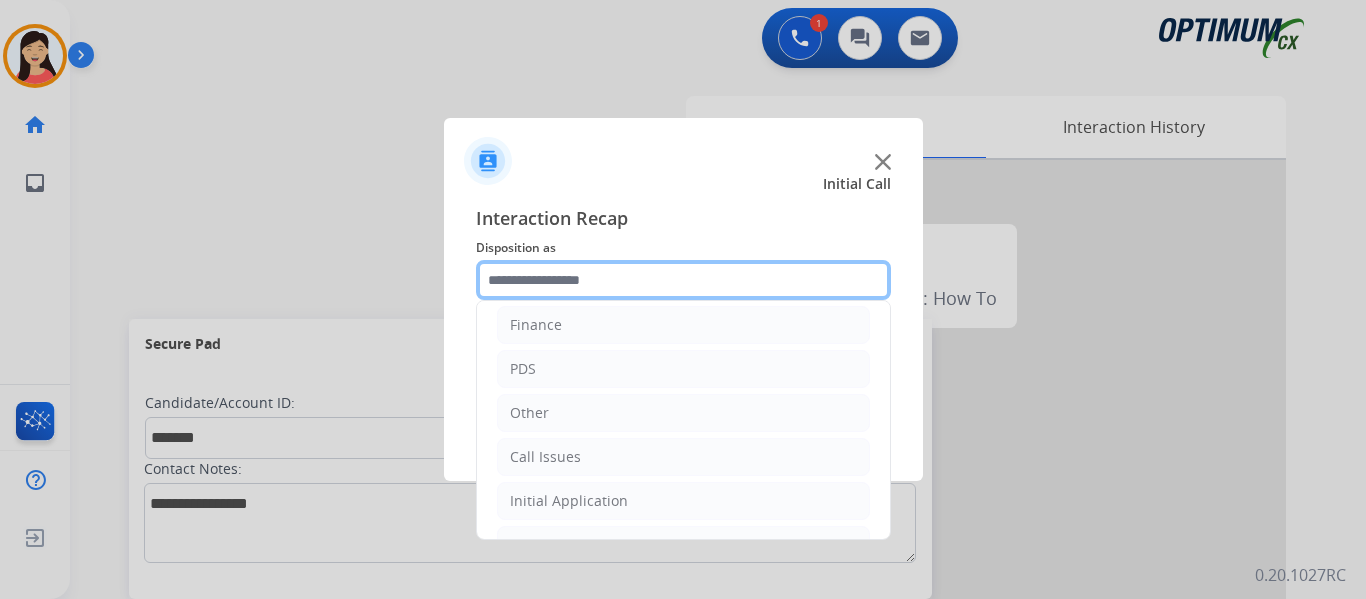 scroll, scrollTop: 136, scrollLeft: 0, axis: vertical 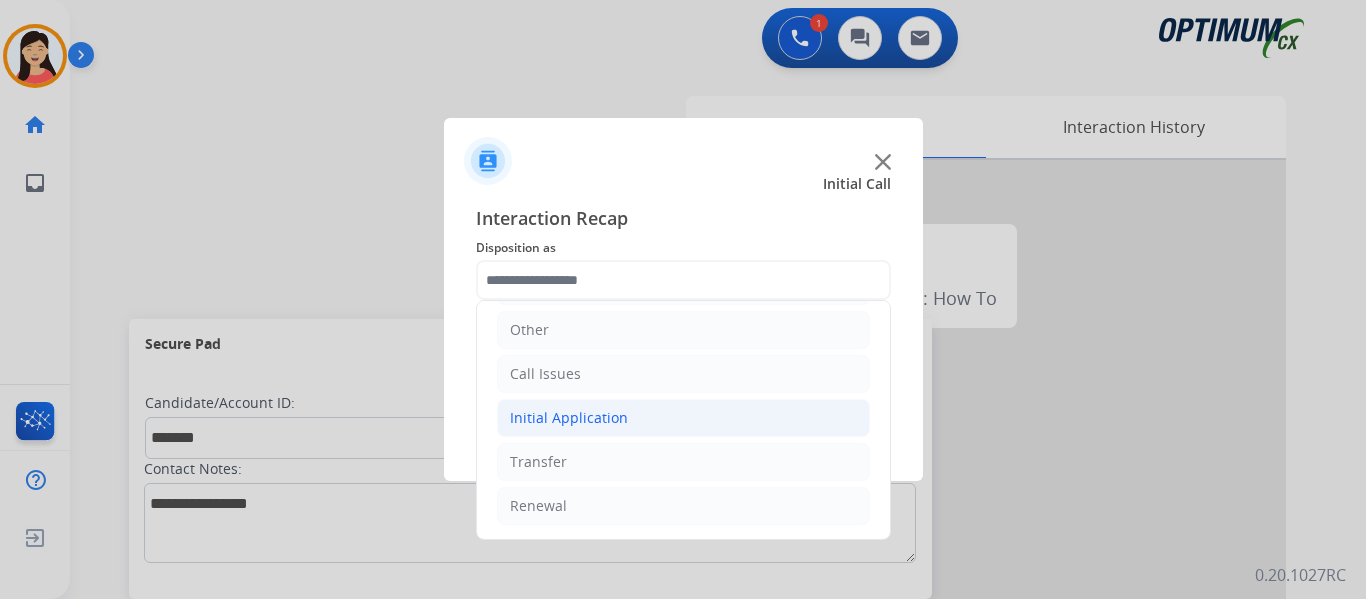 click on "Initial Application" 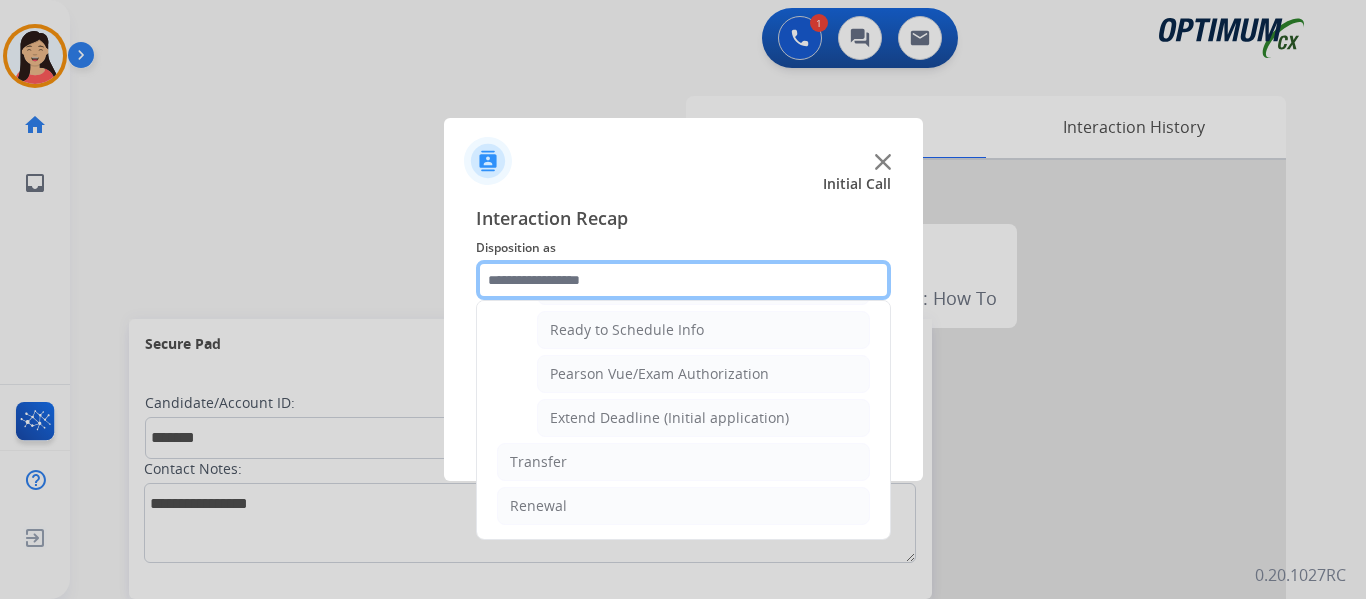 scroll, scrollTop: 1112, scrollLeft: 0, axis: vertical 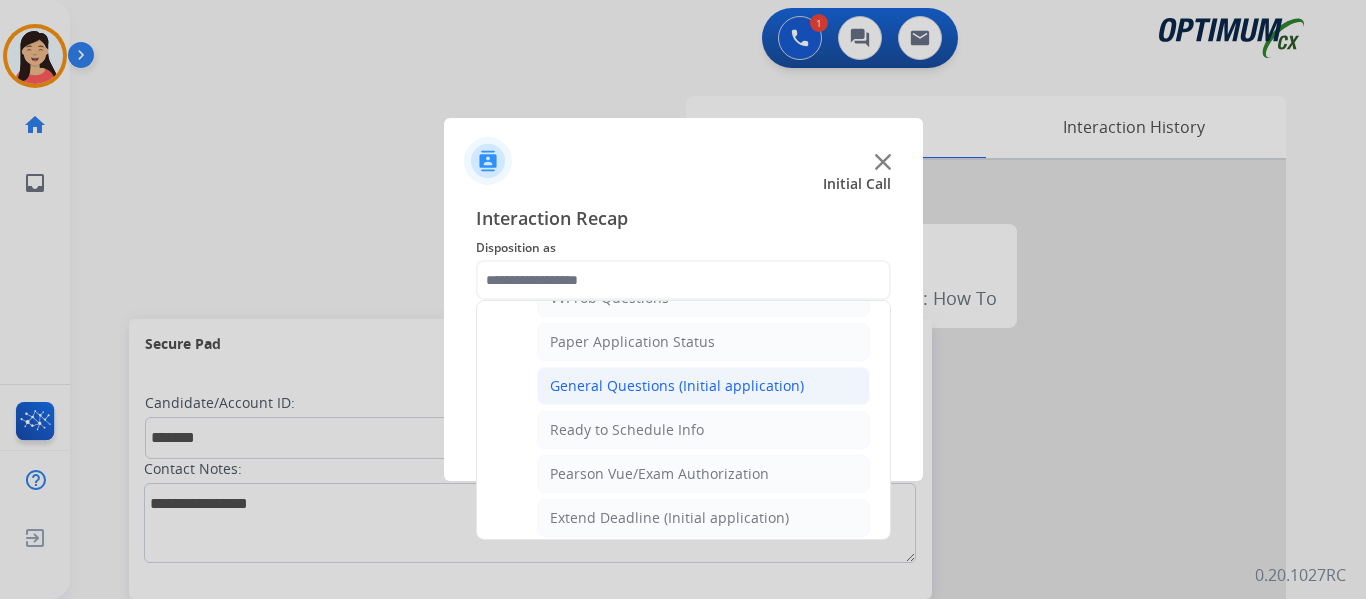 click on "General Questions (Initial application)" 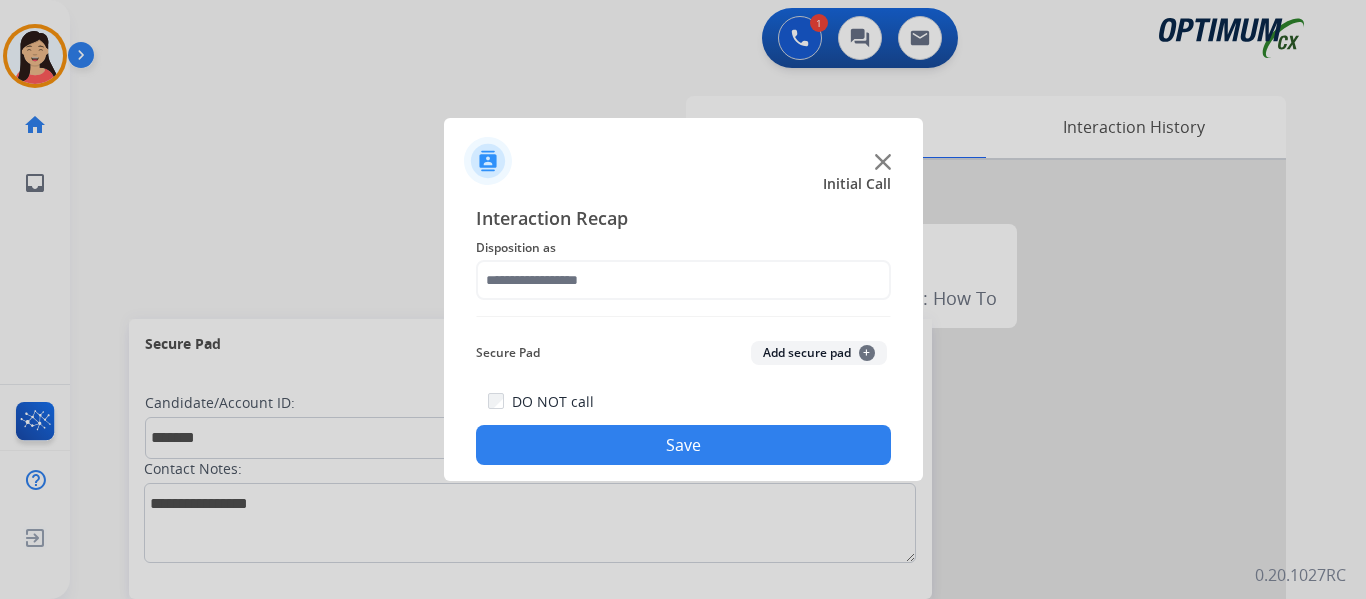 type on "**********" 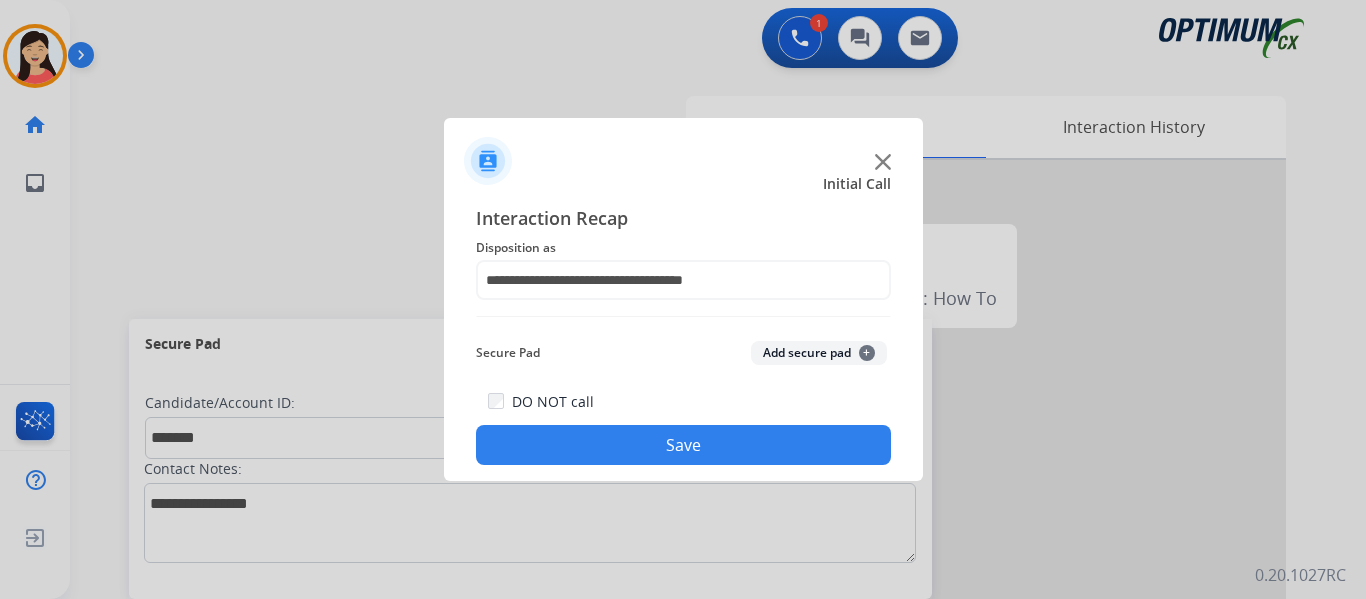 click on "Add secure pad  +" 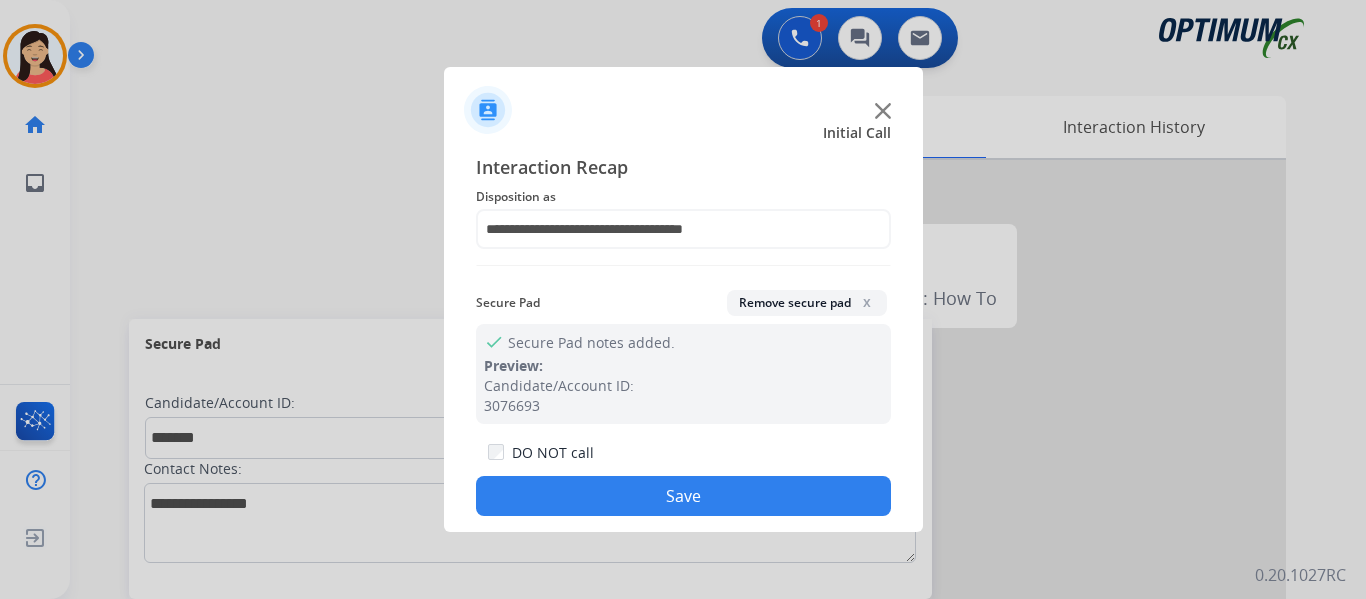 click on "Save" 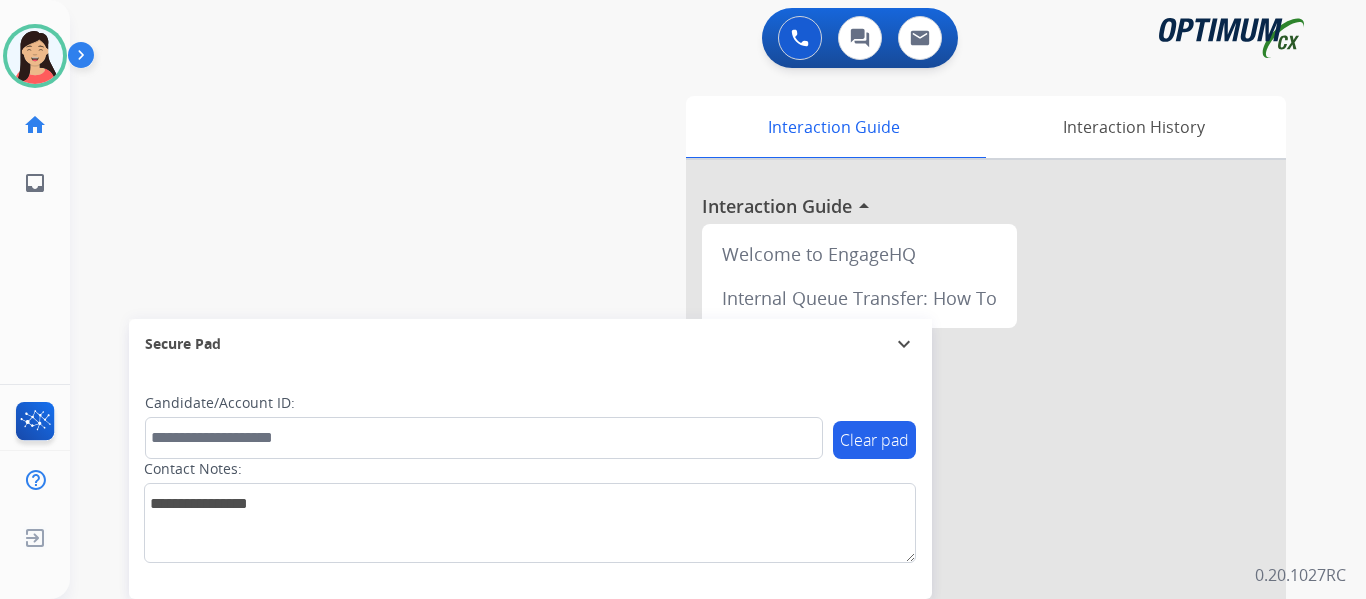 click on "[FIRST] Available Edit Avatar Agent: [FIRST] Routing Profile: OCX Training home Home Home inbox Emails Emails" 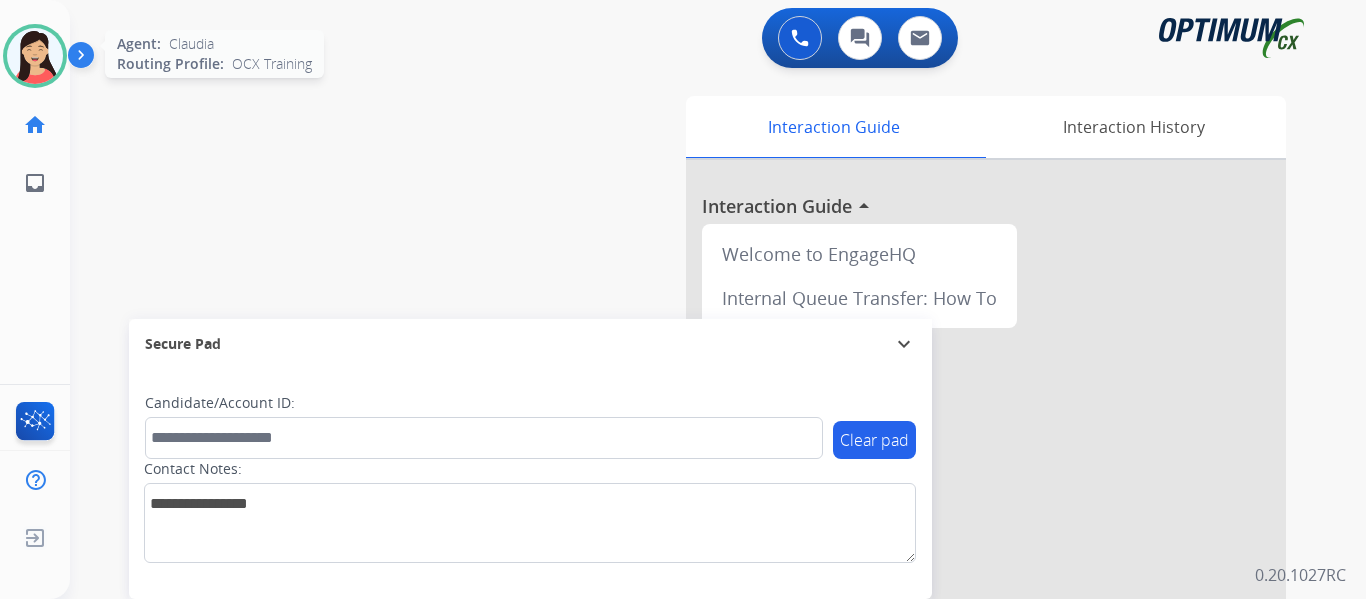 click at bounding box center (35, 56) 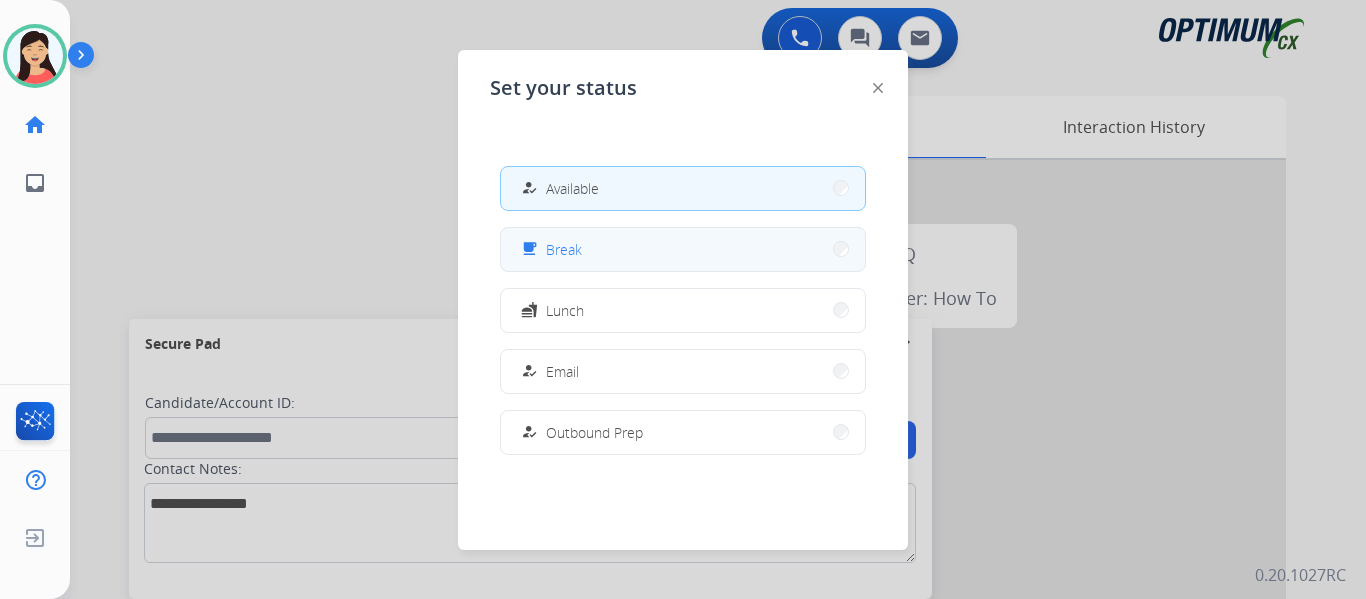 click on "free_breakfast" at bounding box center (531, 249) 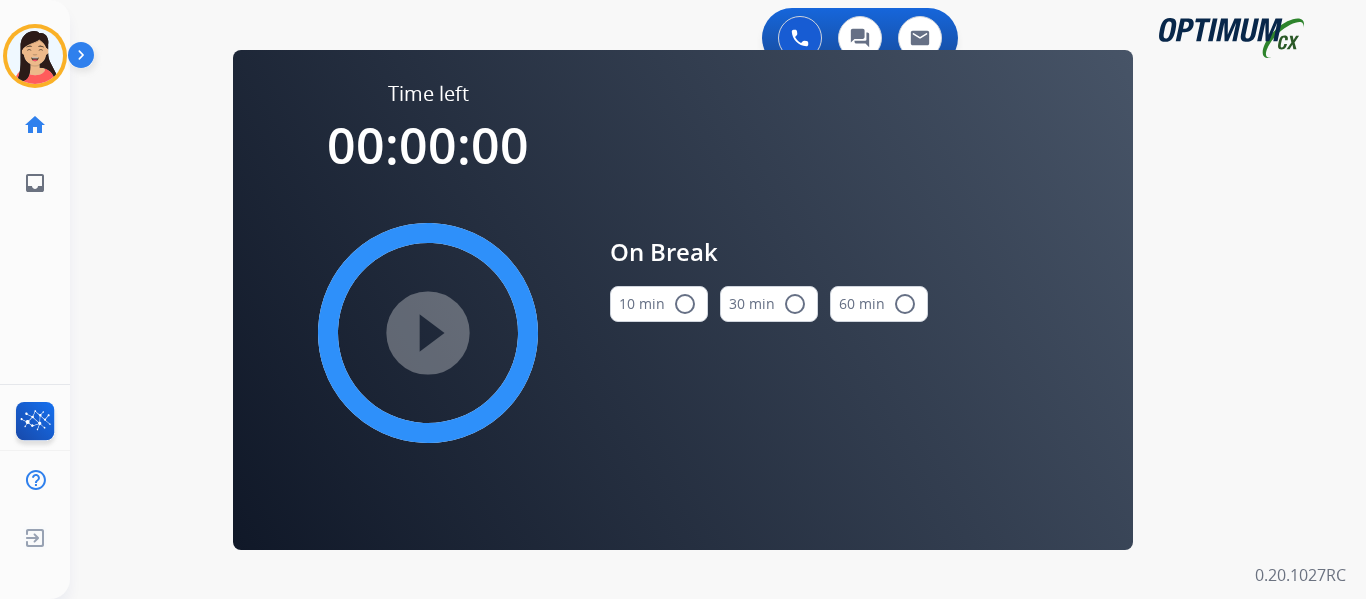 click on "10 min  radio_button_unchecked" at bounding box center [659, 304] 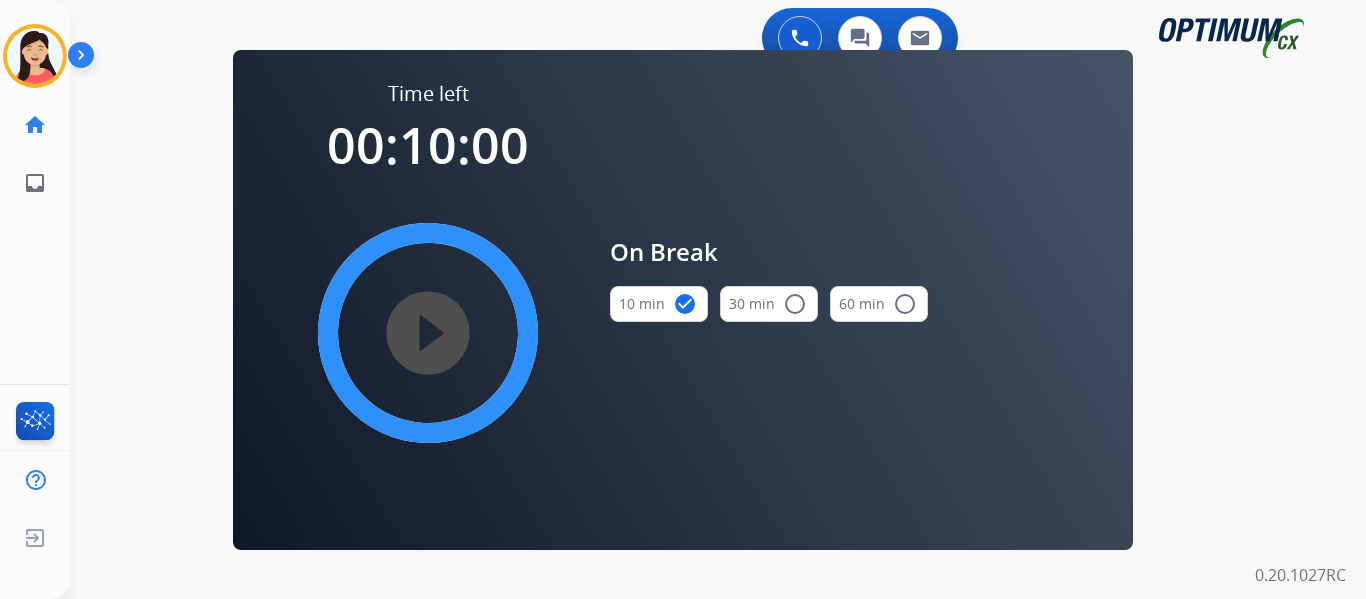 click on "play_circle_filled" at bounding box center (428, 333) 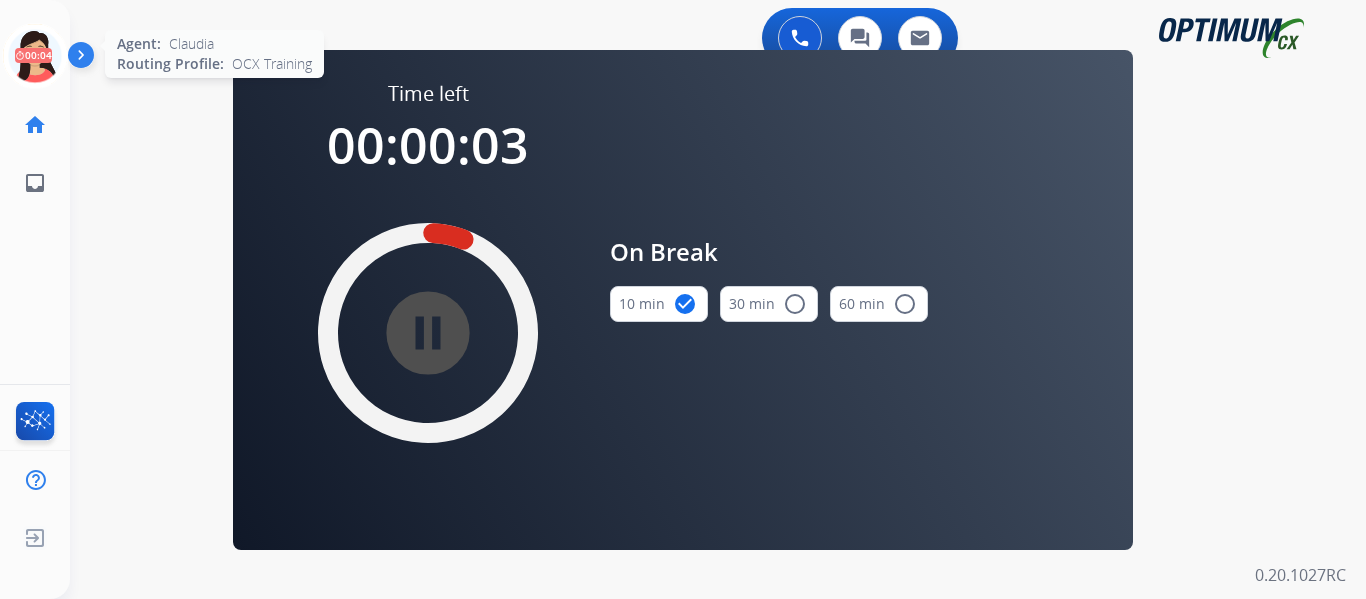 click 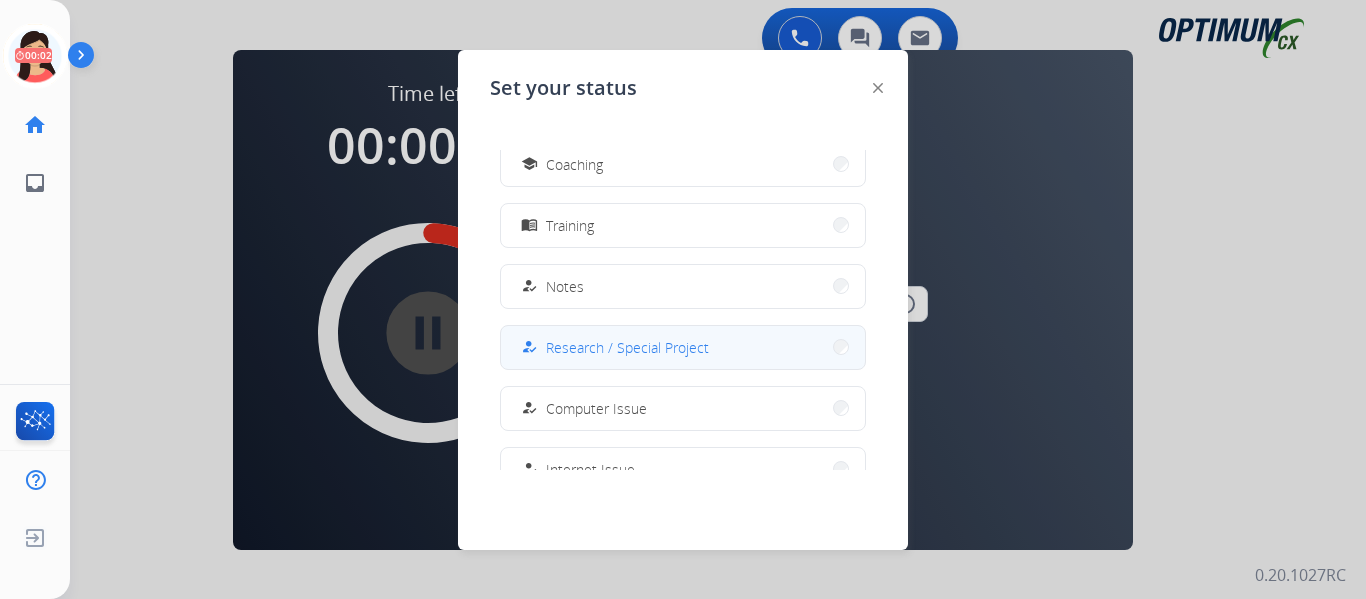 scroll, scrollTop: 299, scrollLeft: 0, axis: vertical 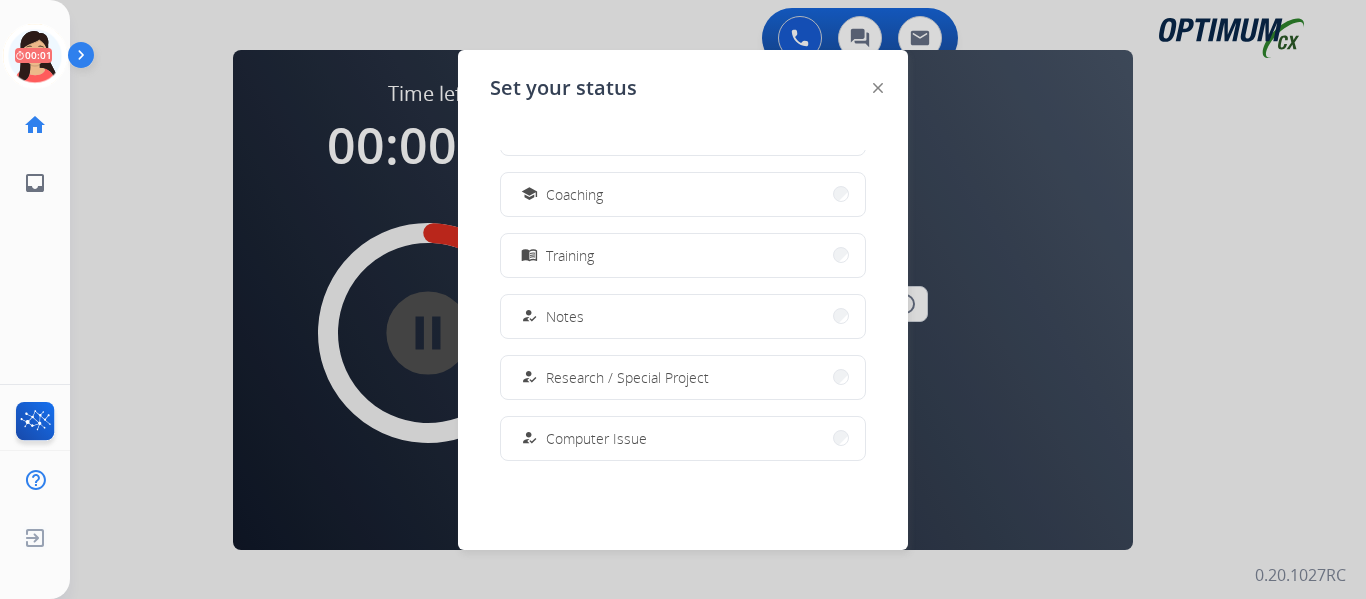 click on "menu_book Training" at bounding box center [683, 255] 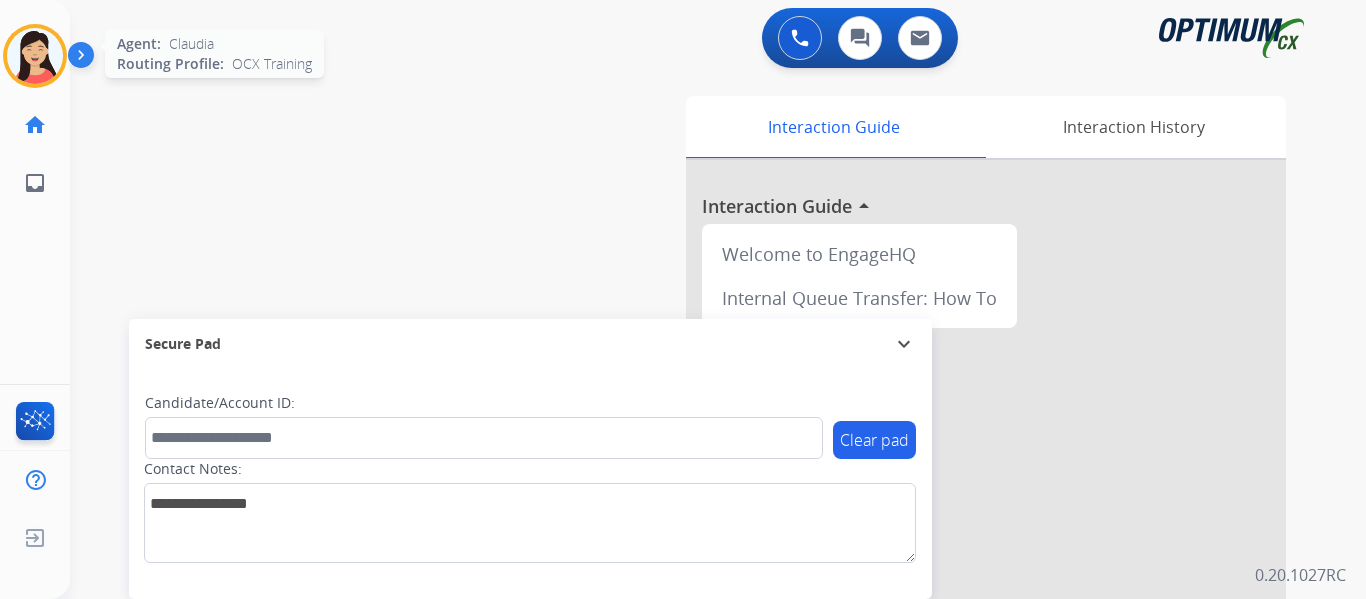 click at bounding box center (35, 56) 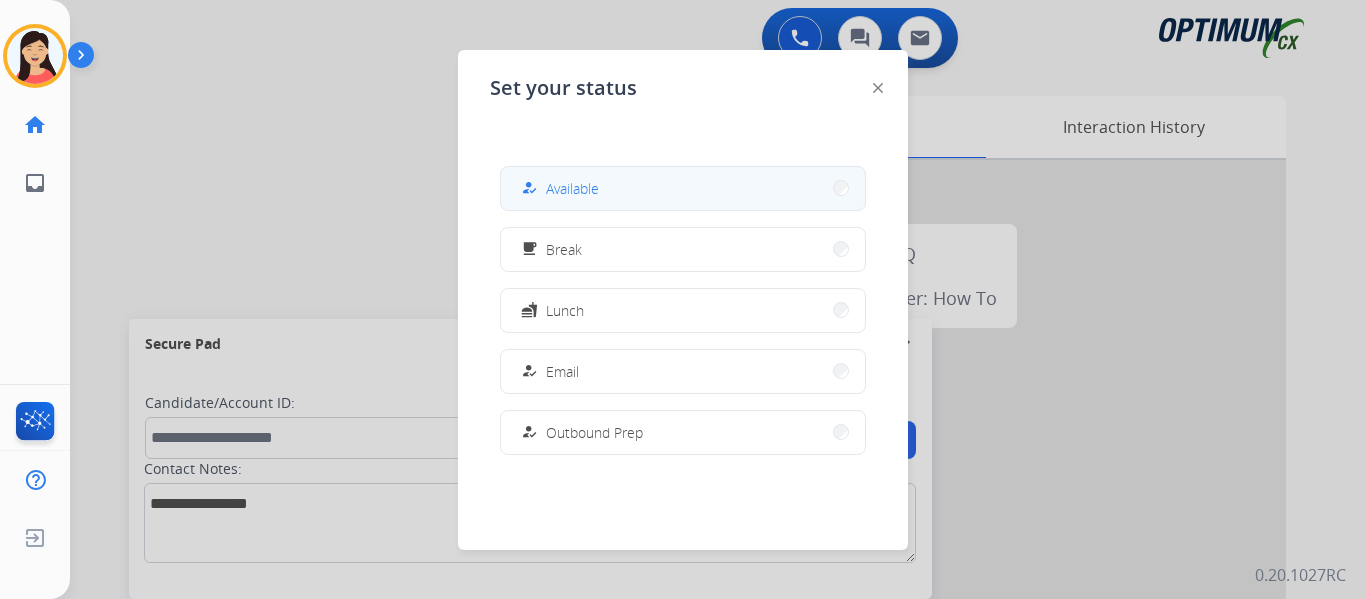 click on "Available" at bounding box center (572, 188) 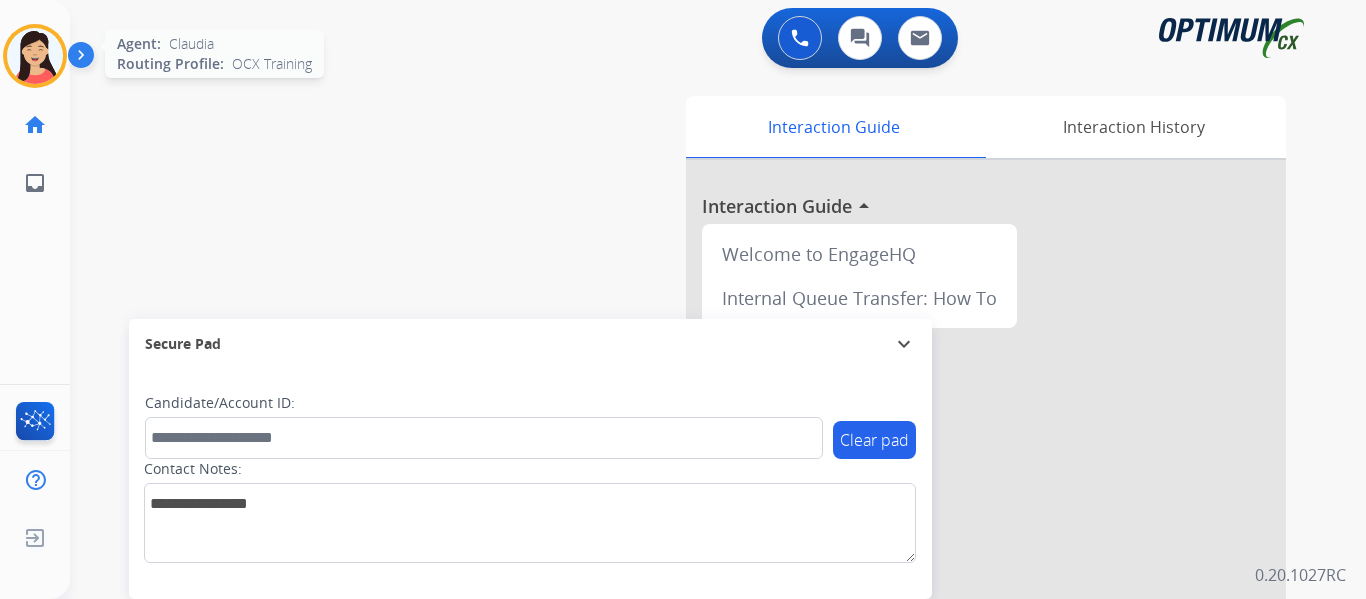 click at bounding box center (35, 56) 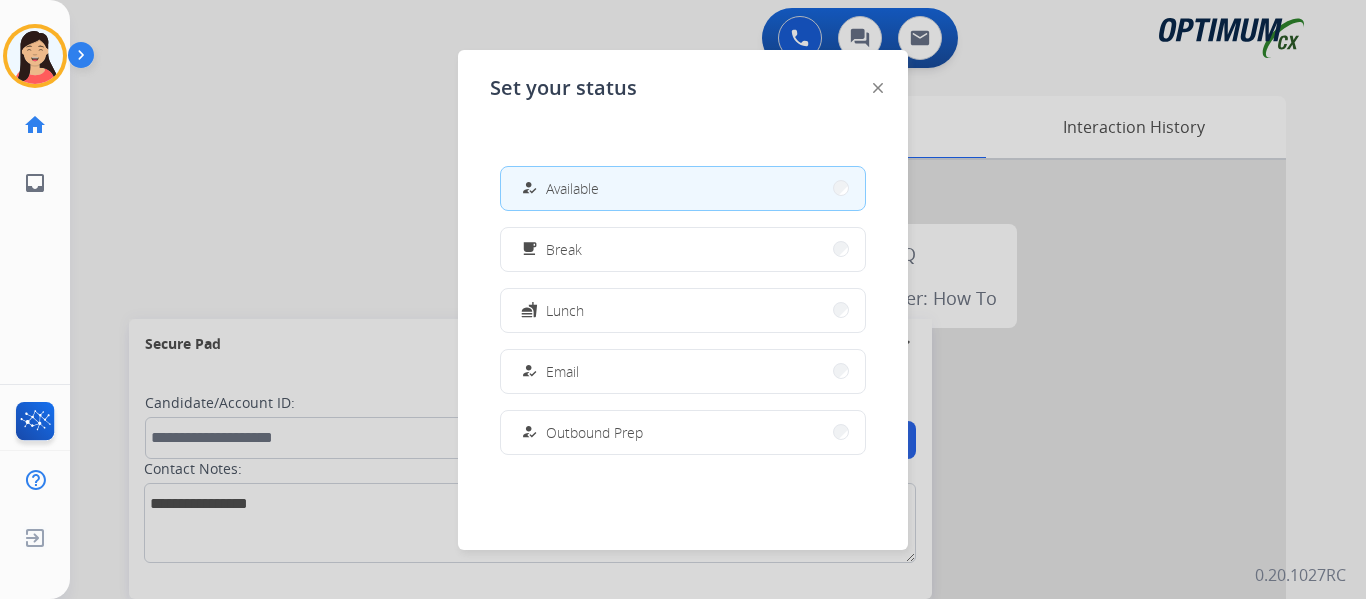 click on "how_to_reg Available" at bounding box center [683, 188] 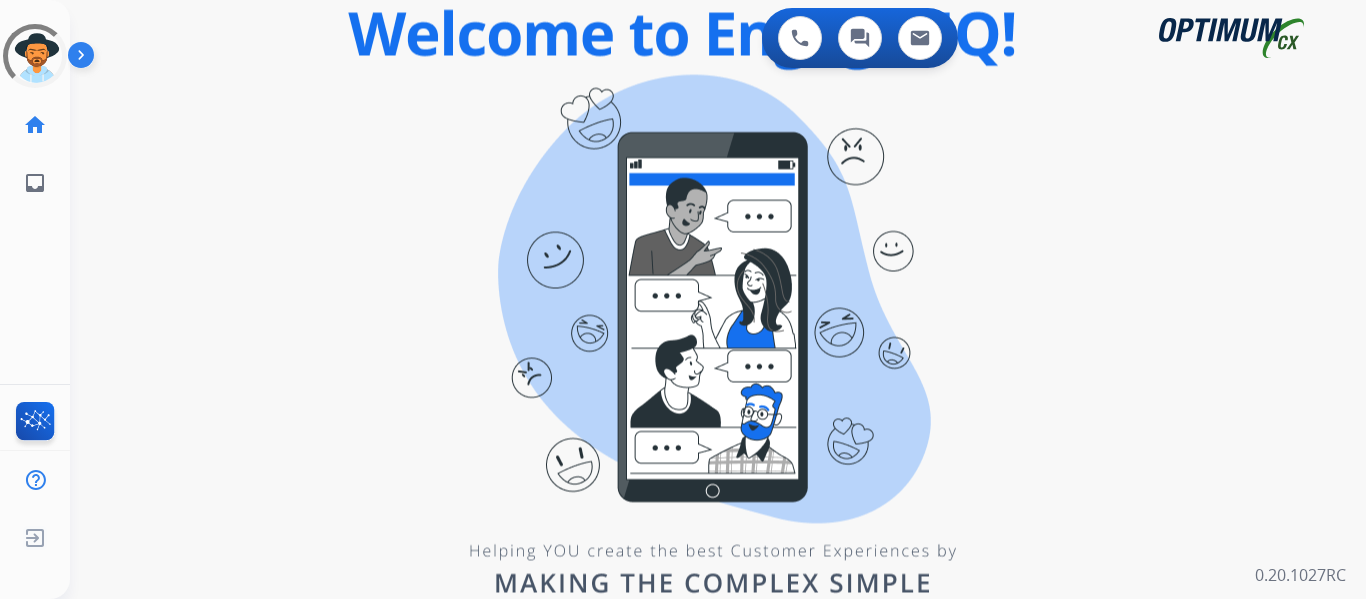 scroll, scrollTop: 0, scrollLeft: 0, axis: both 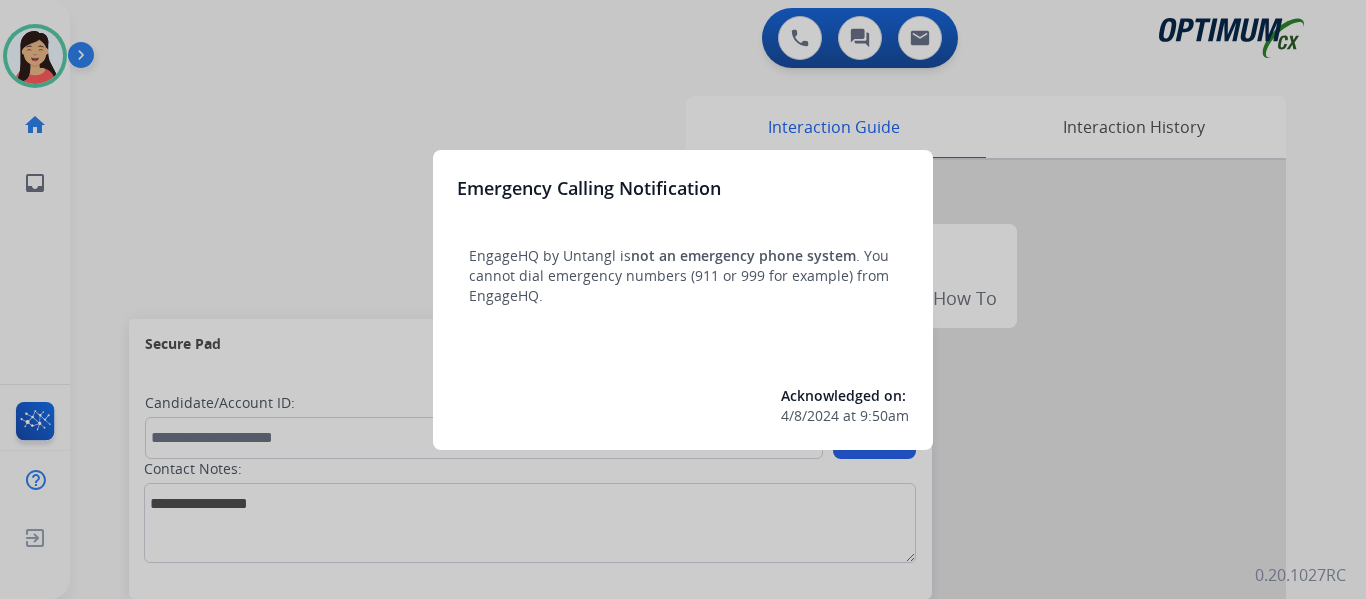 click at bounding box center (683, 299) 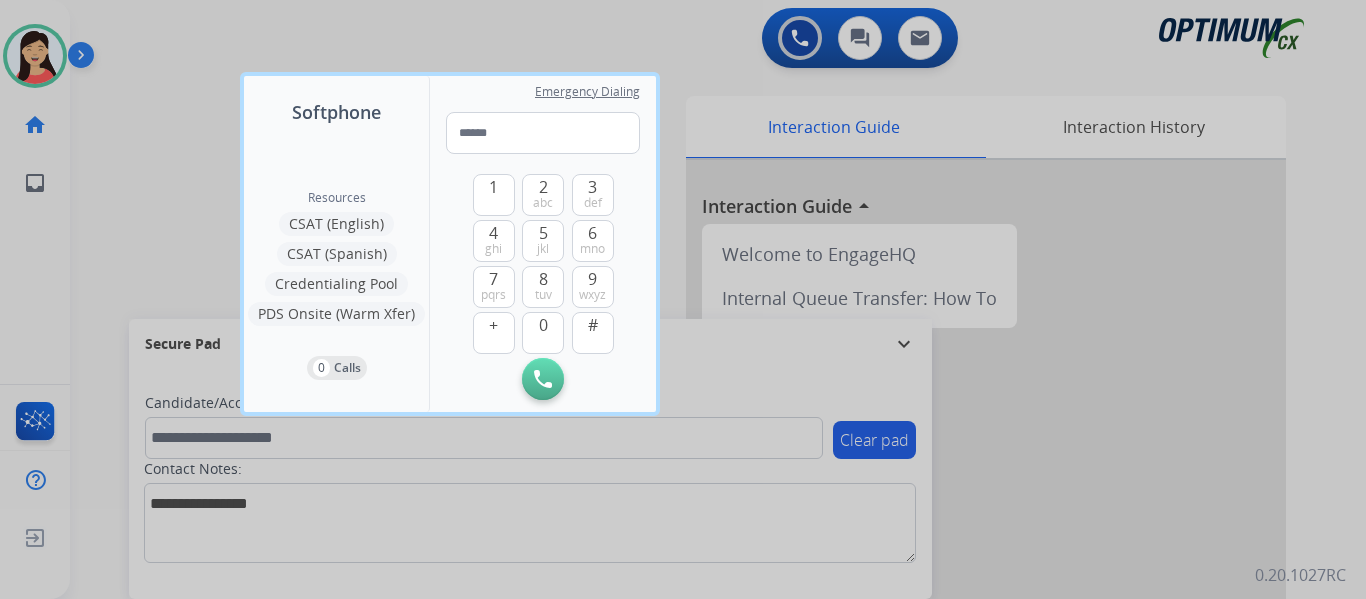 click at bounding box center (683, 299) 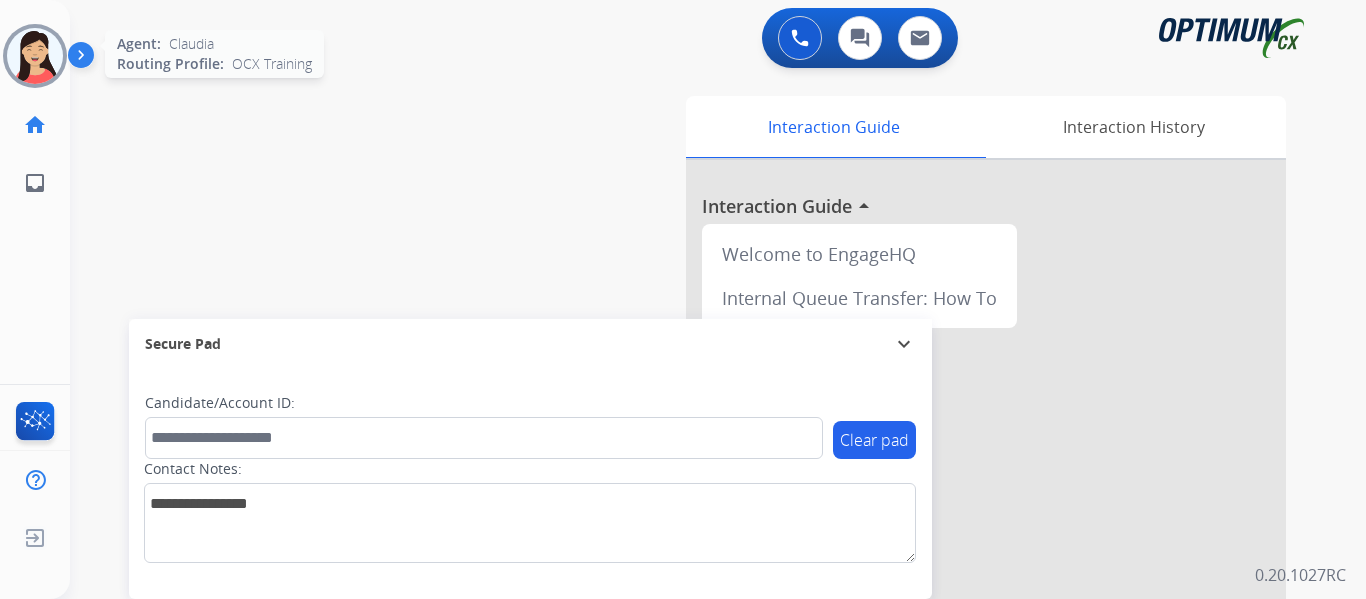 click at bounding box center (35, 56) 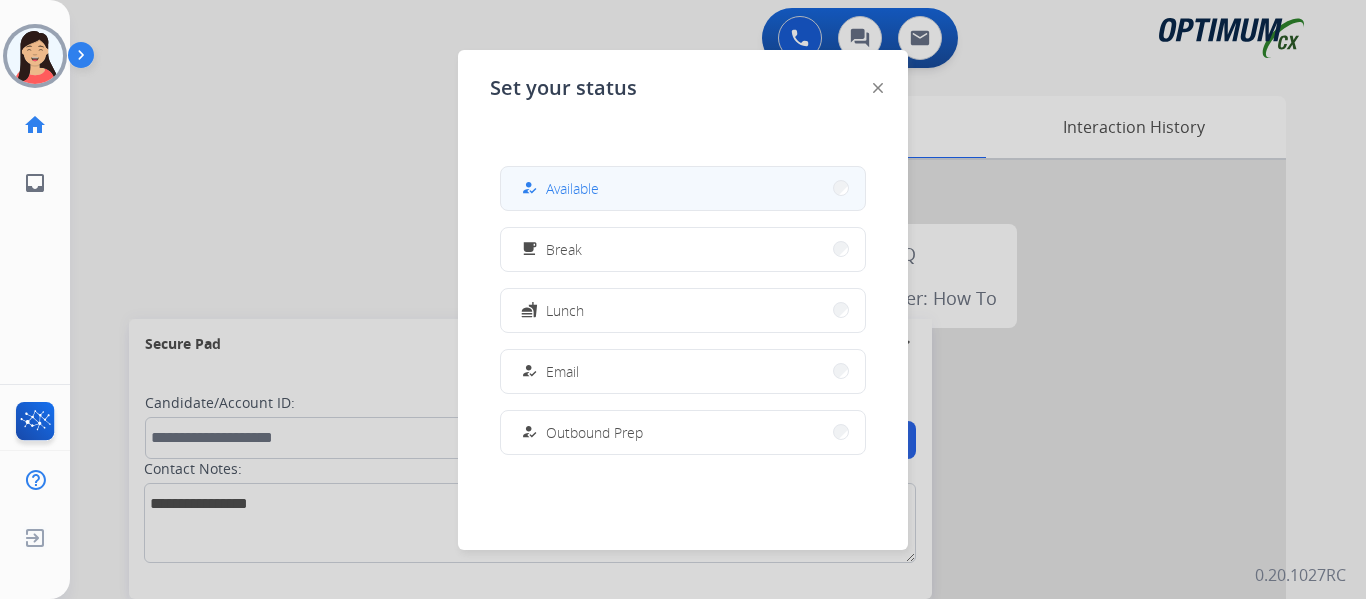 click on "how_to_reg Available" at bounding box center [683, 188] 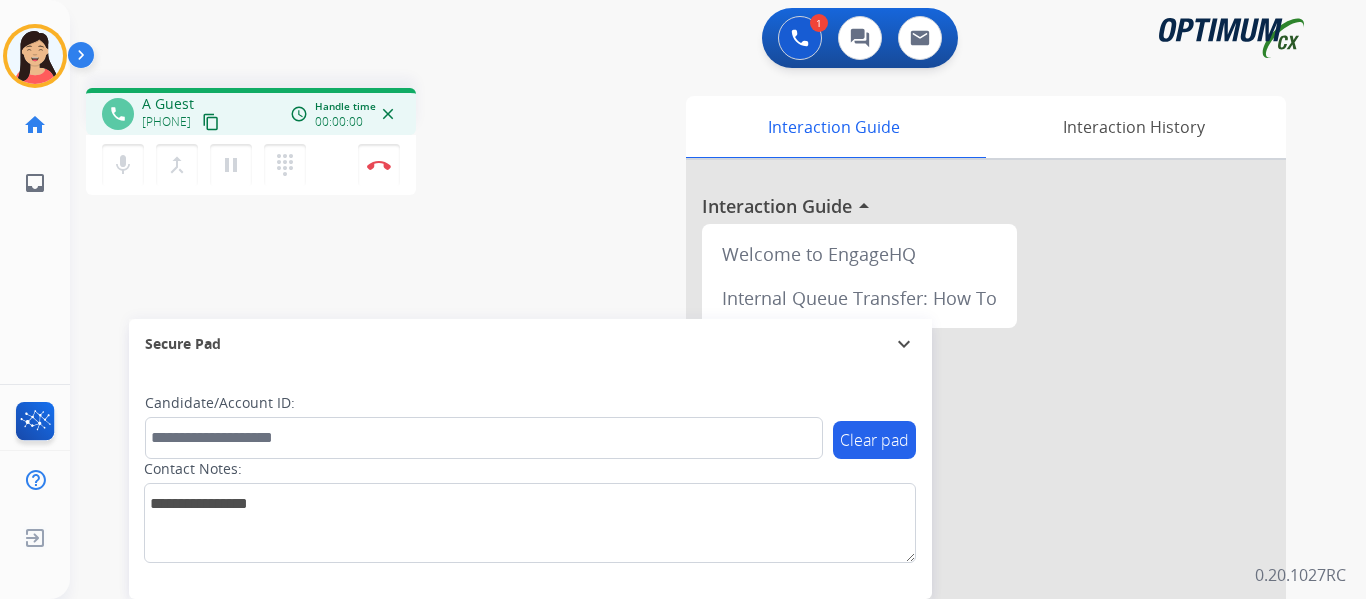 click on "content_copy" at bounding box center [211, 122] 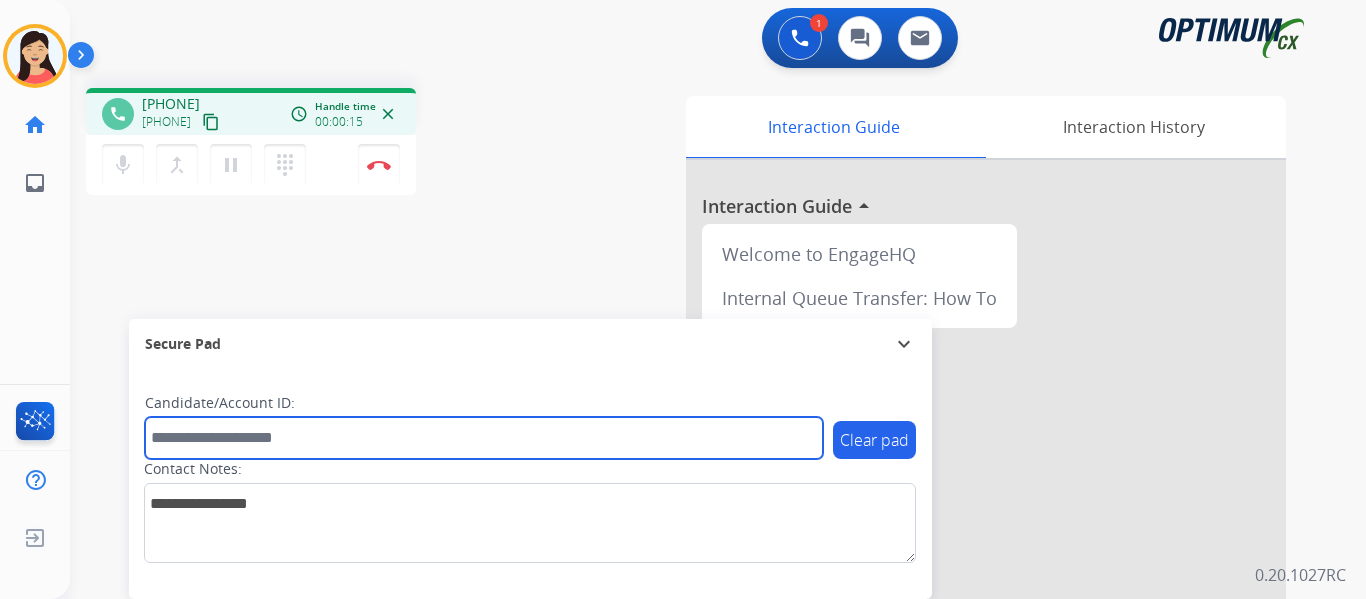 click at bounding box center (484, 438) 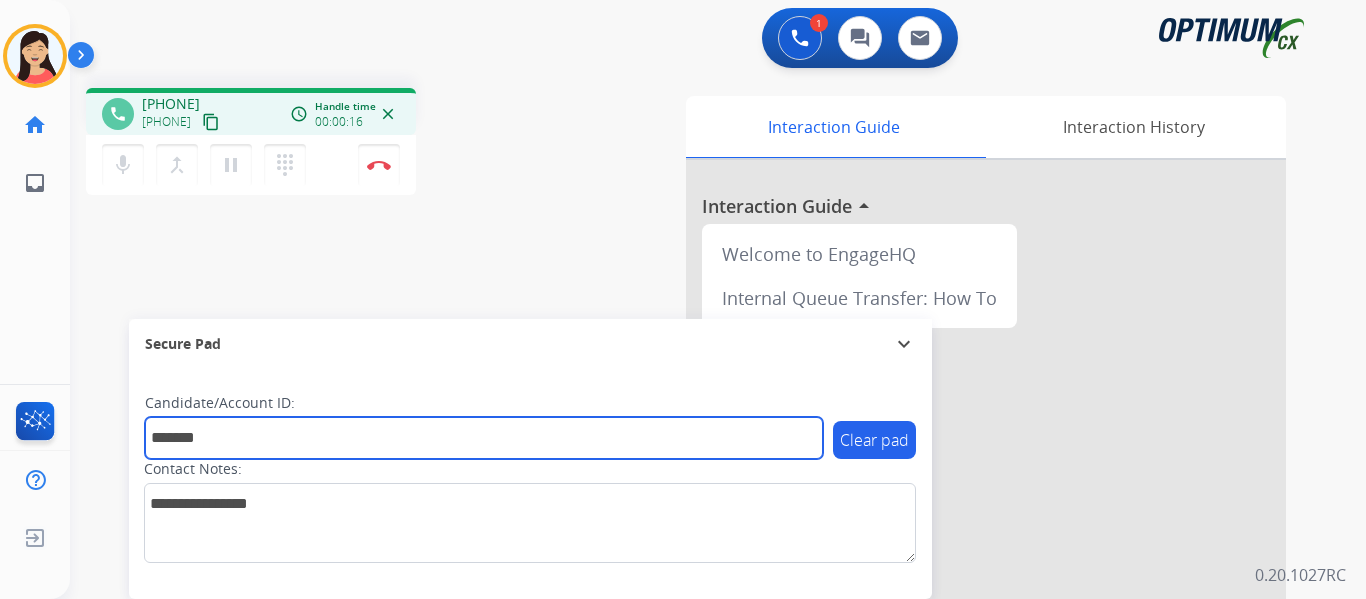 type on "*******" 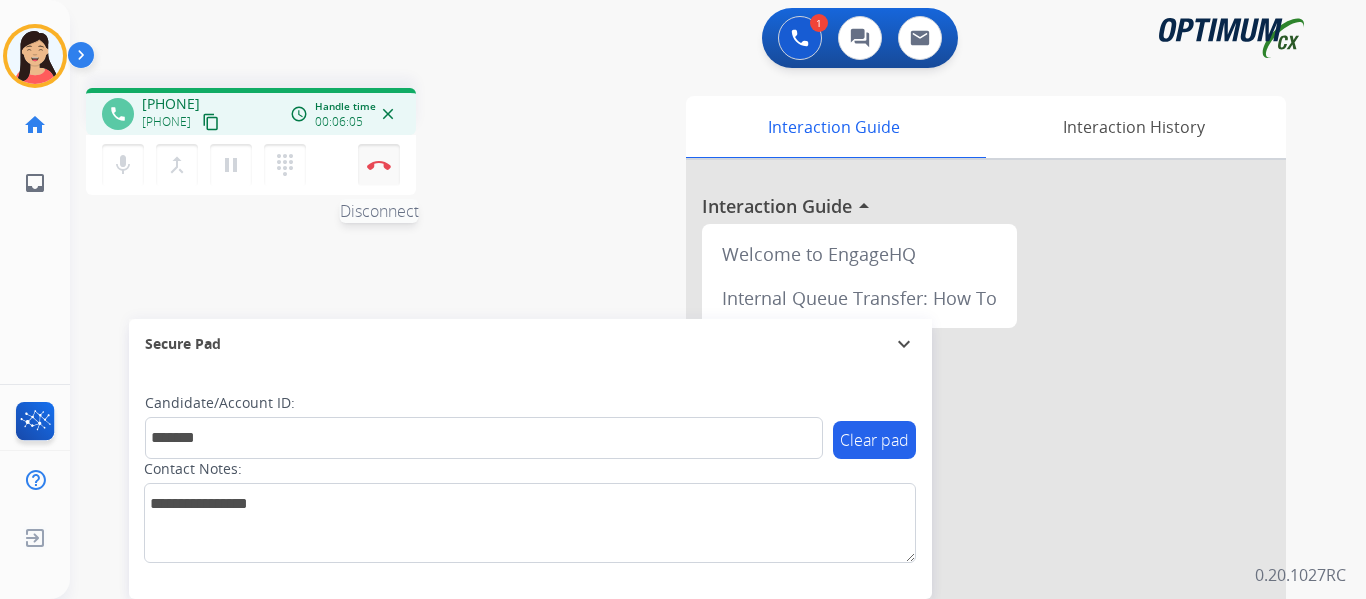 click at bounding box center (379, 165) 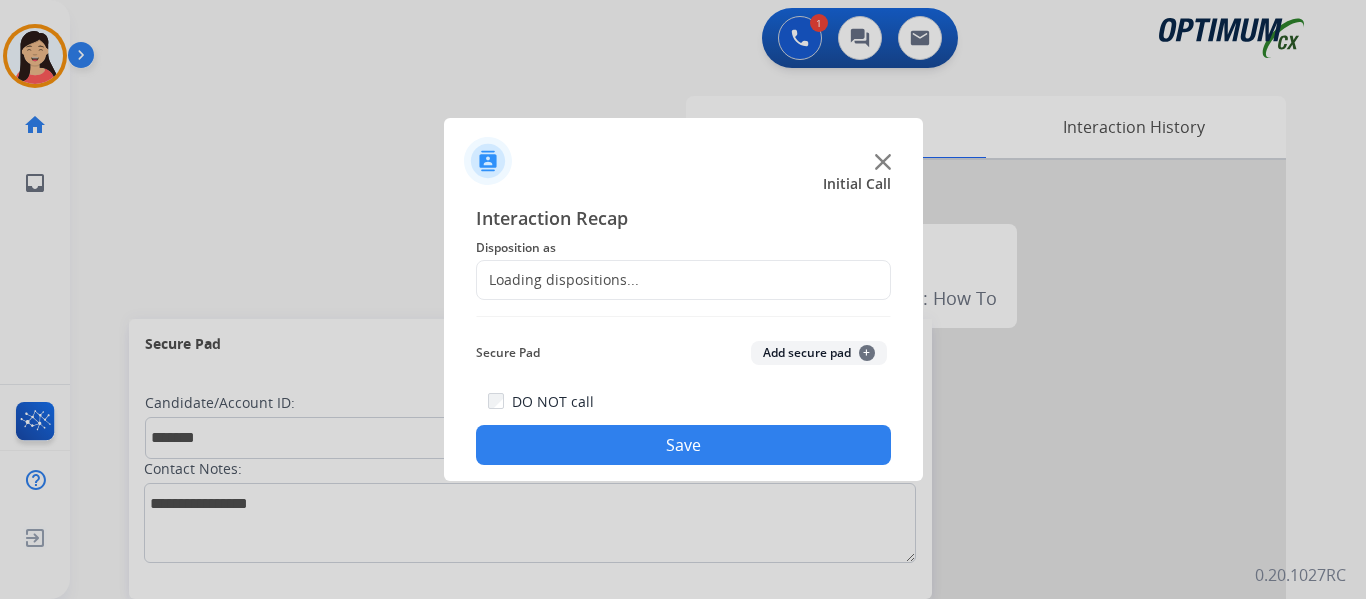 click on "Add secure pad  +" 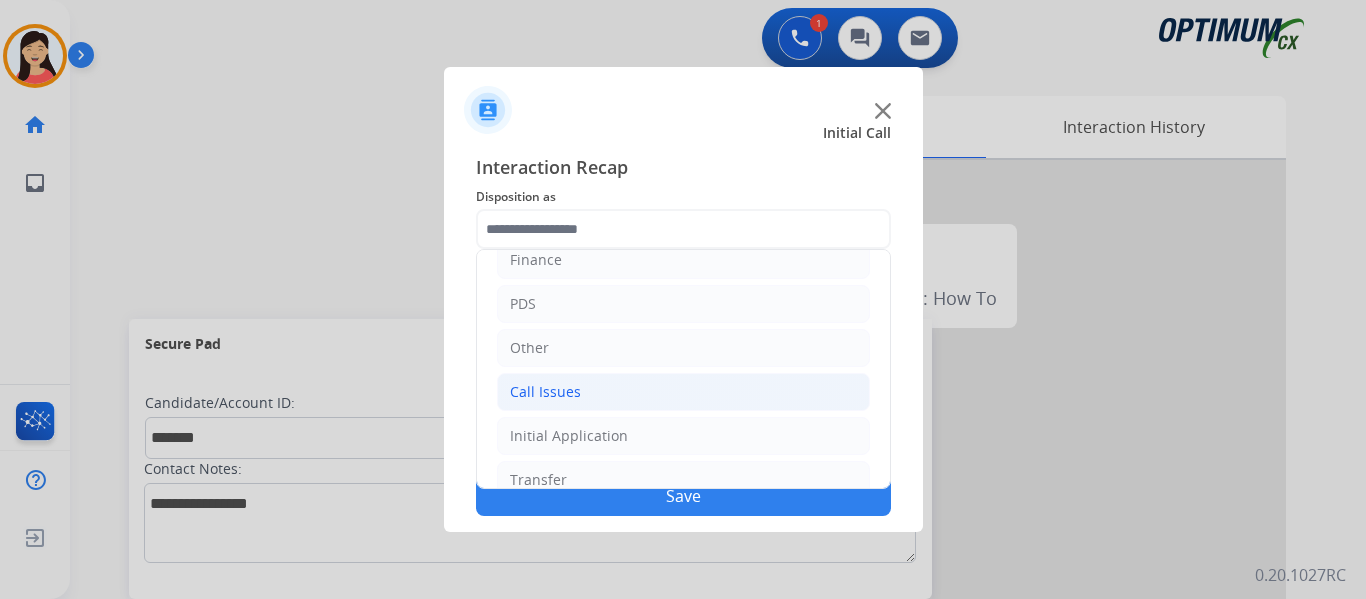 scroll, scrollTop: 136, scrollLeft: 0, axis: vertical 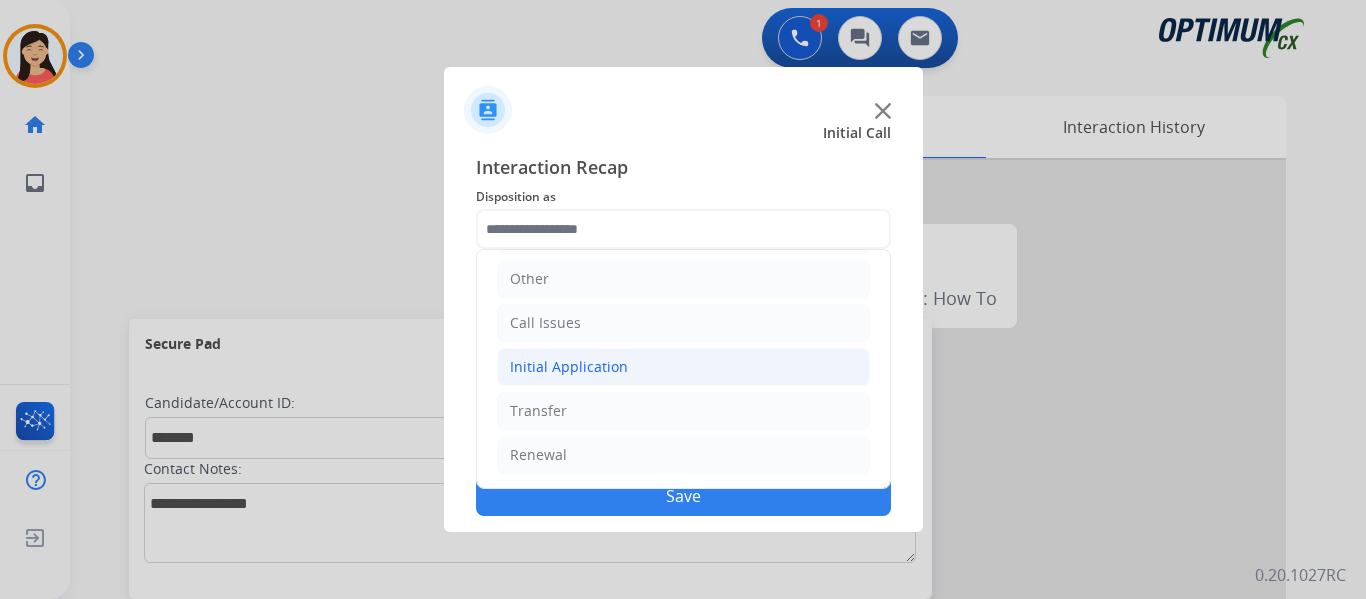click on "Initial Application" 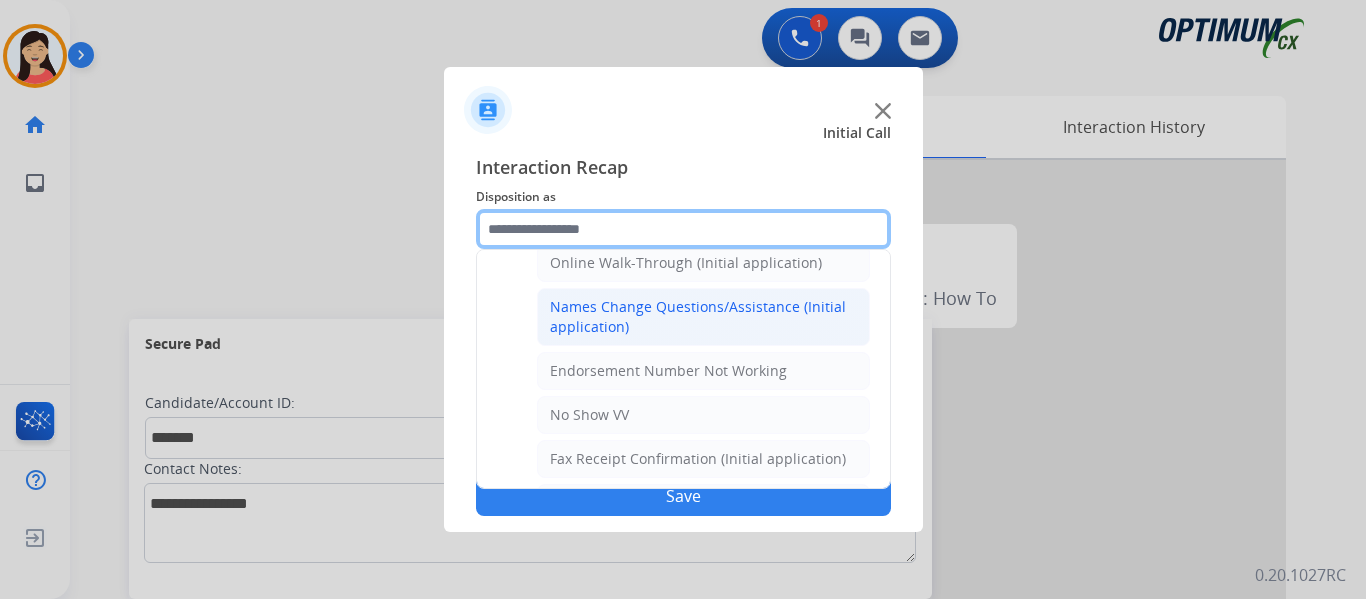 scroll, scrollTop: 412, scrollLeft: 0, axis: vertical 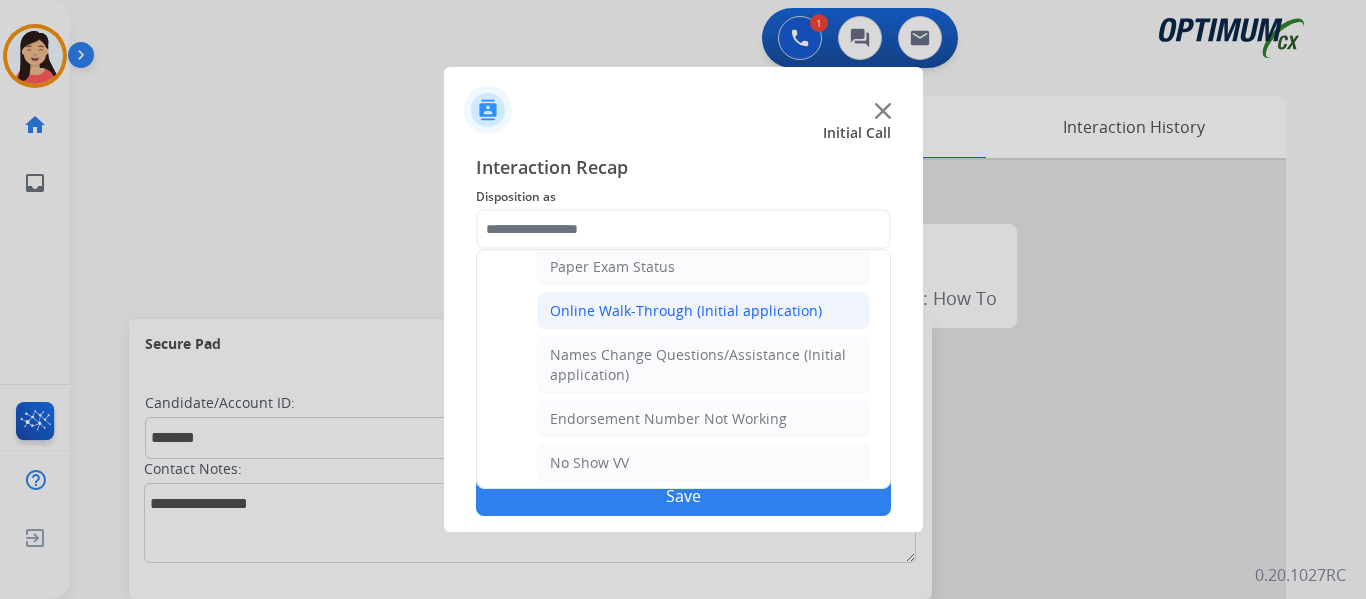 click on "Online Walk-Through (Initial application)" 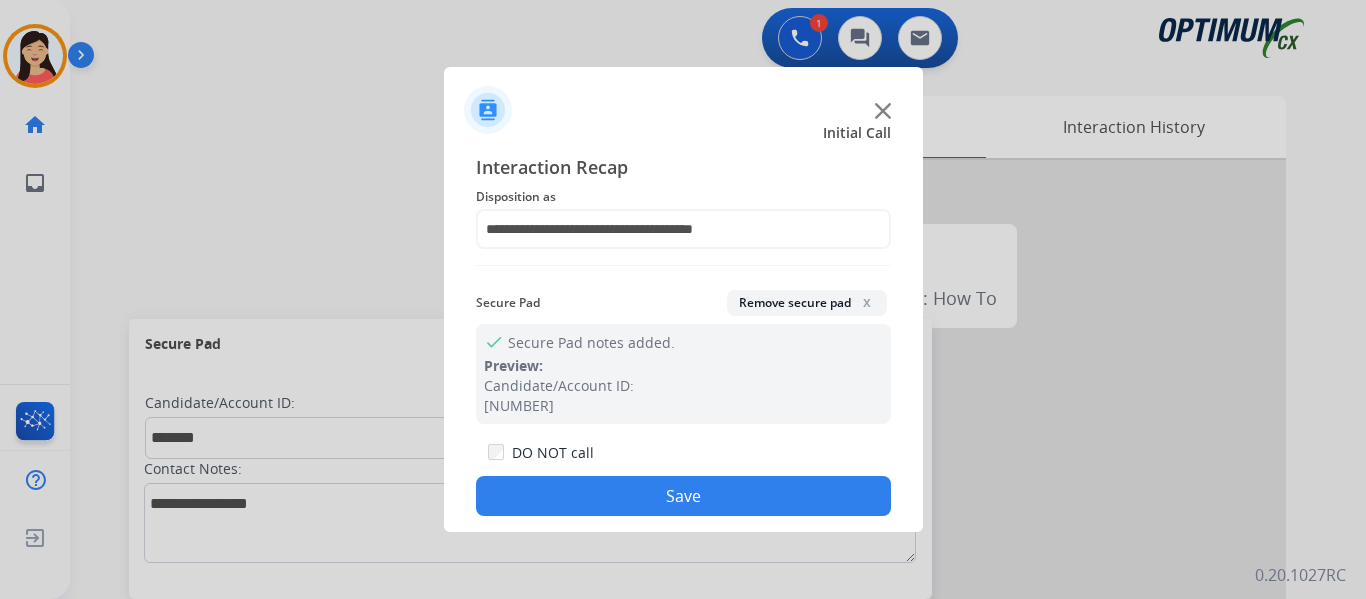 click on "Save" 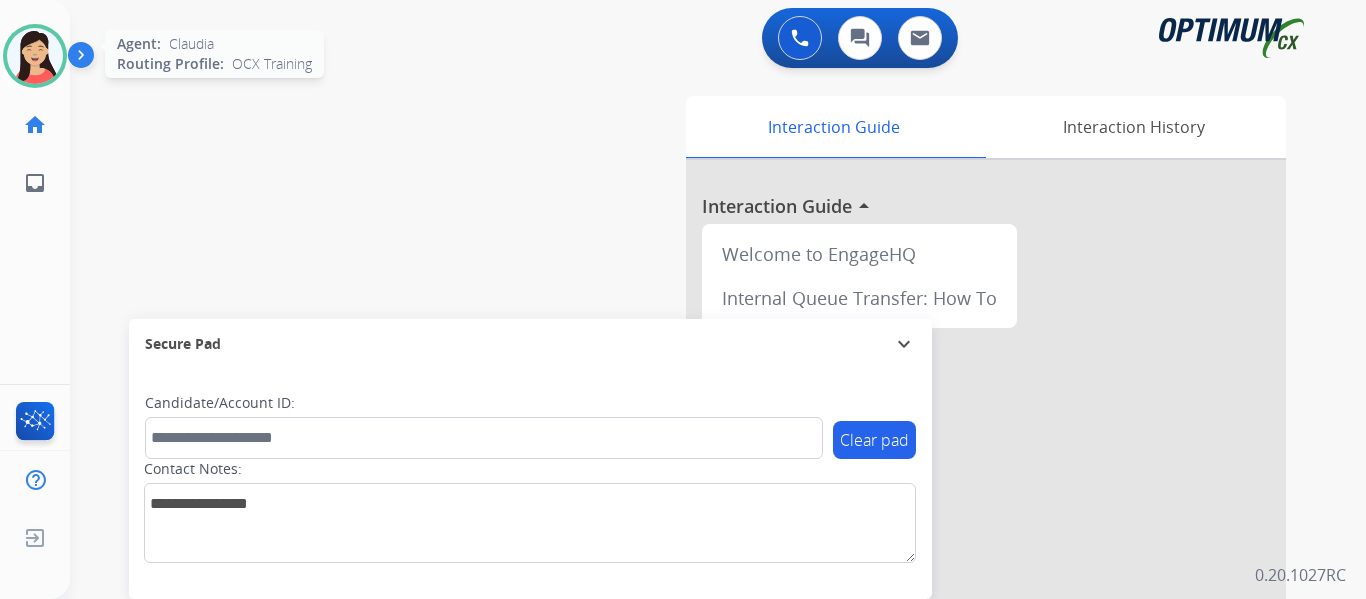 click at bounding box center [35, 56] 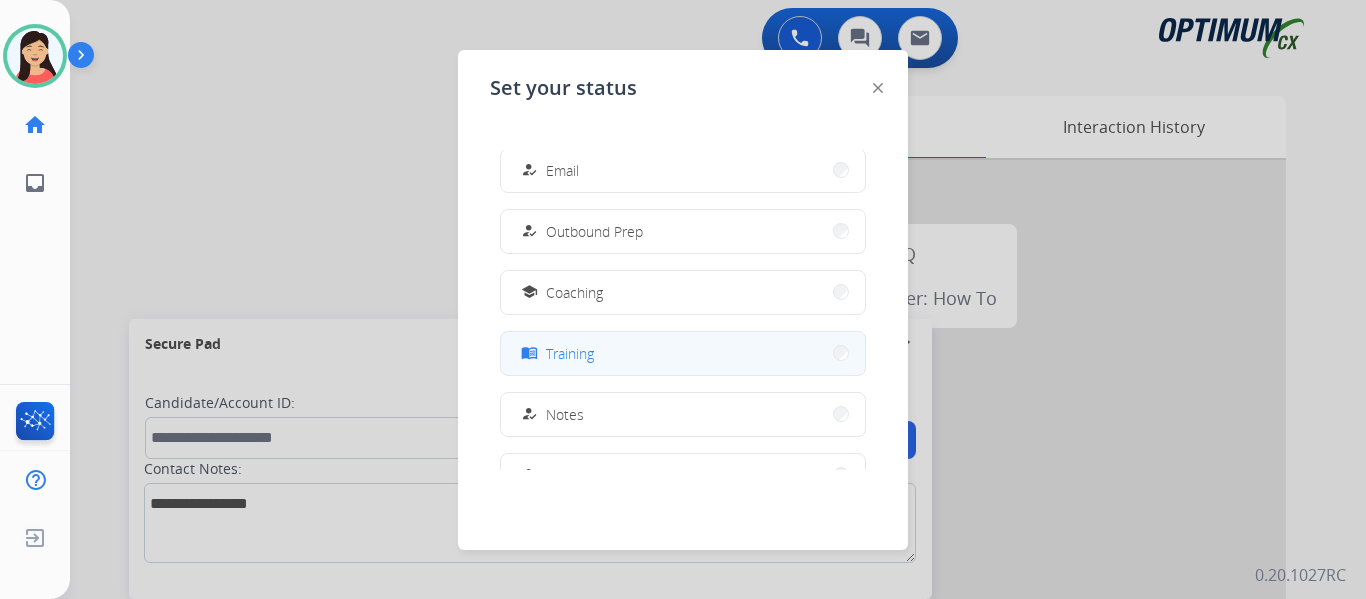 scroll, scrollTop: 499, scrollLeft: 0, axis: vertical 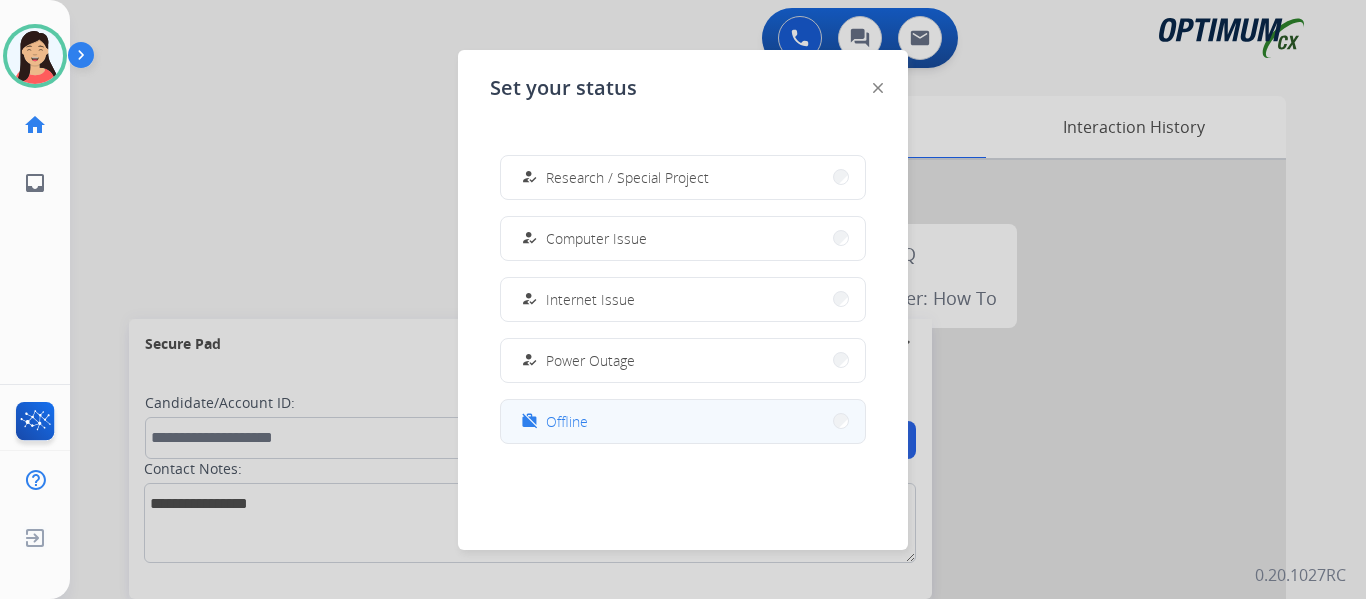click on "work_off Offline" at bounding box center (683, 421) 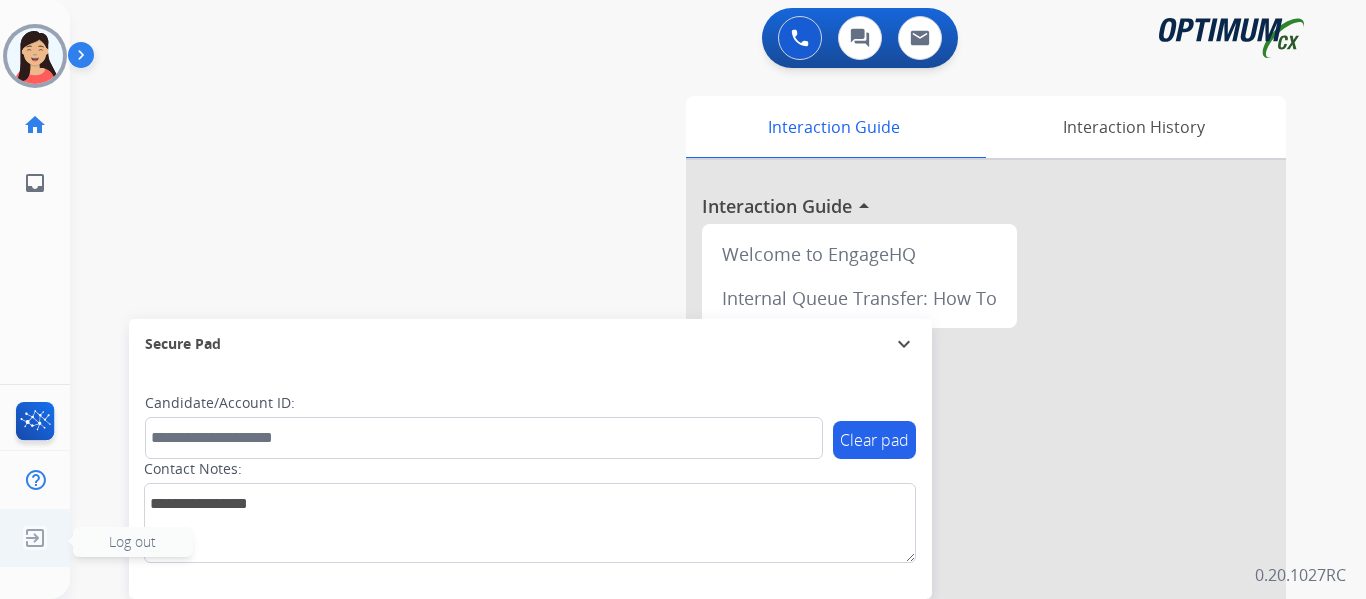 click 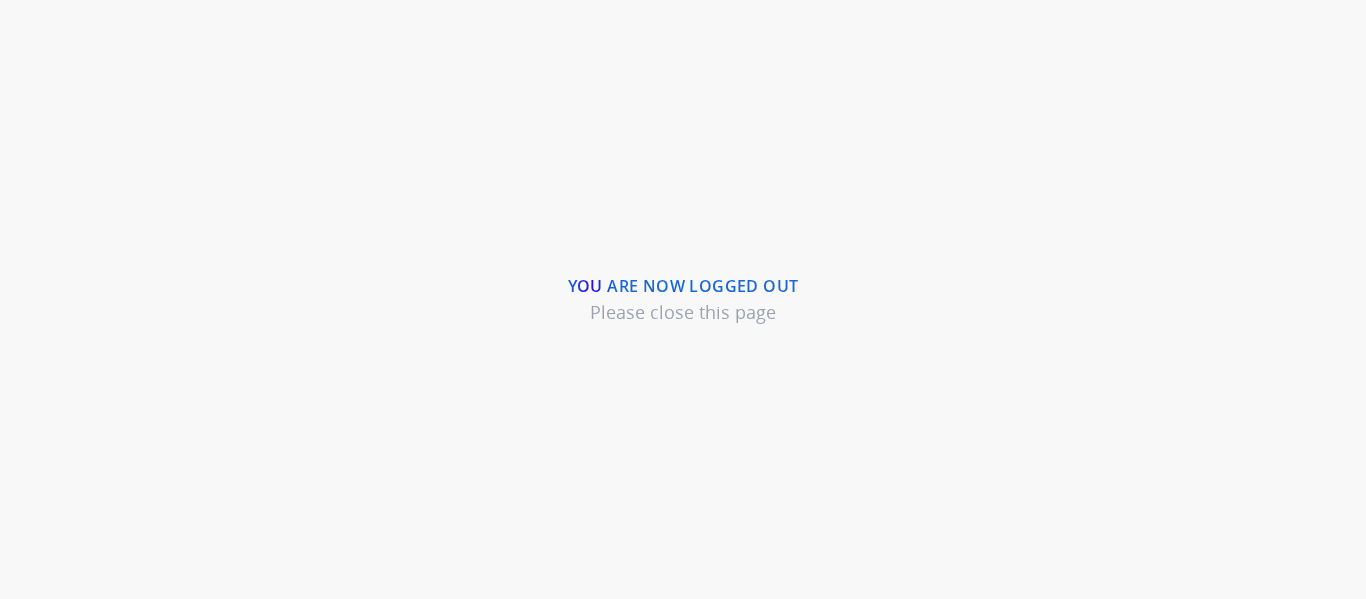 scroll, scrollTop: 0, scrollLeft: 0, axis: both 